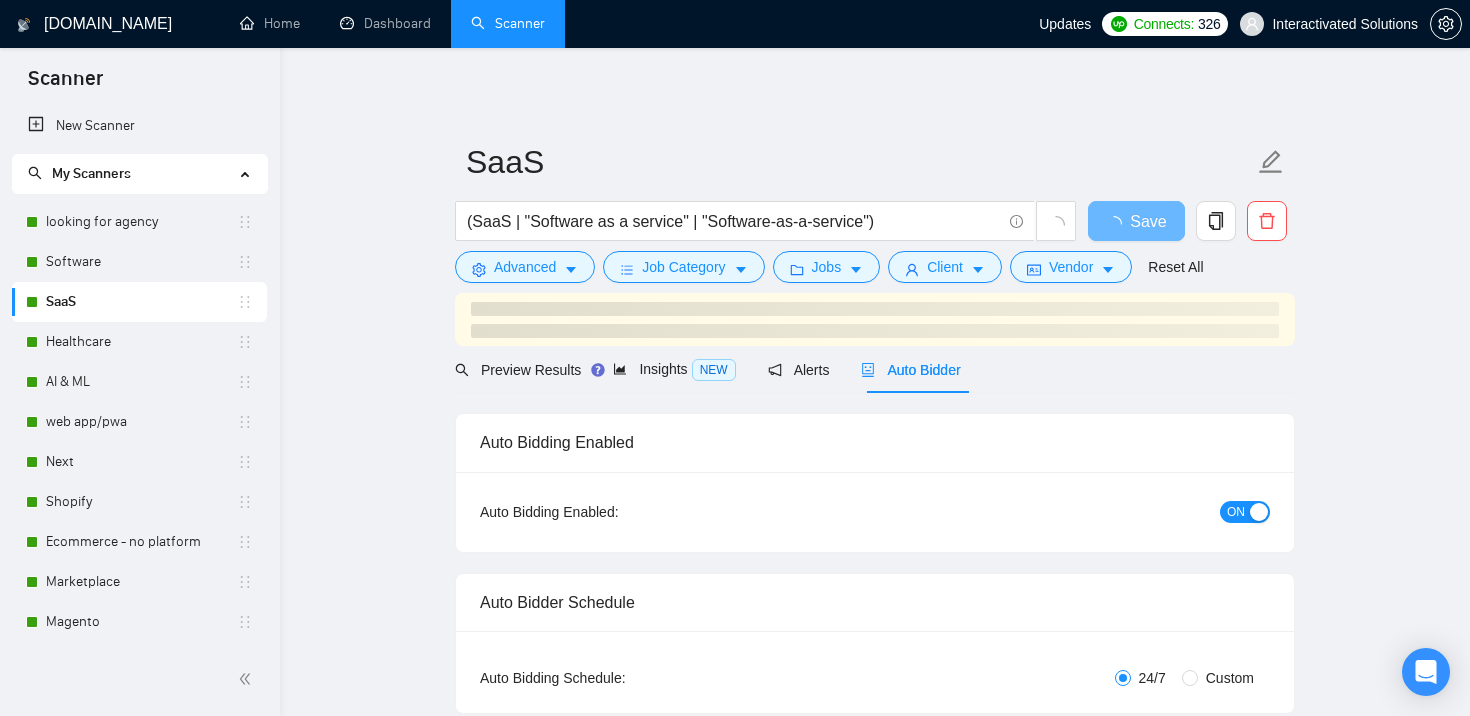 scroll, scrollTop: 0, scrollLeft: 0, axis: both 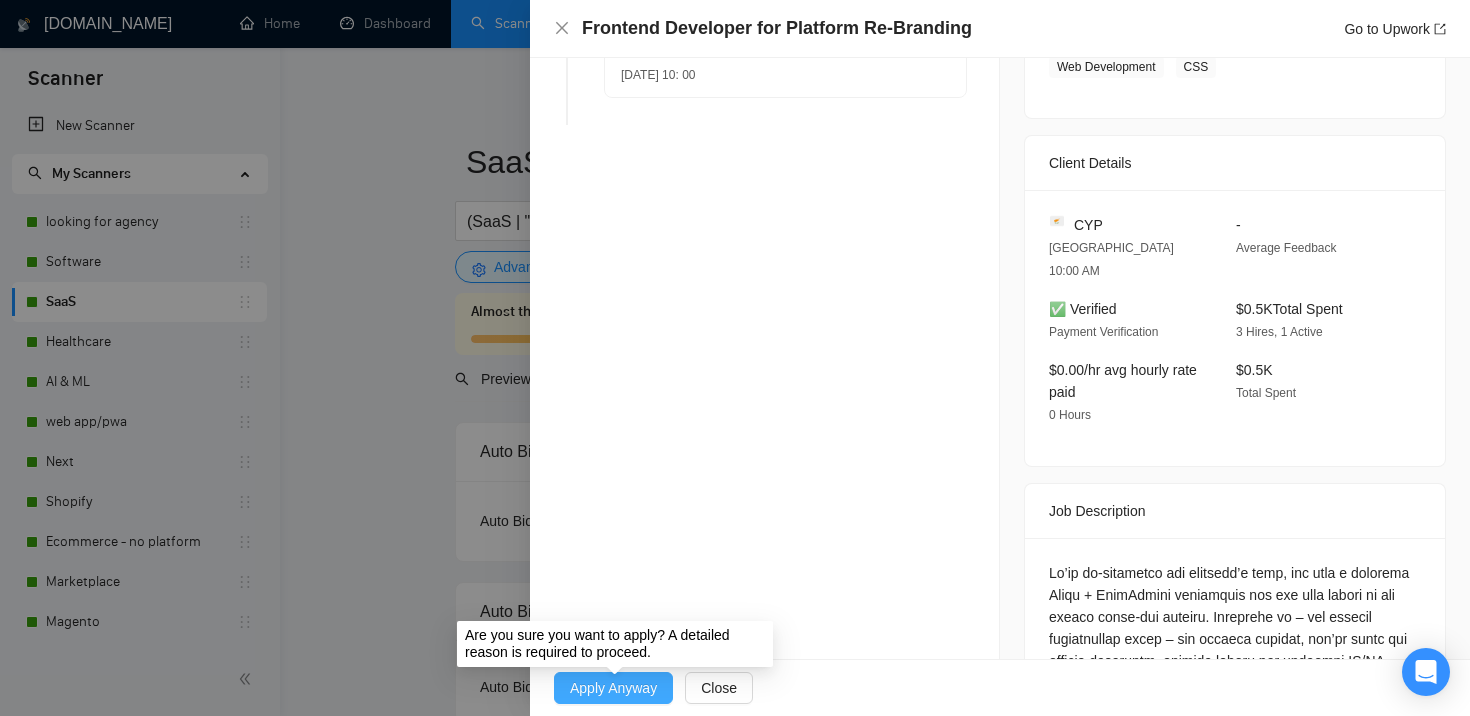 click on "Apply Anyway" at bounding box center (613, 688) 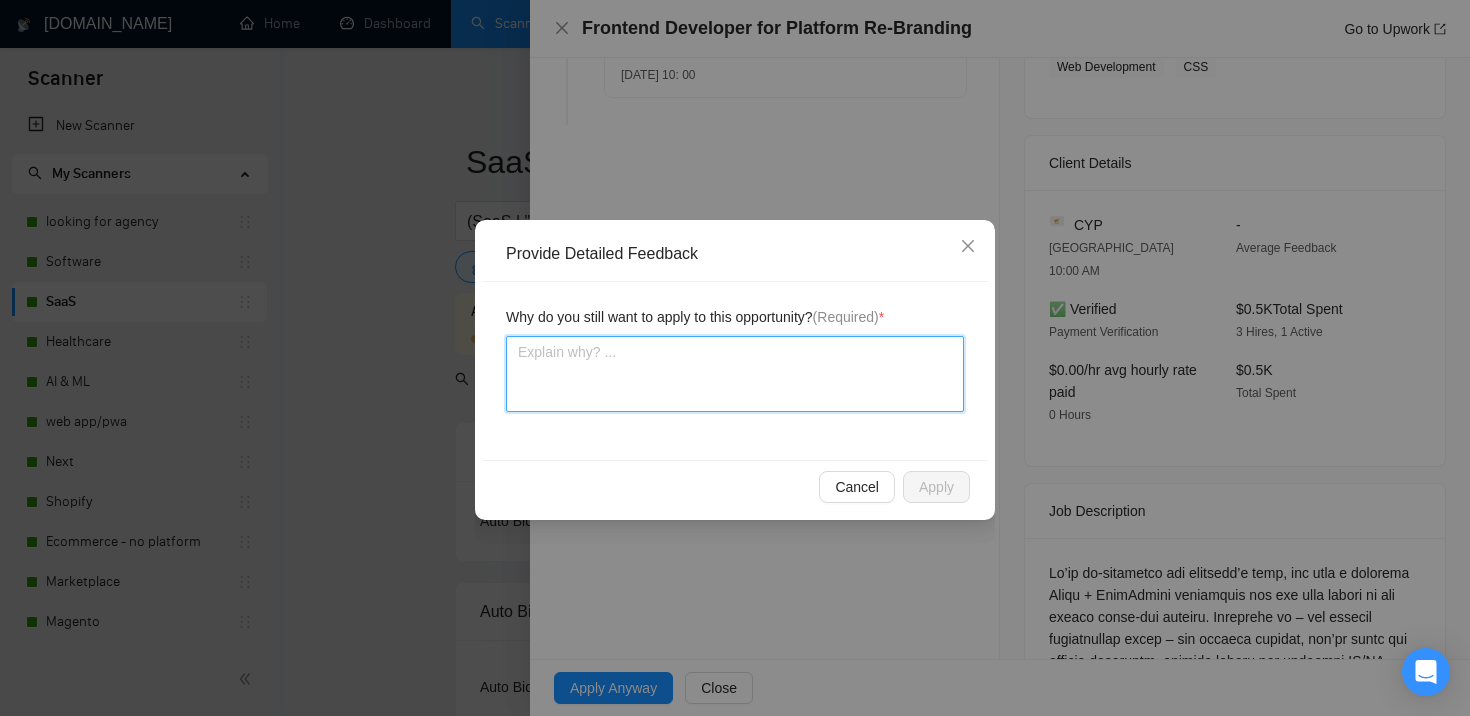 click at bounding box center [735, 374] 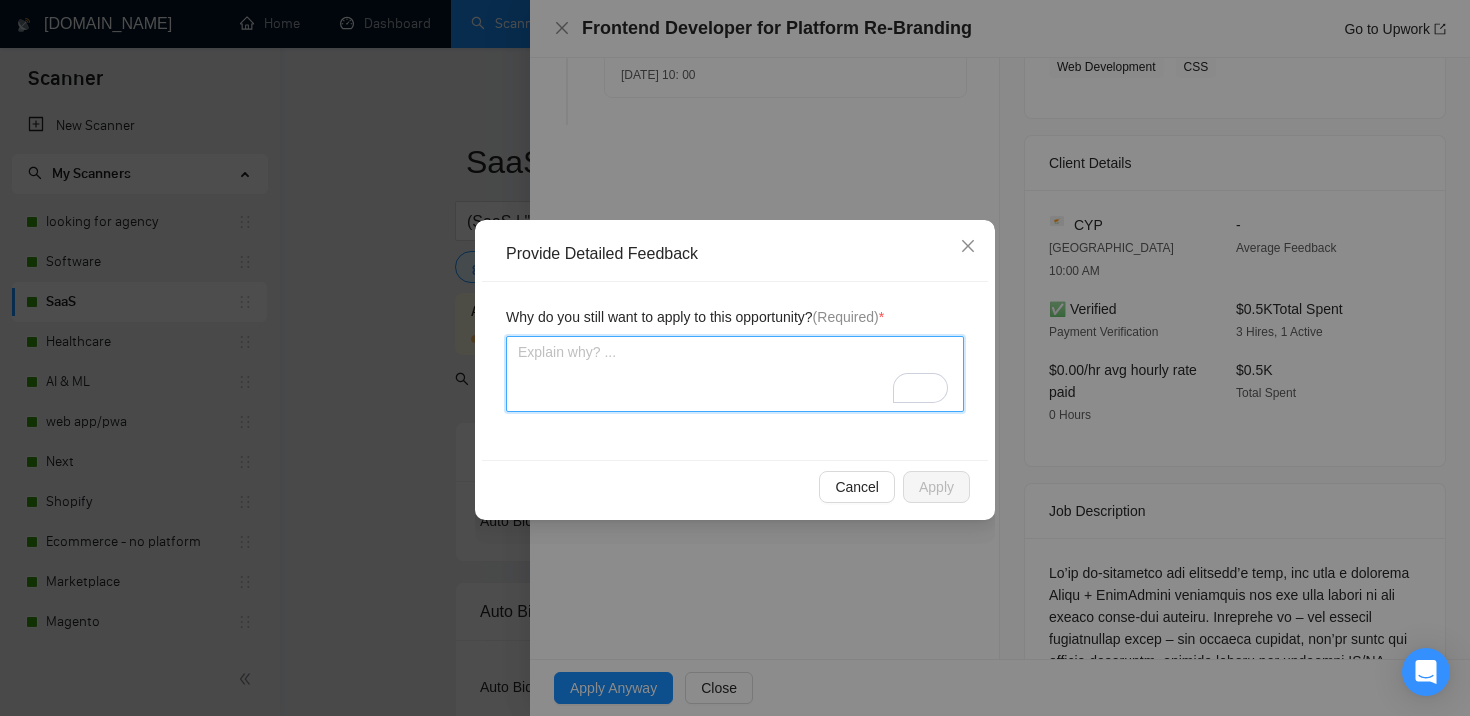 click at bounding box center [735, 374] 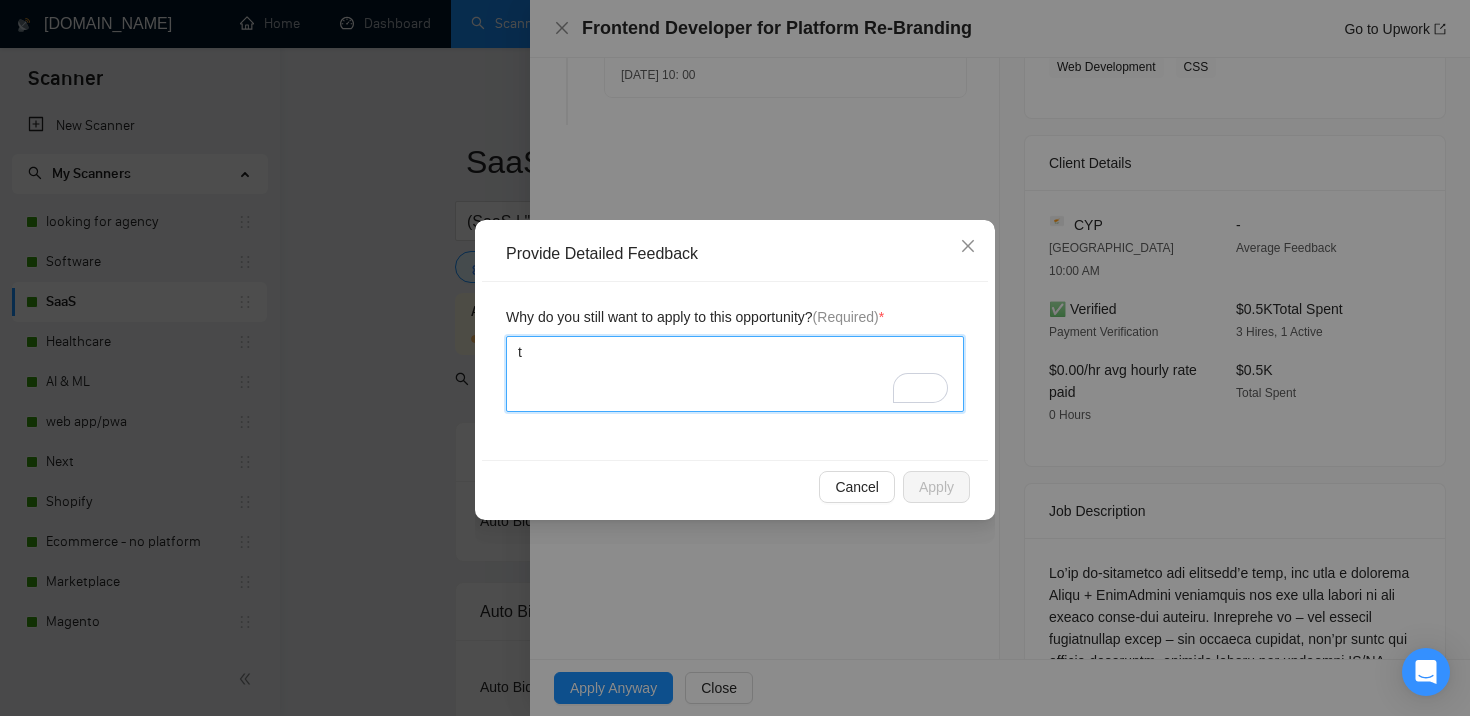 type 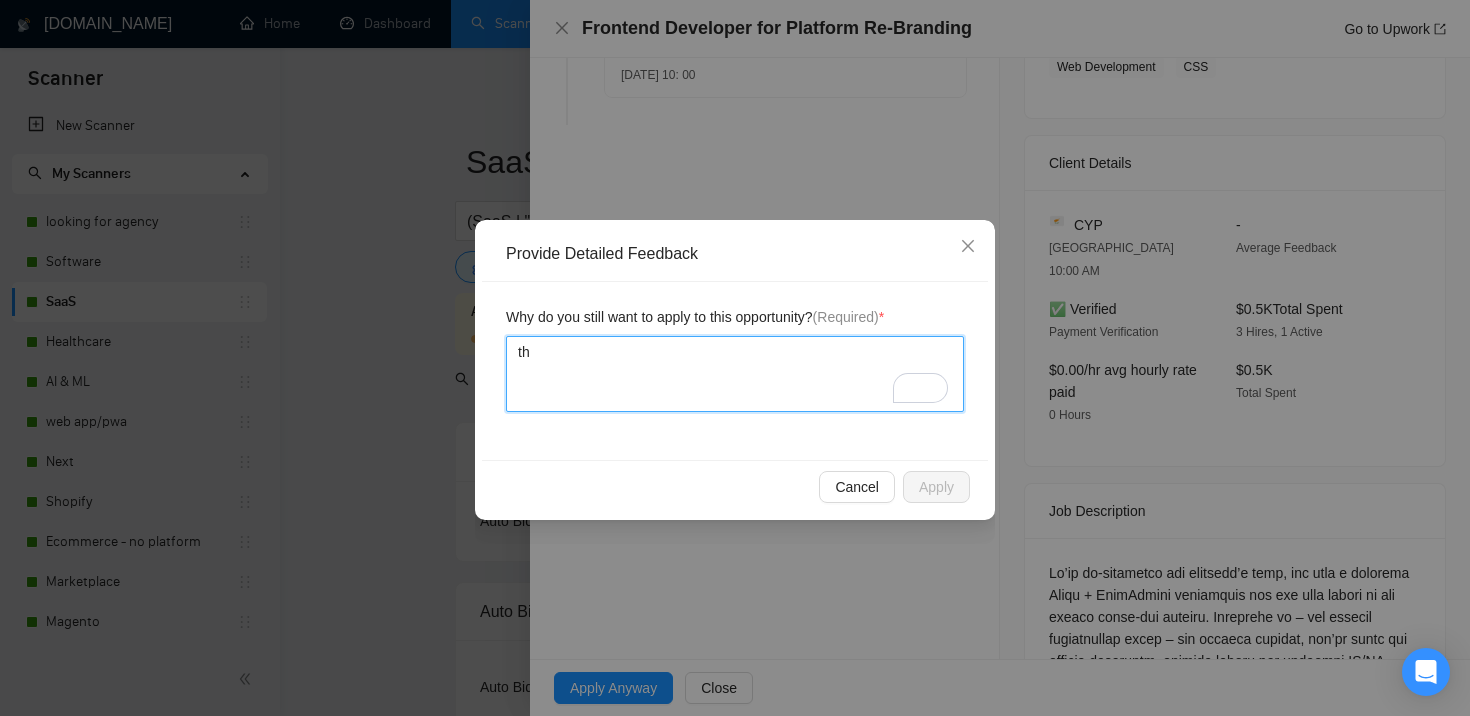 type 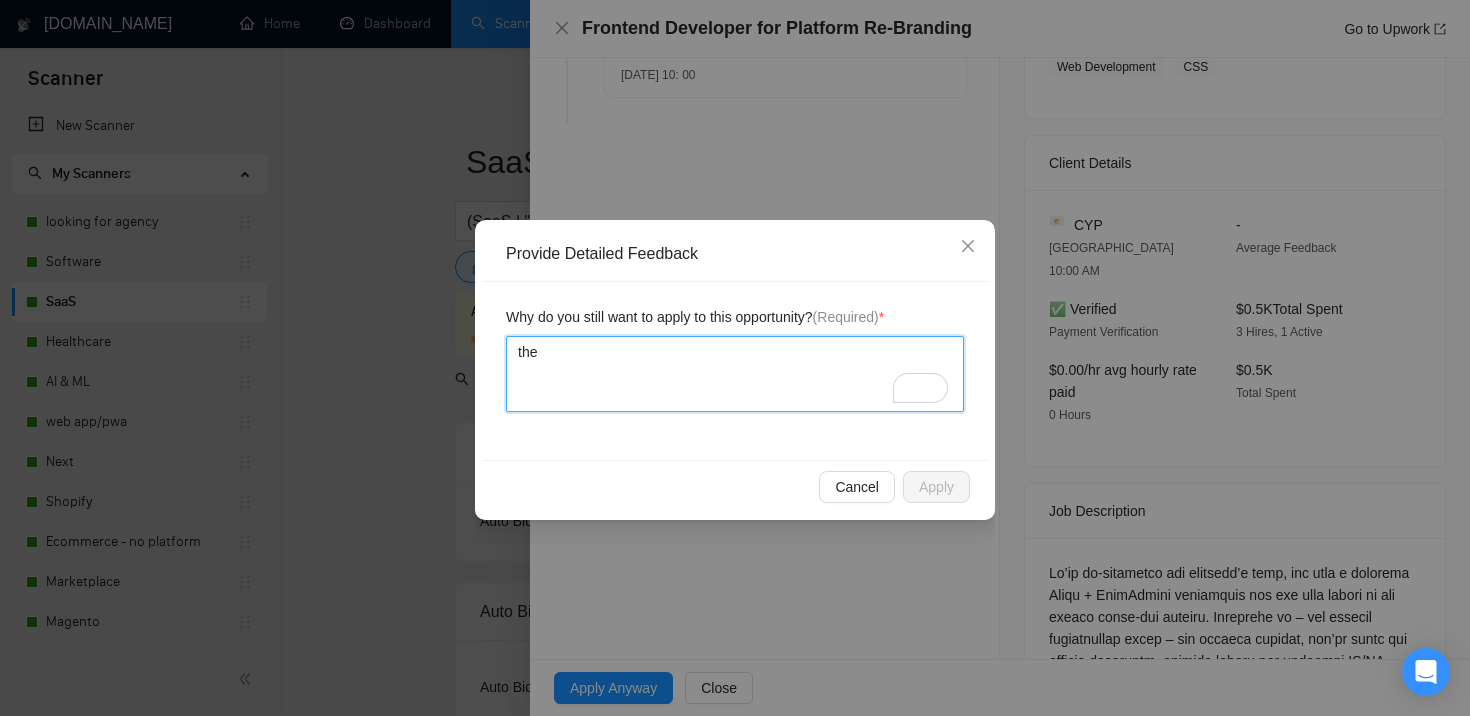 type 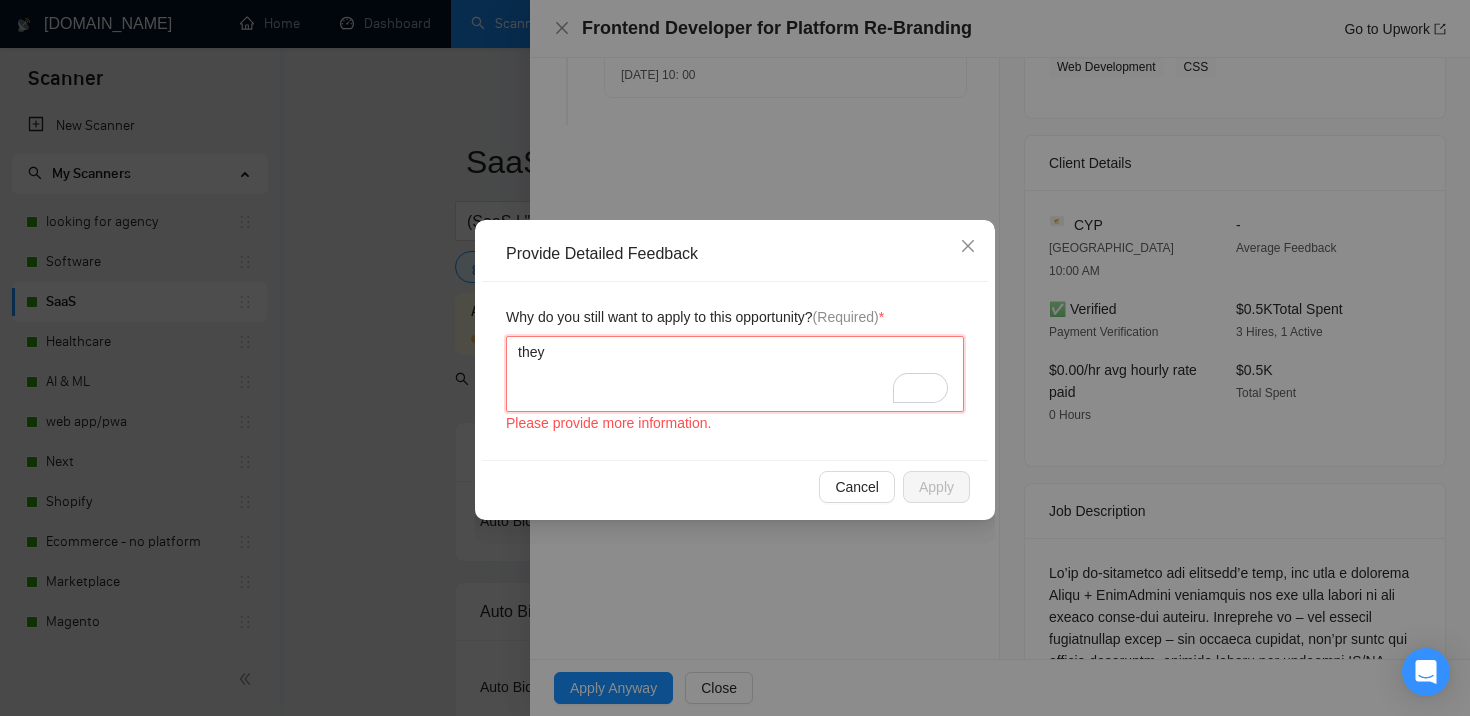 type 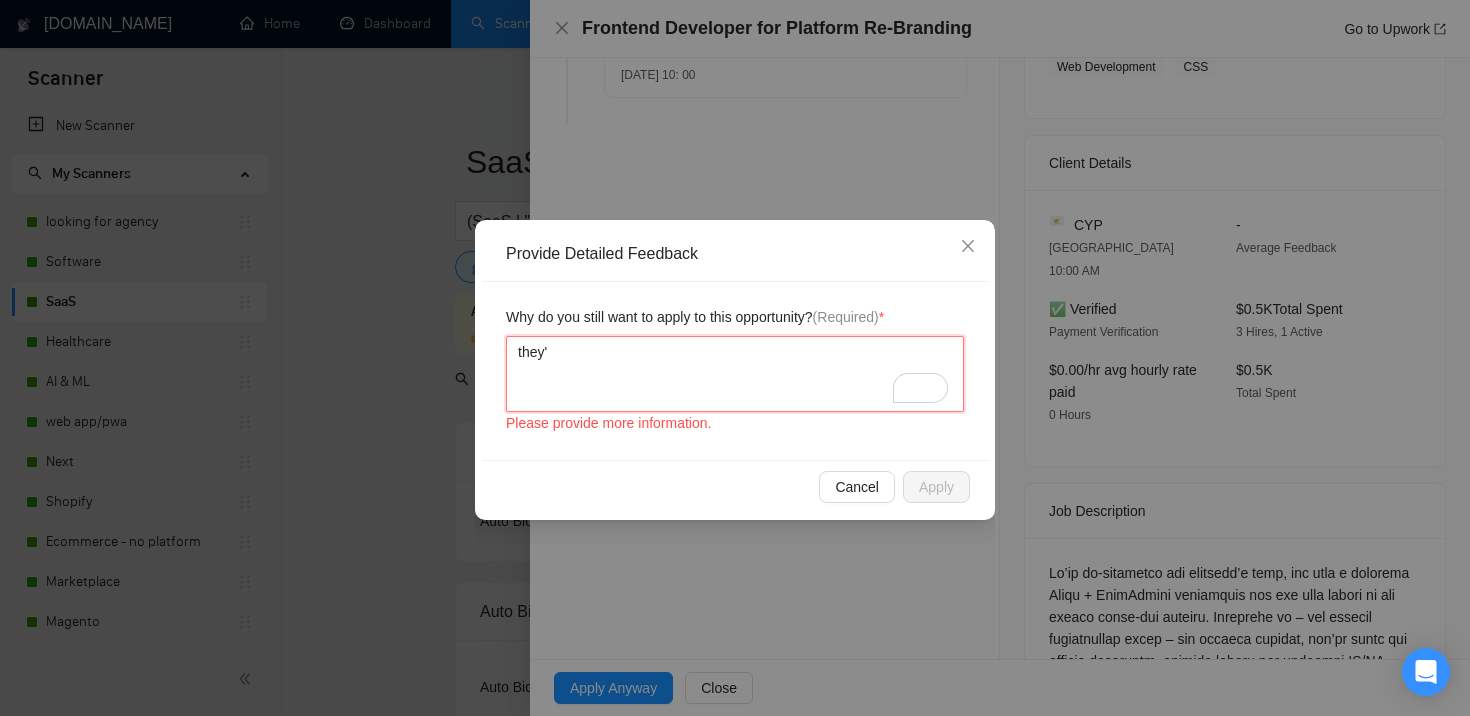 type 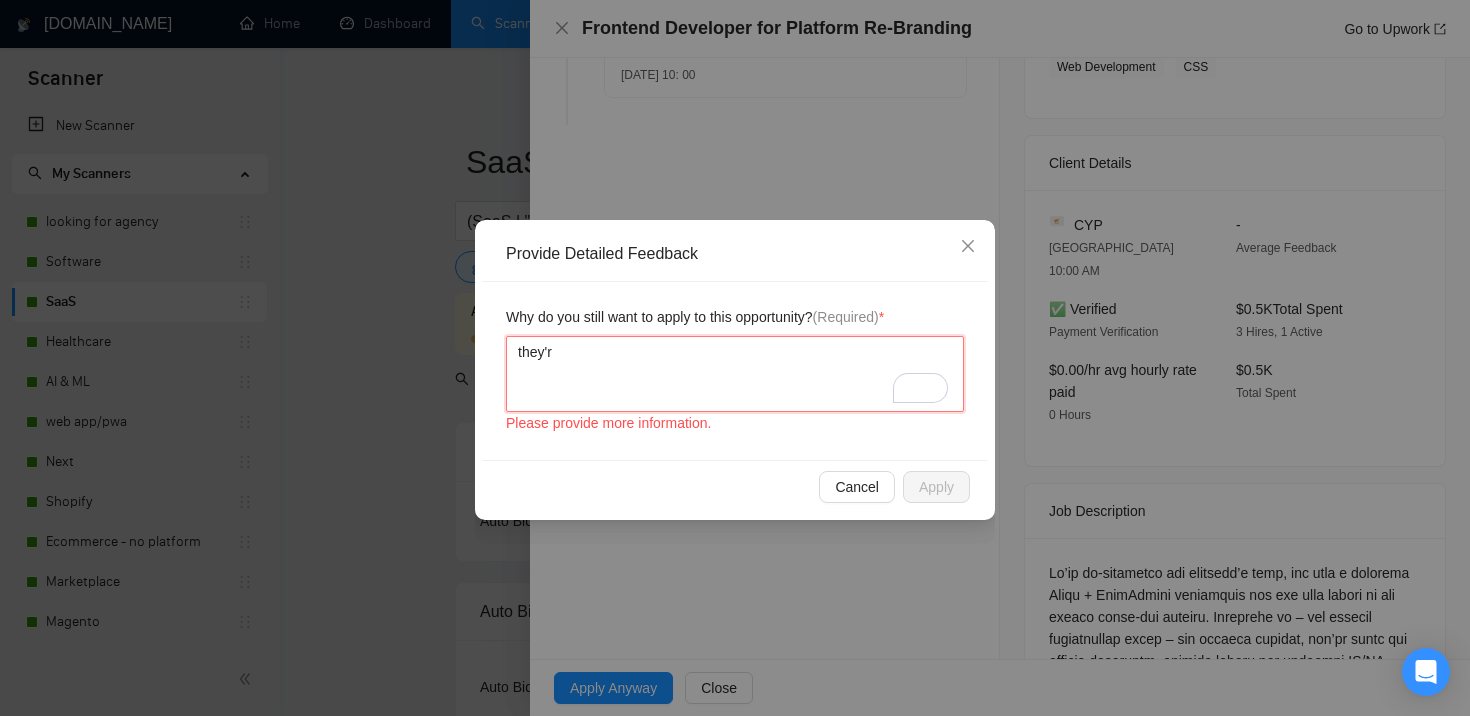type 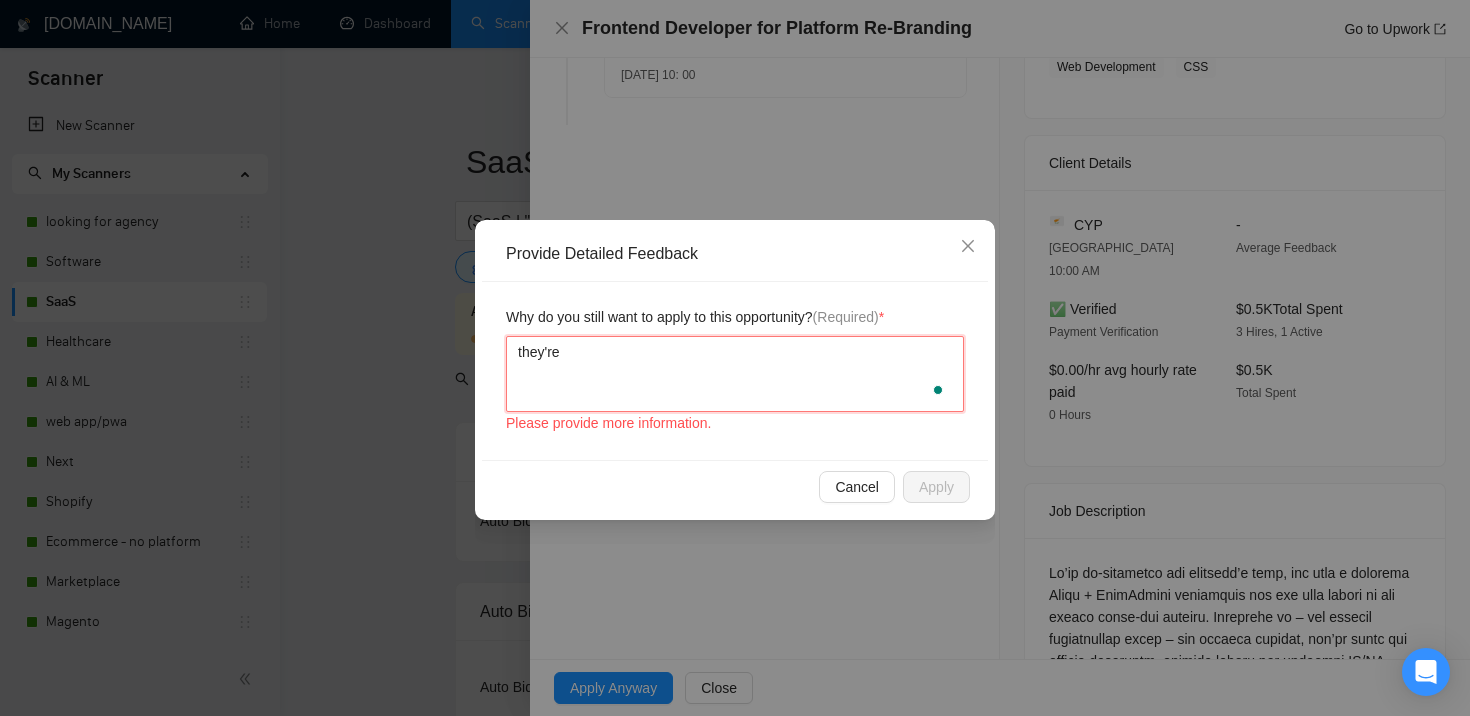 type 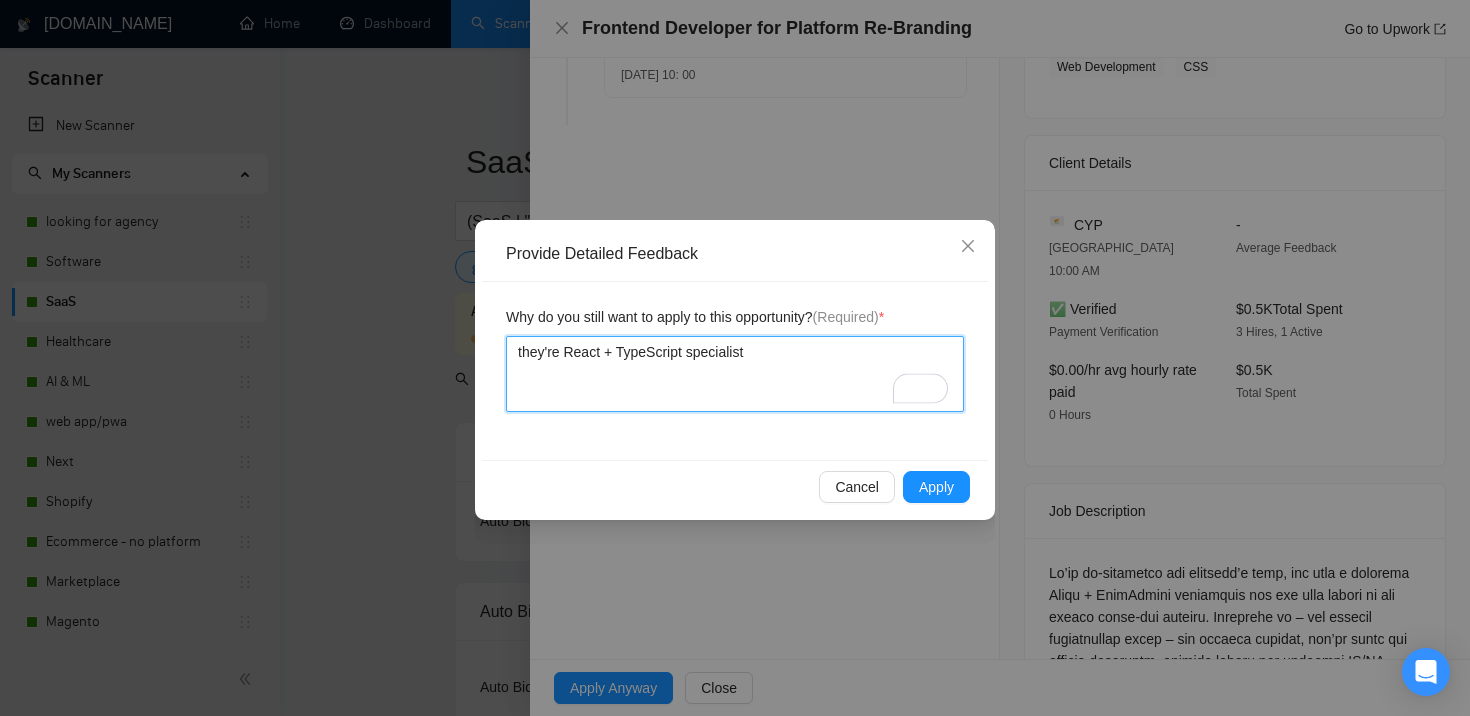 click on "they're React + TypeScript specialist" at bounding box center (735, 374) 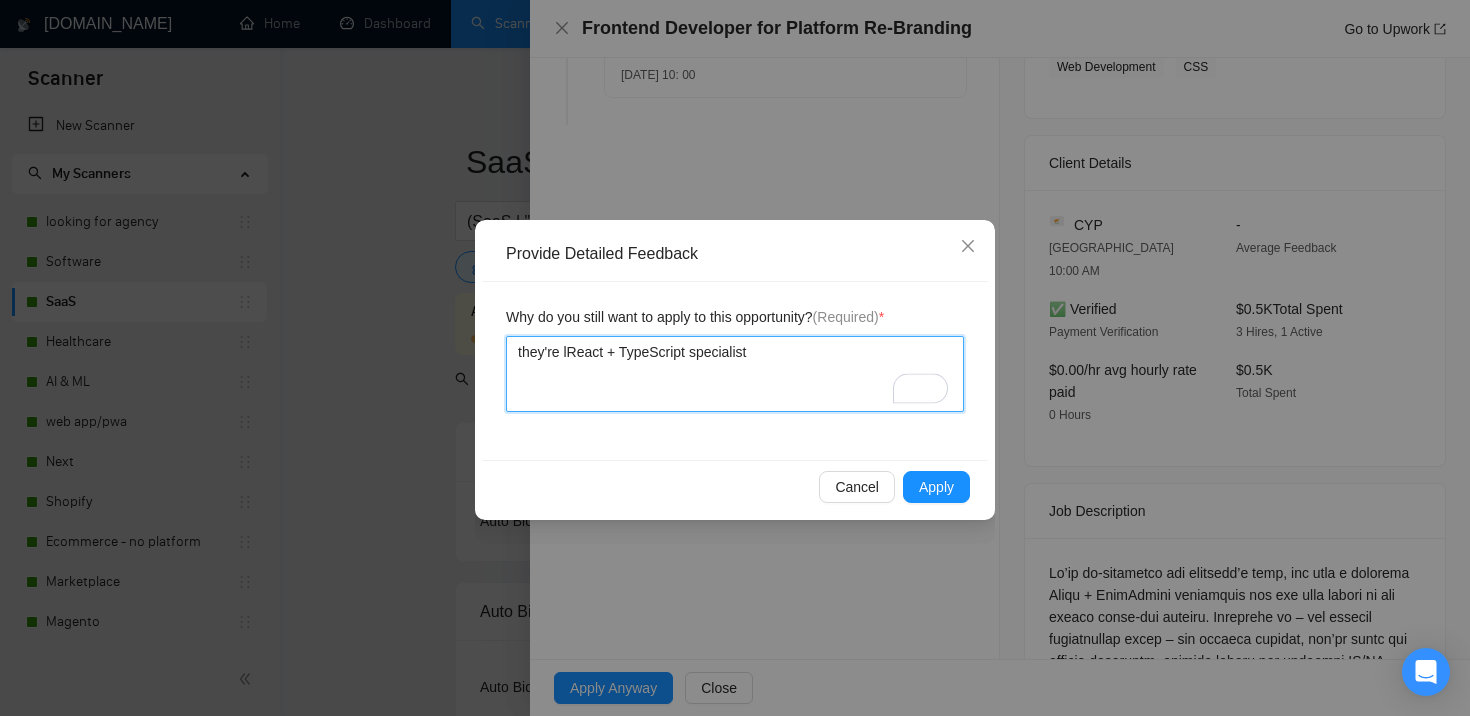 type 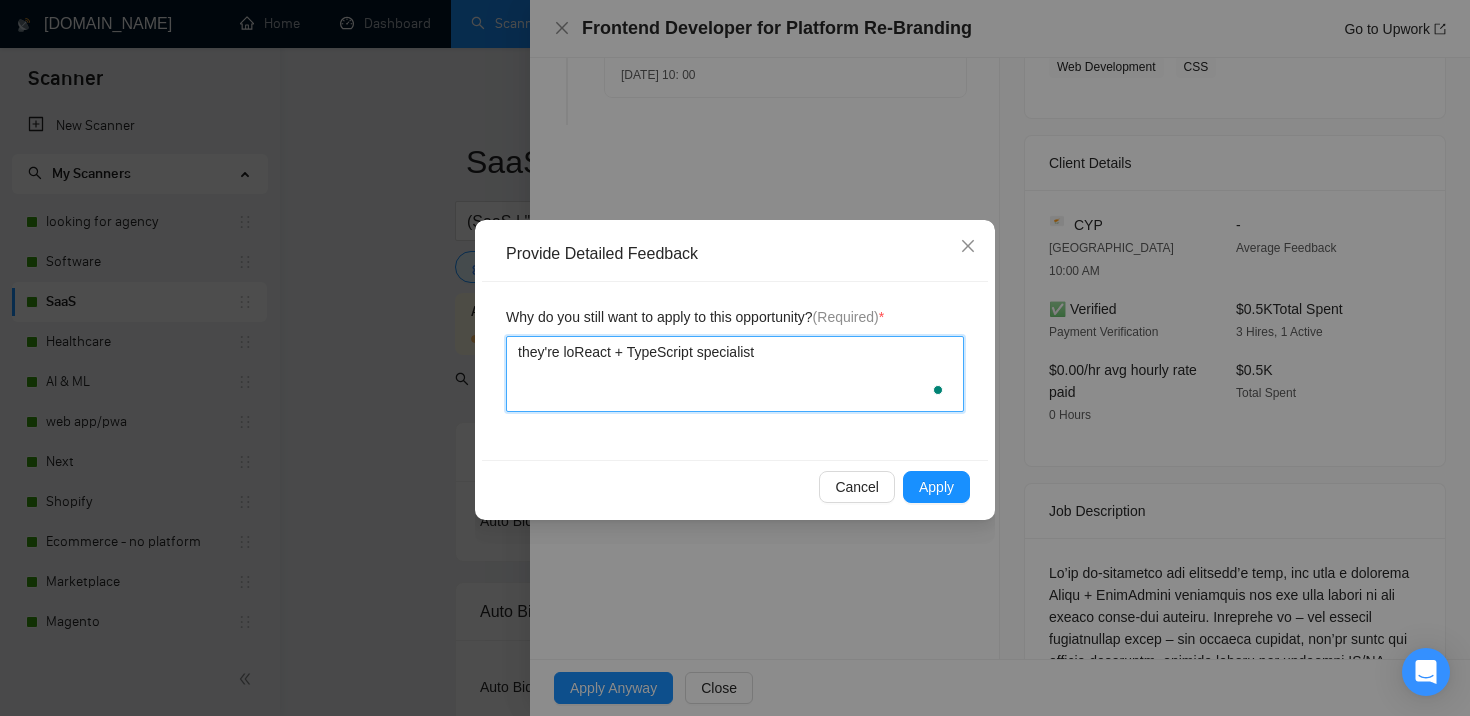 type 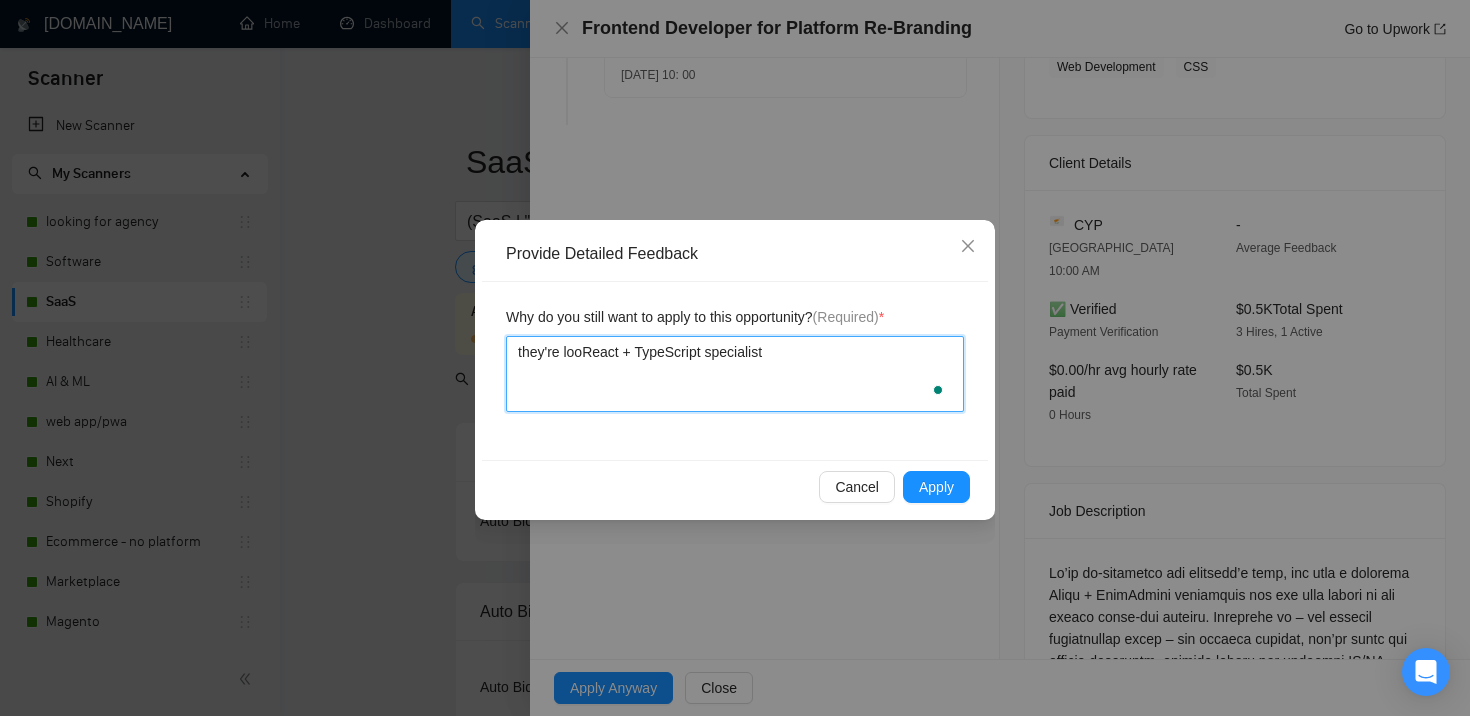 type 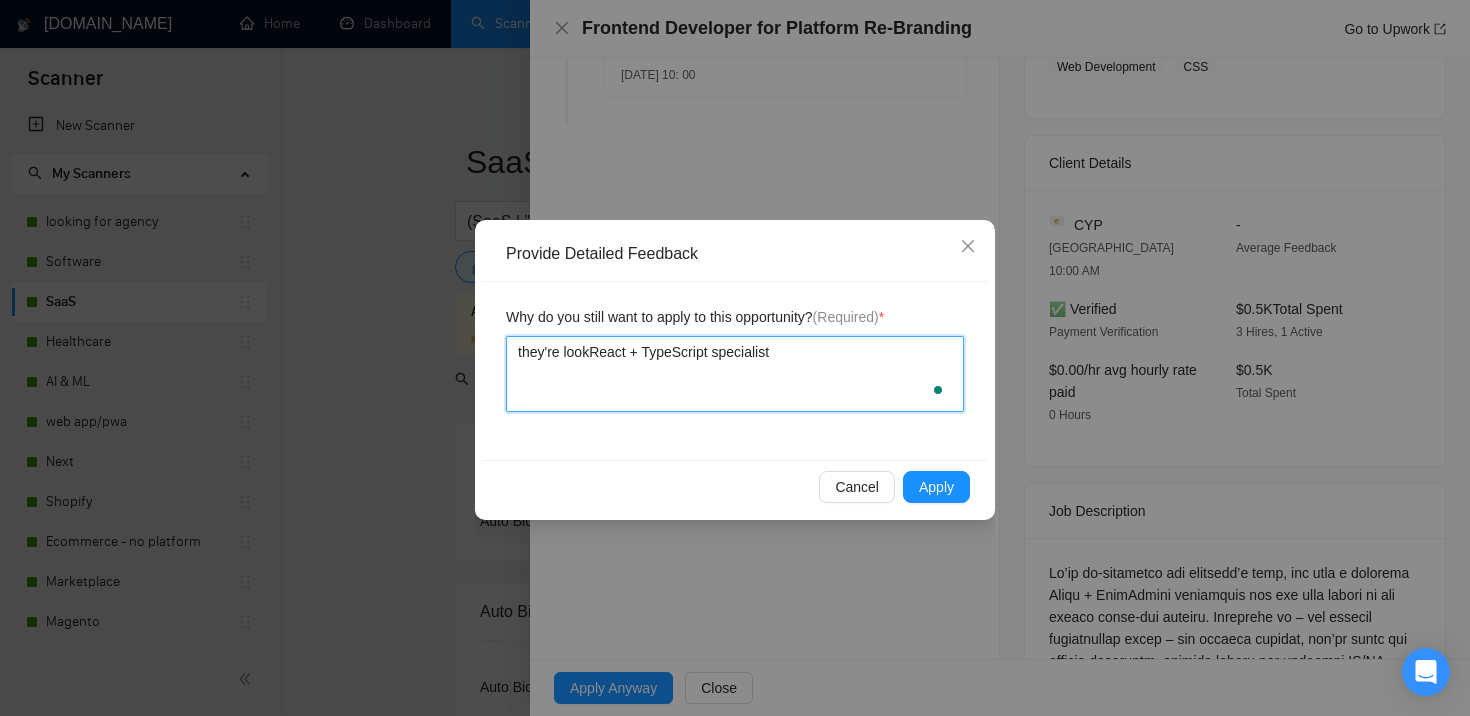 type on "they're lookiReact + TypeScript specialist" 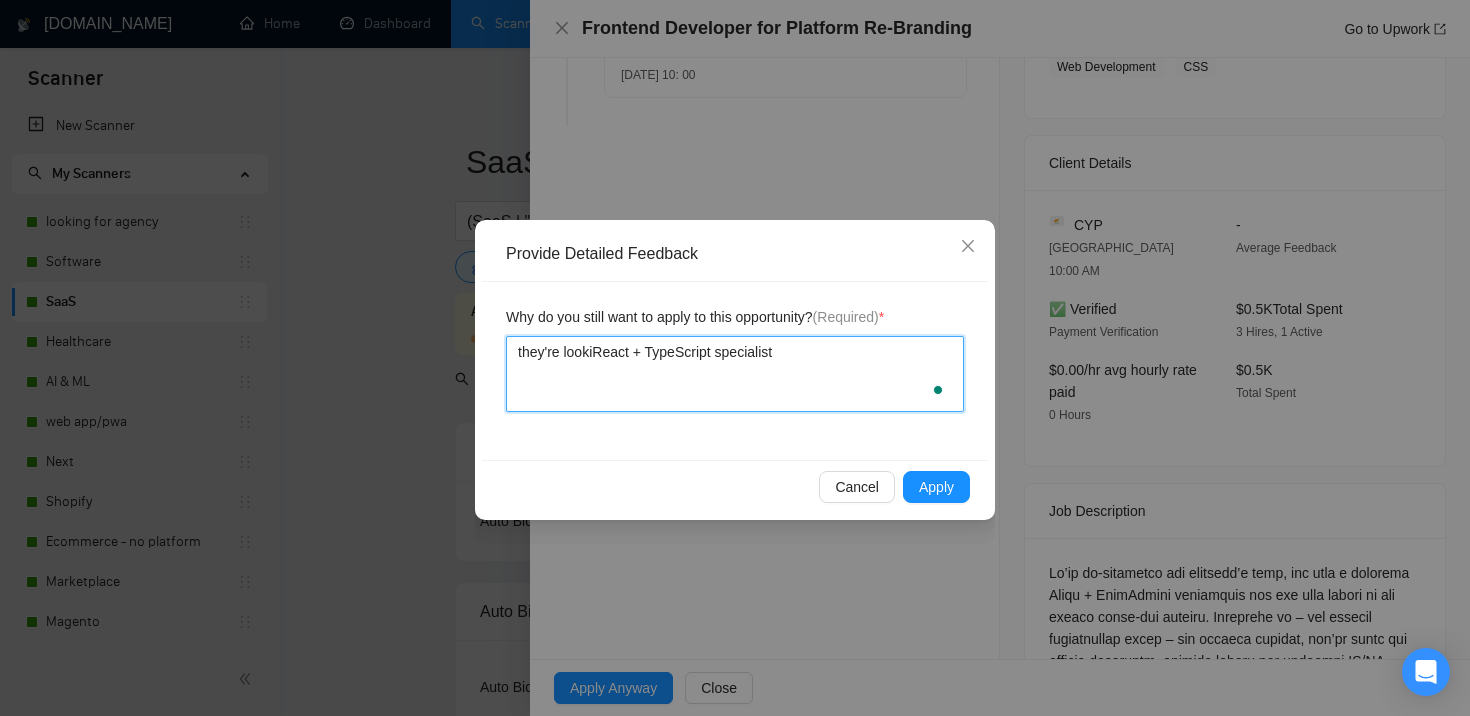type 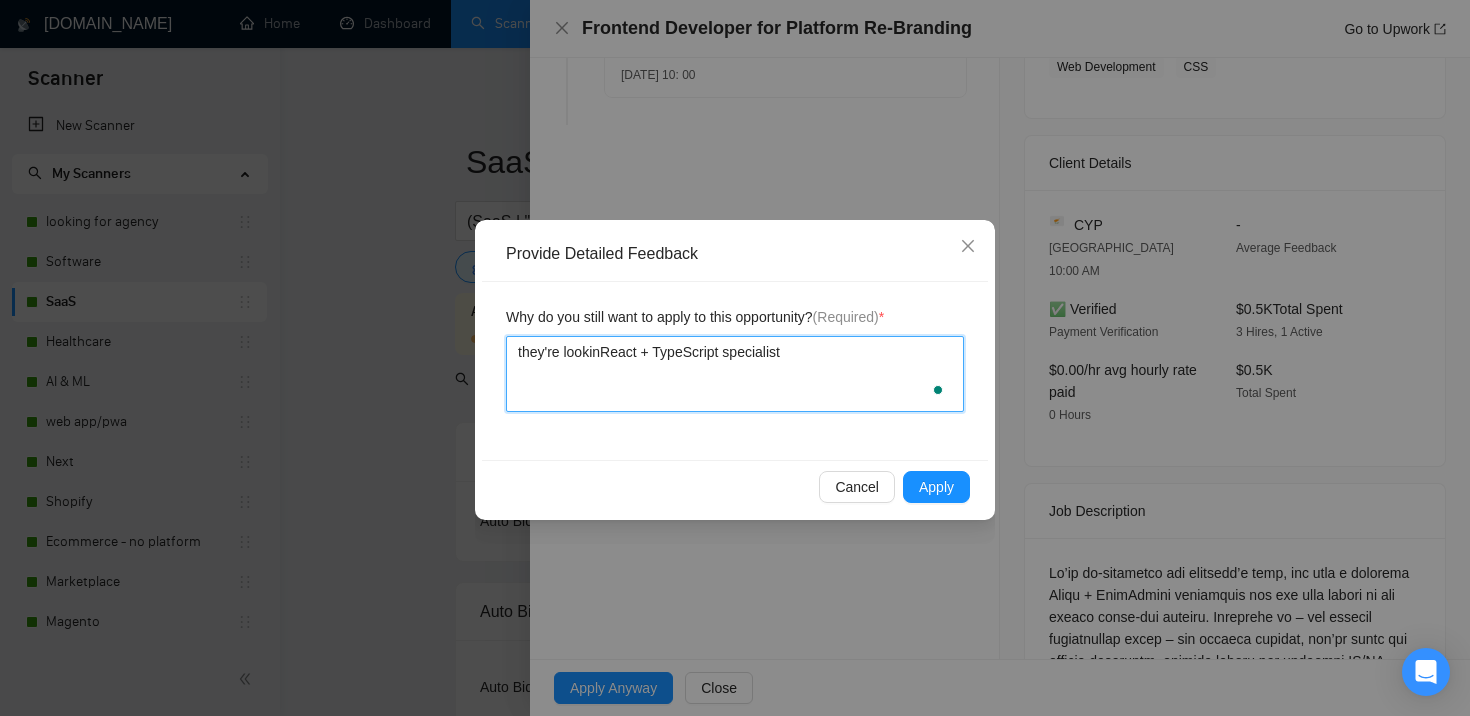 type on "they're lookingReact + TypeScript specialist" 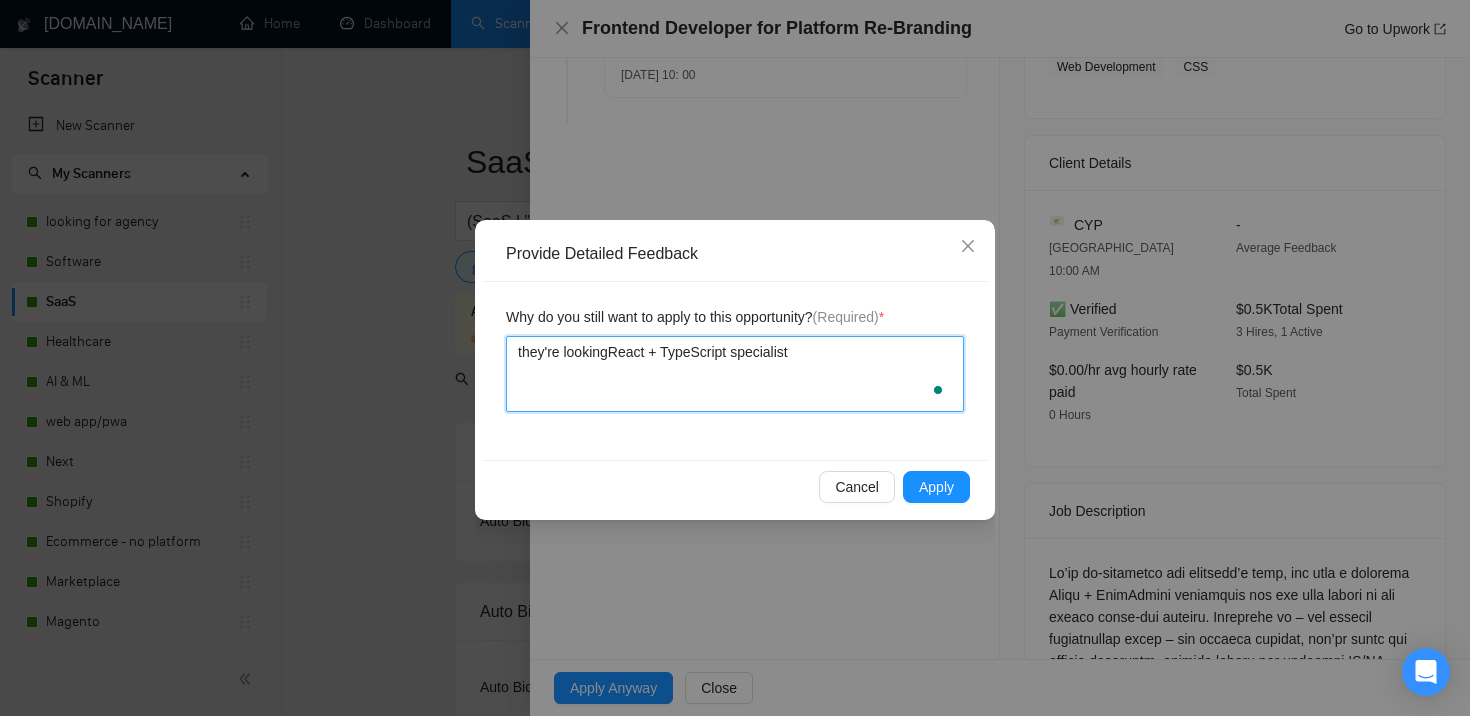 type 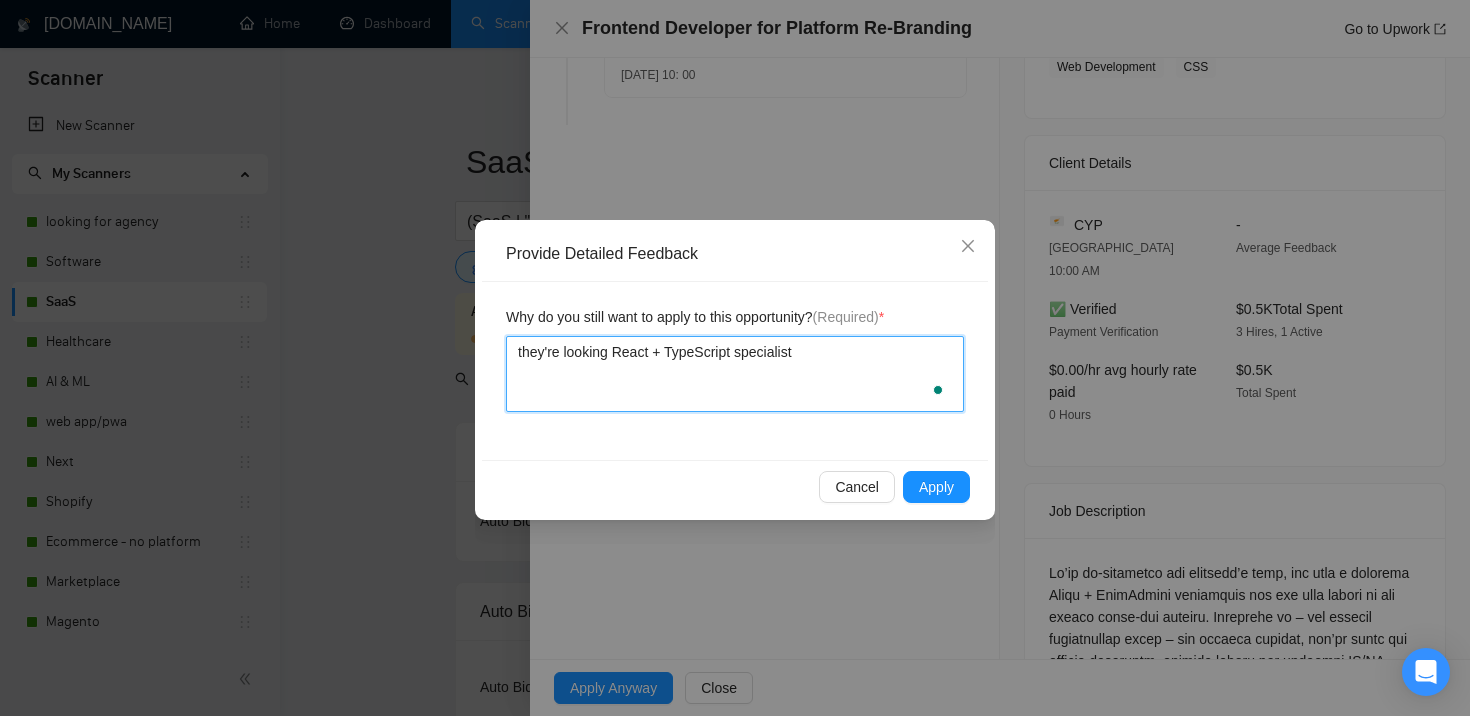 type 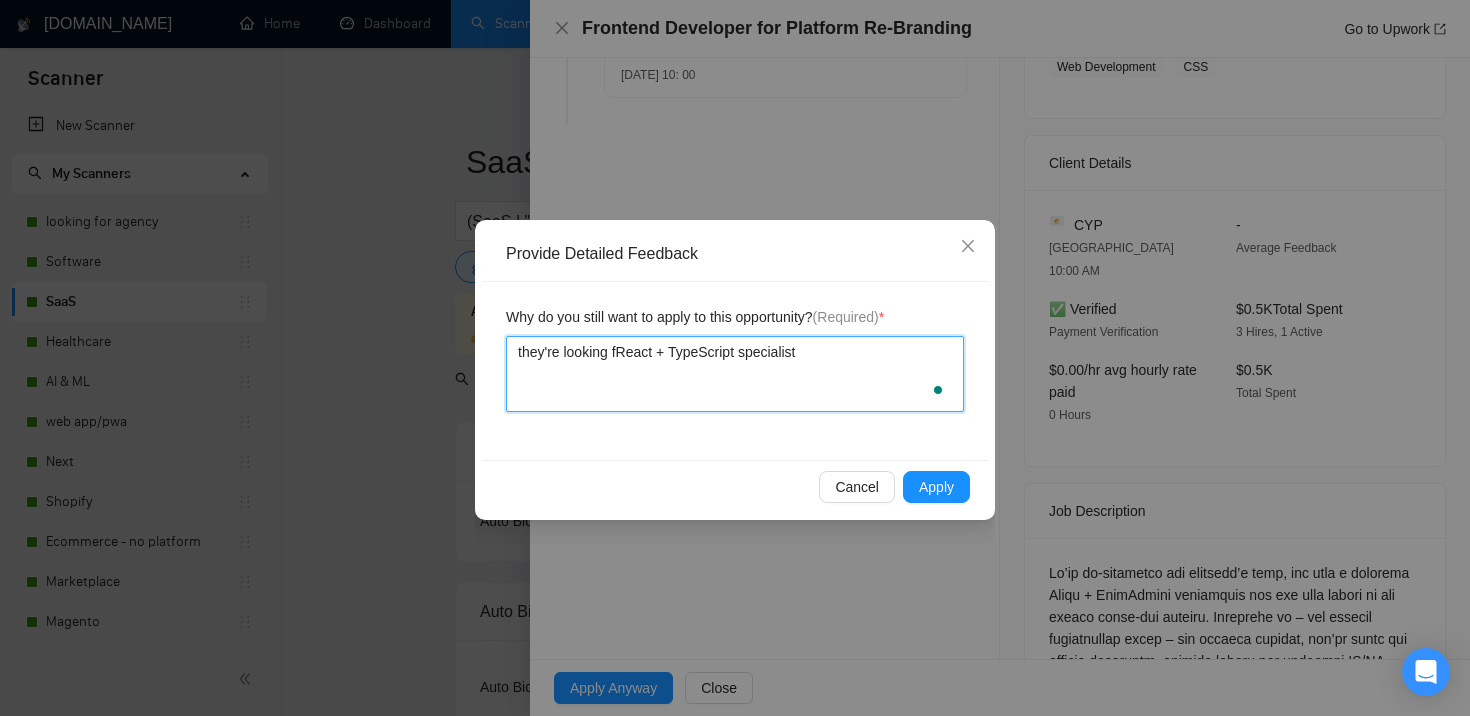 type 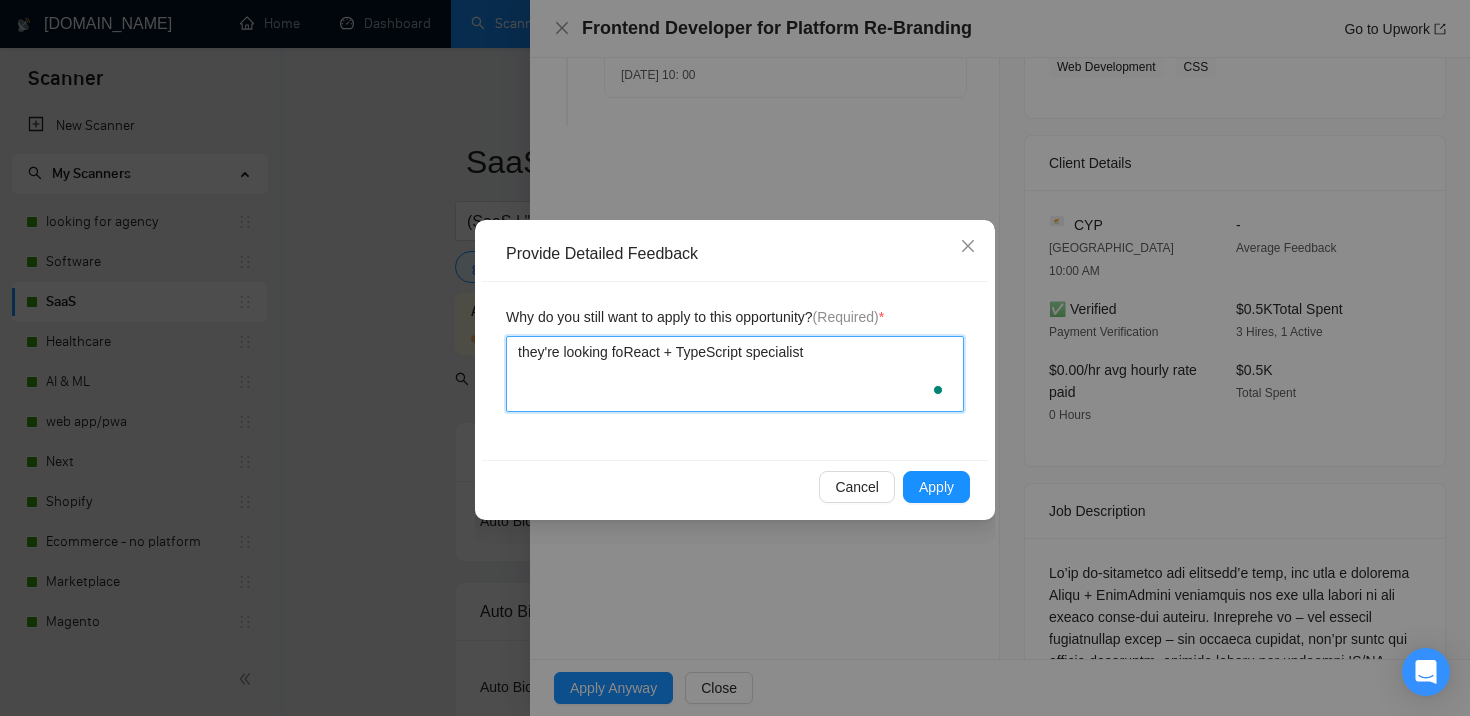 type 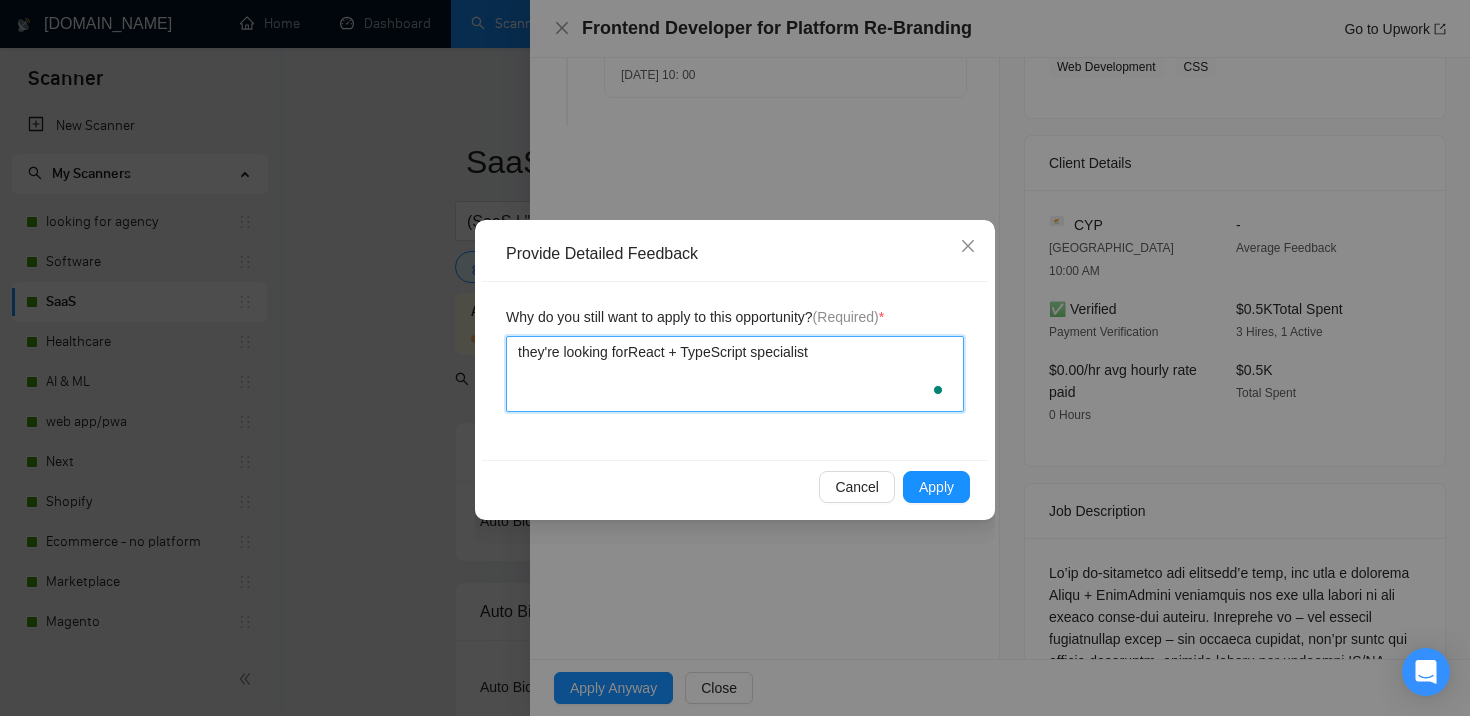 type 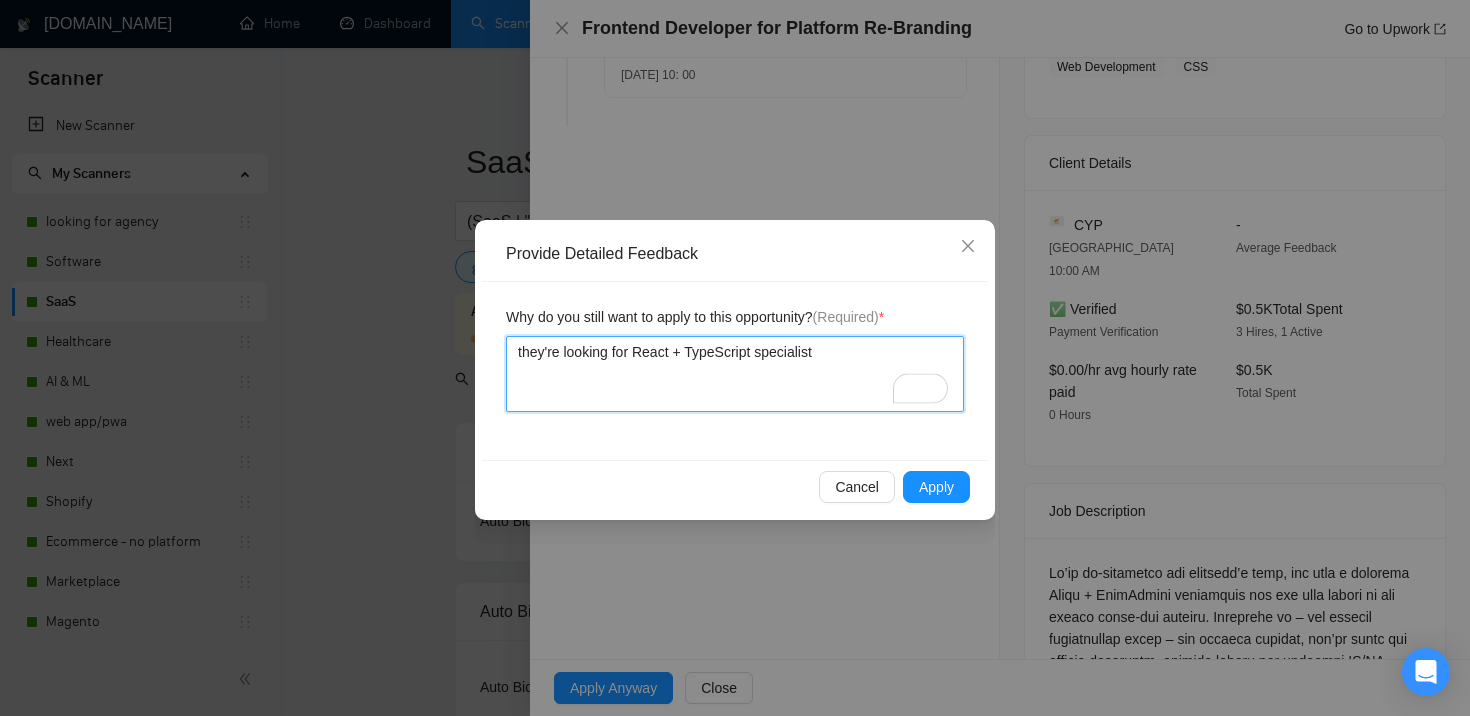 click on "they're looking for React + TypeScript specialist" at bounding box center (735, 374) 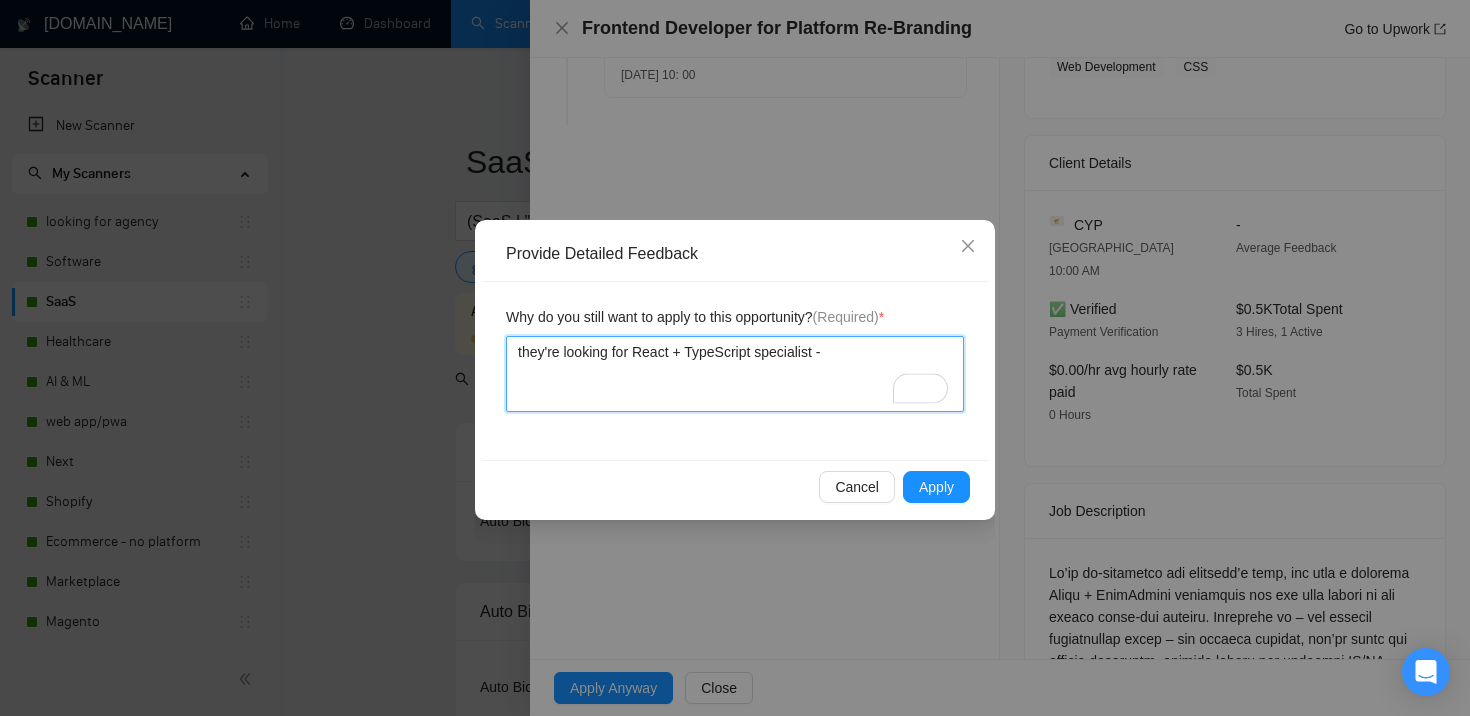 type on "they're looking for React + TypeScript specialist -" 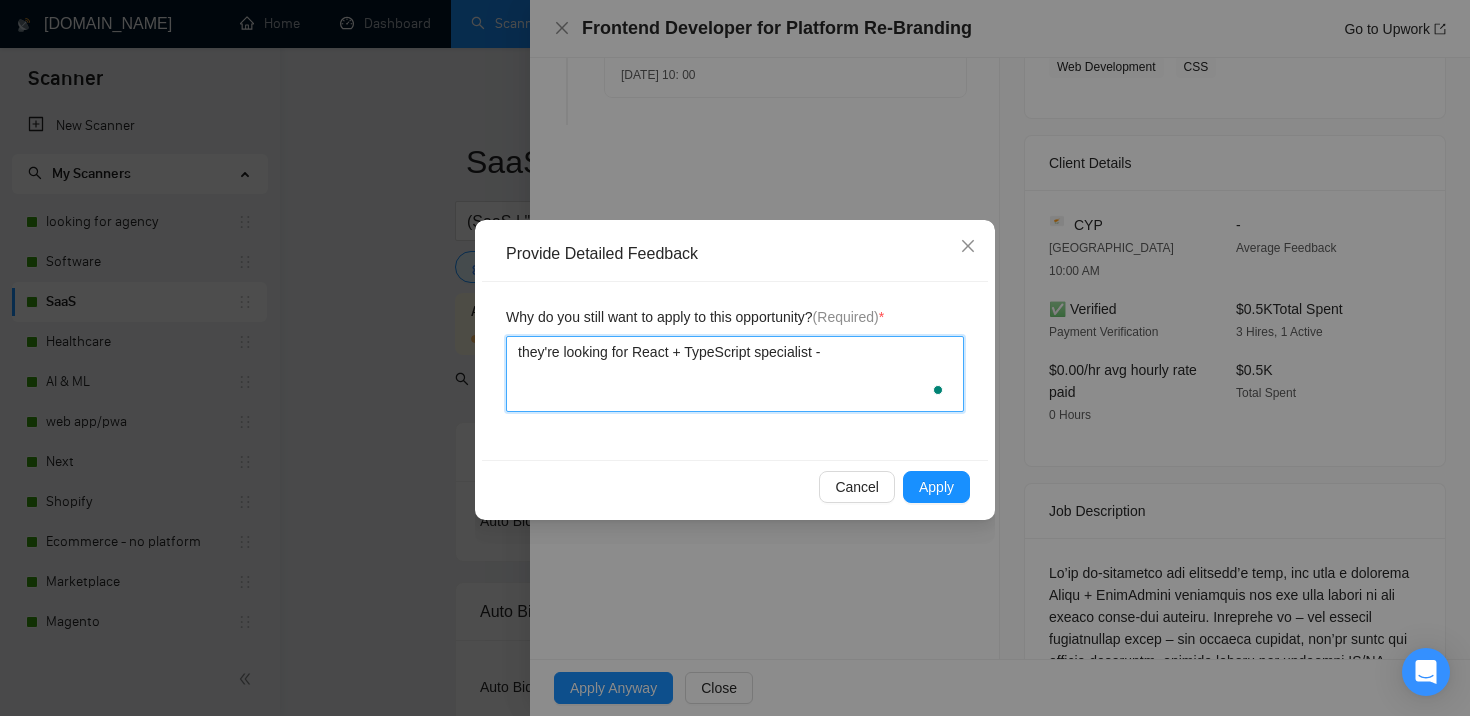 type 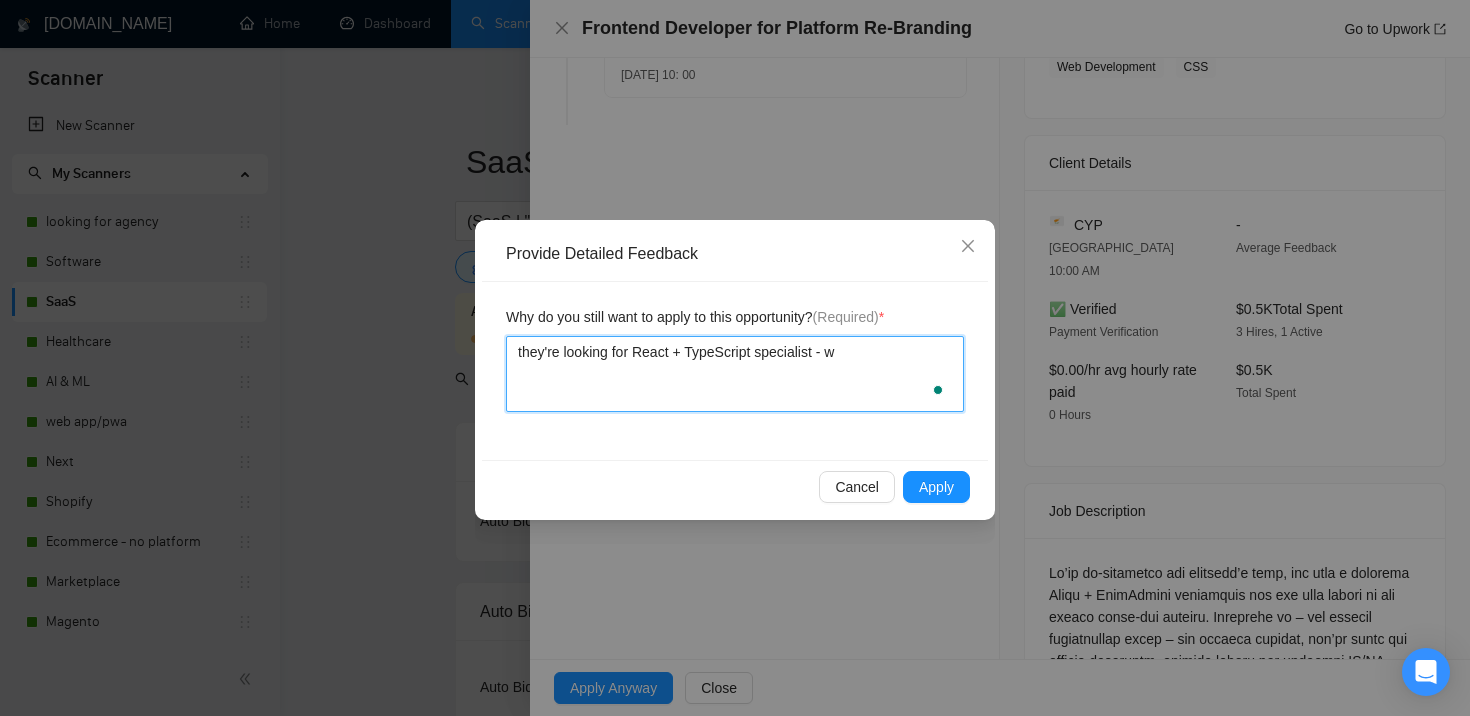 type 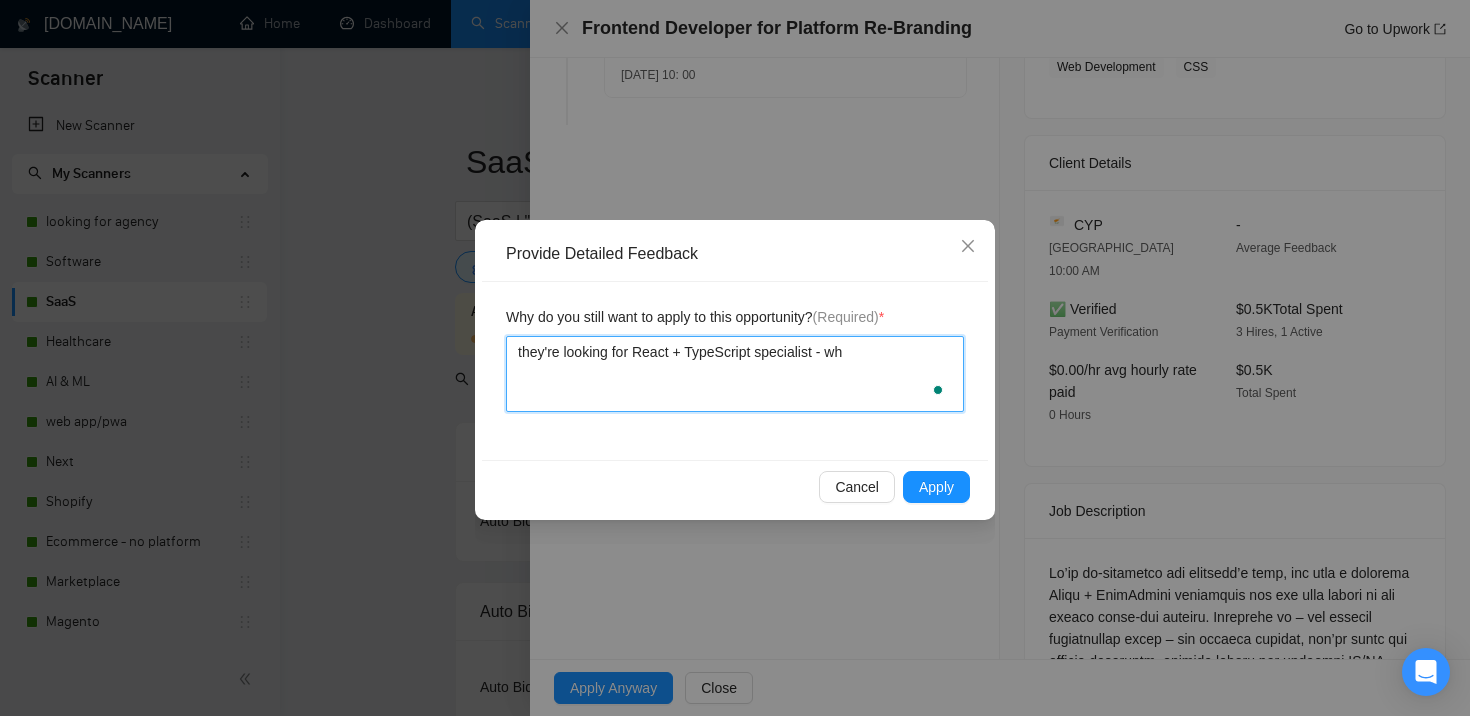 type 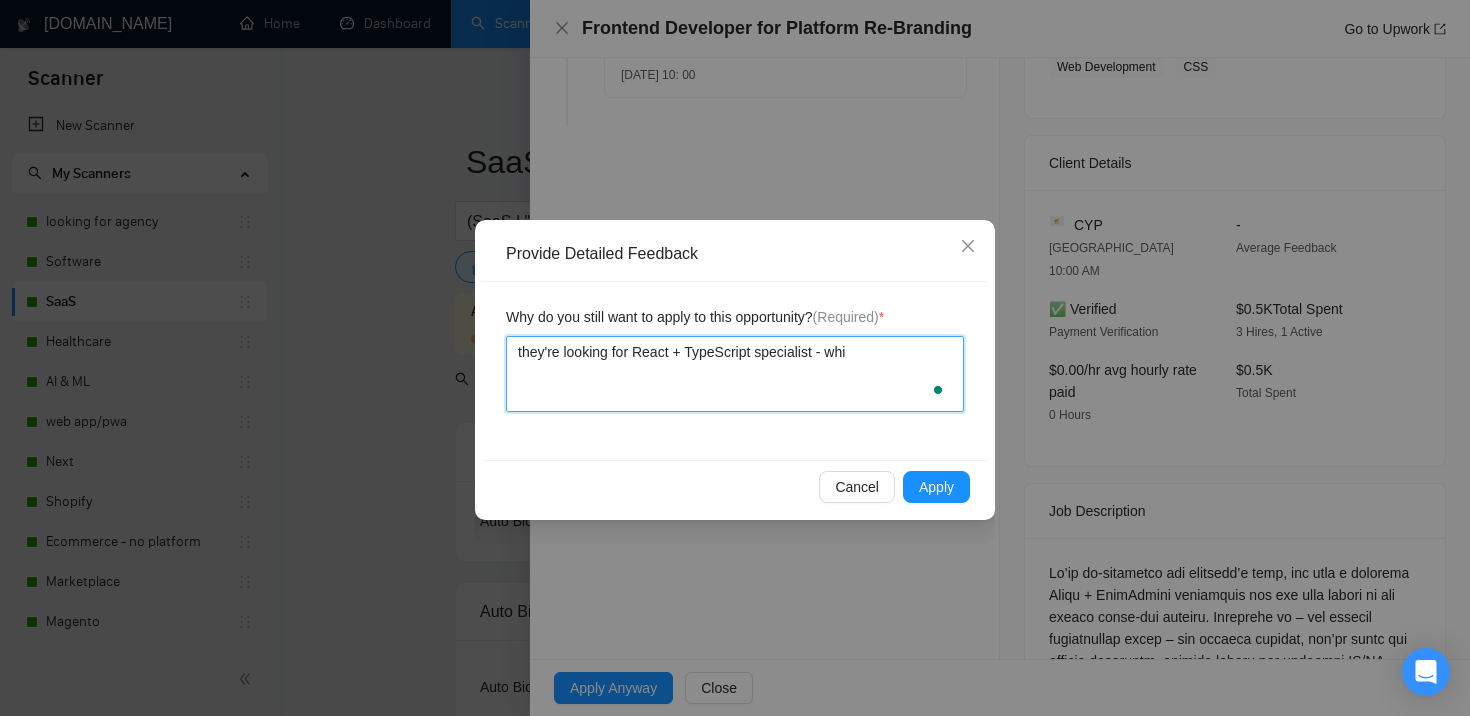 type 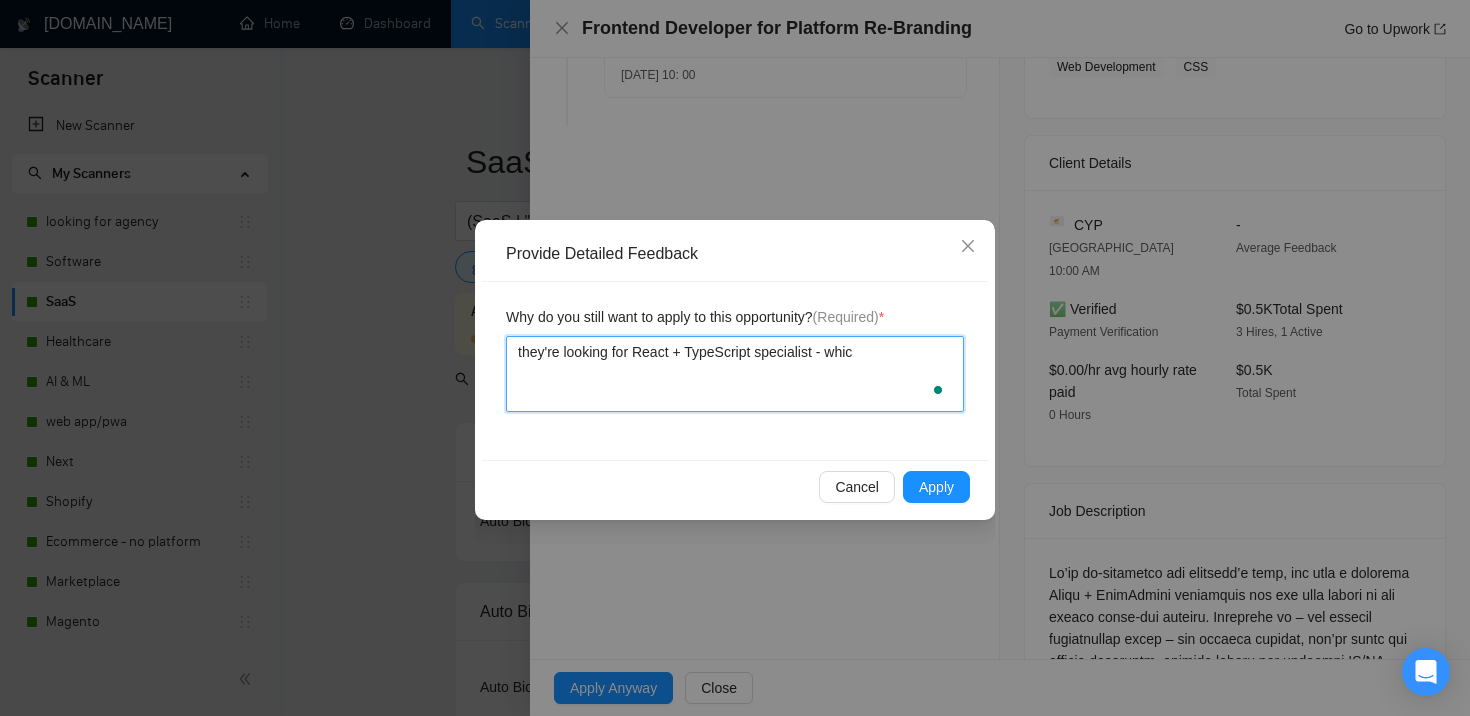 type on "they're looking for React + TypeScript specialist - which" 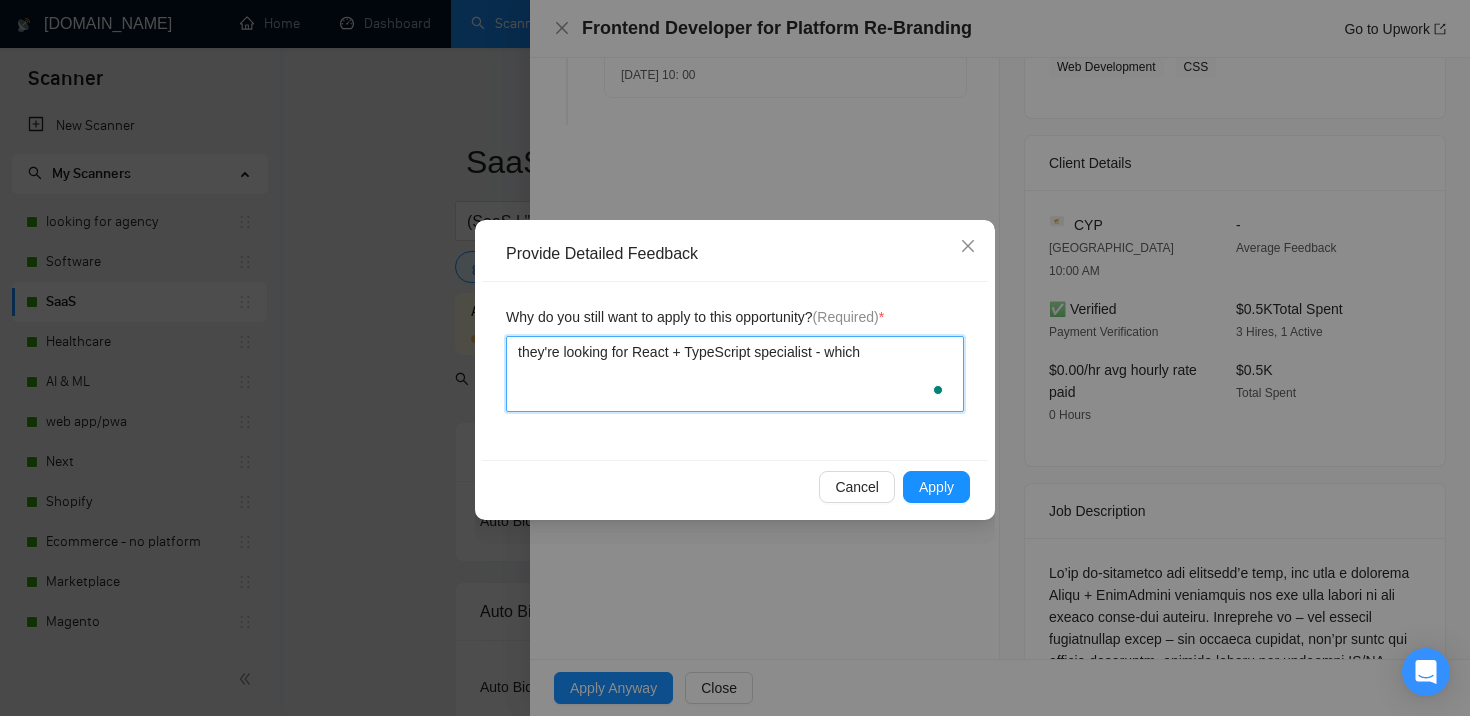 type 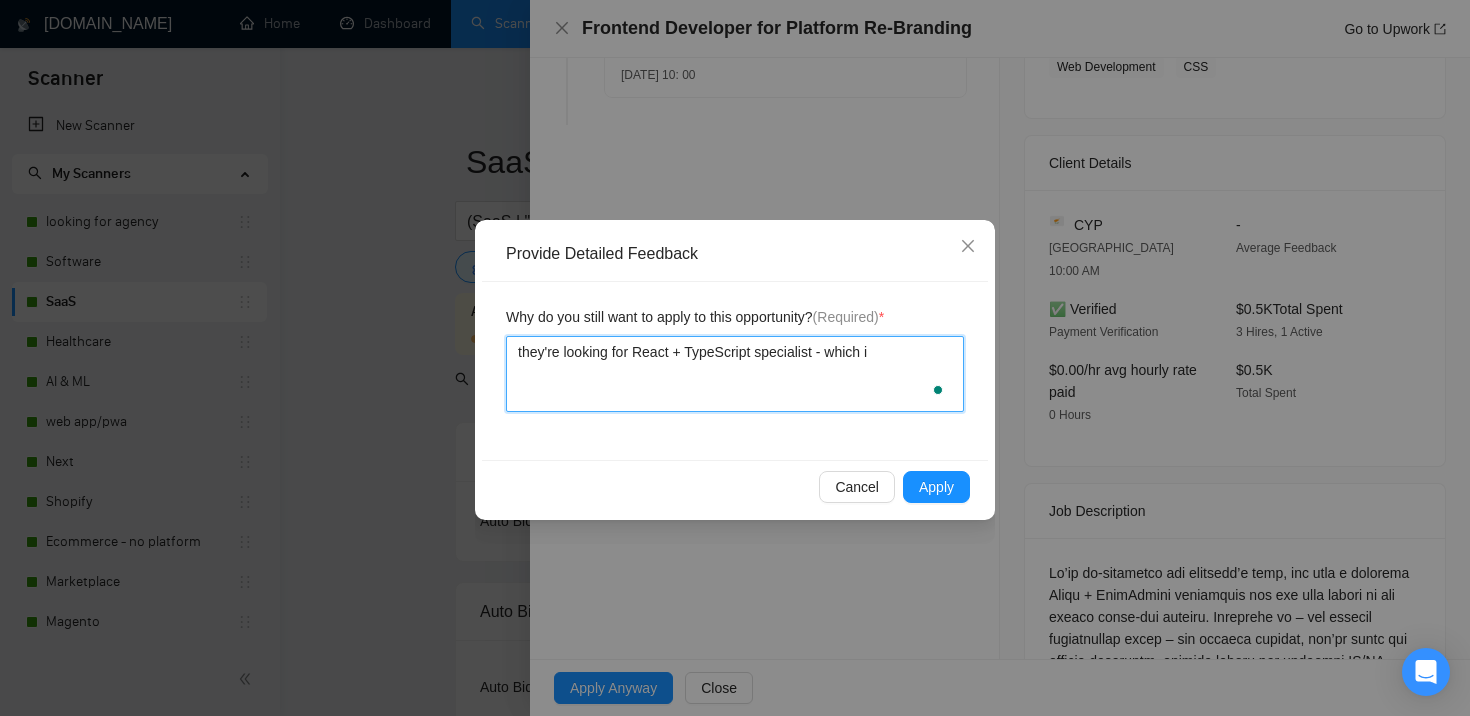 type 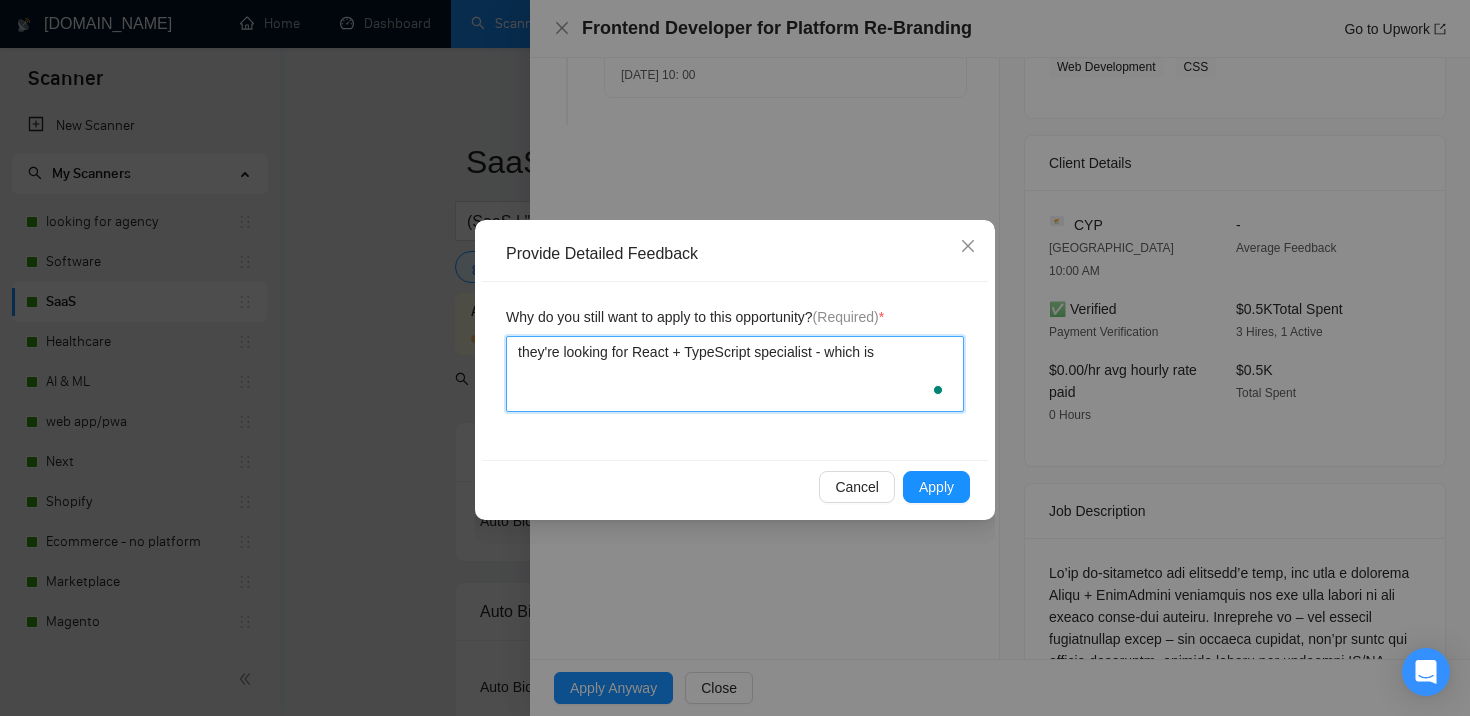 type 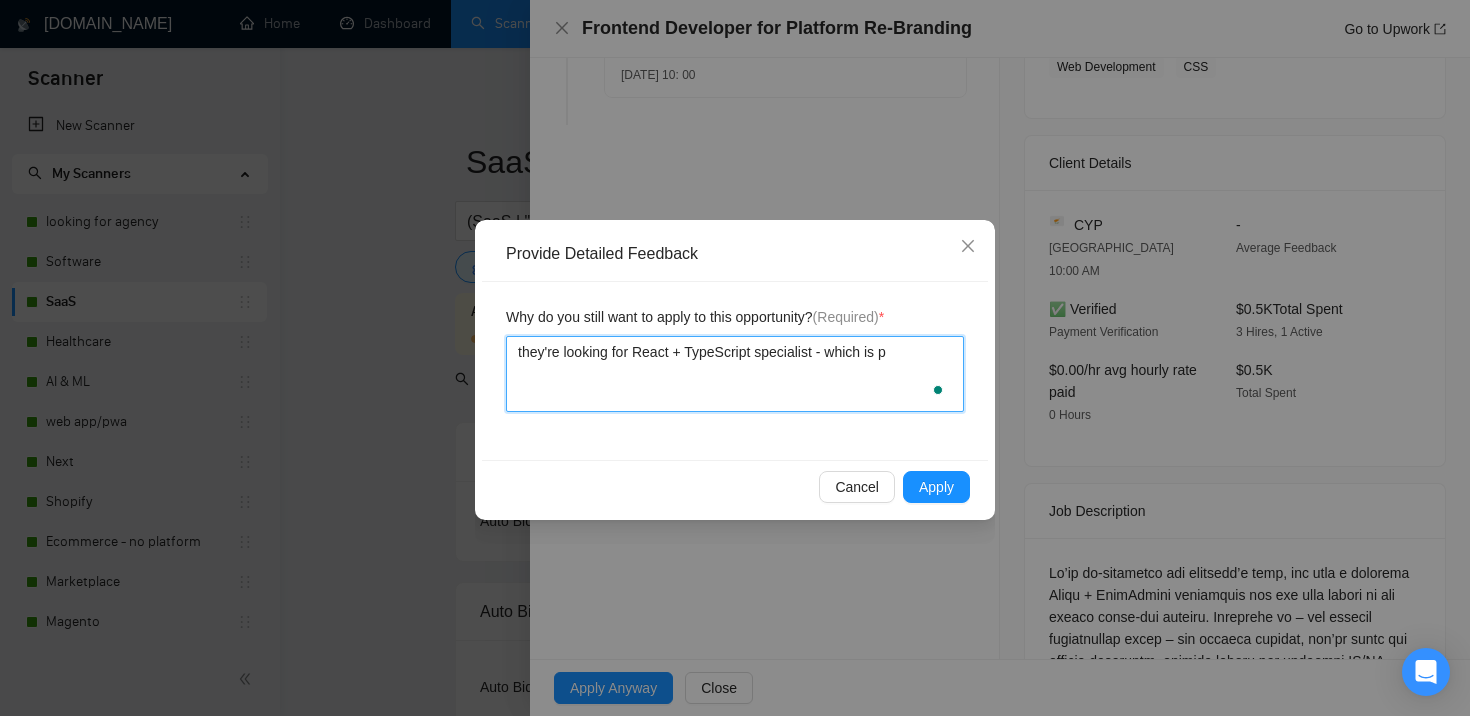 type 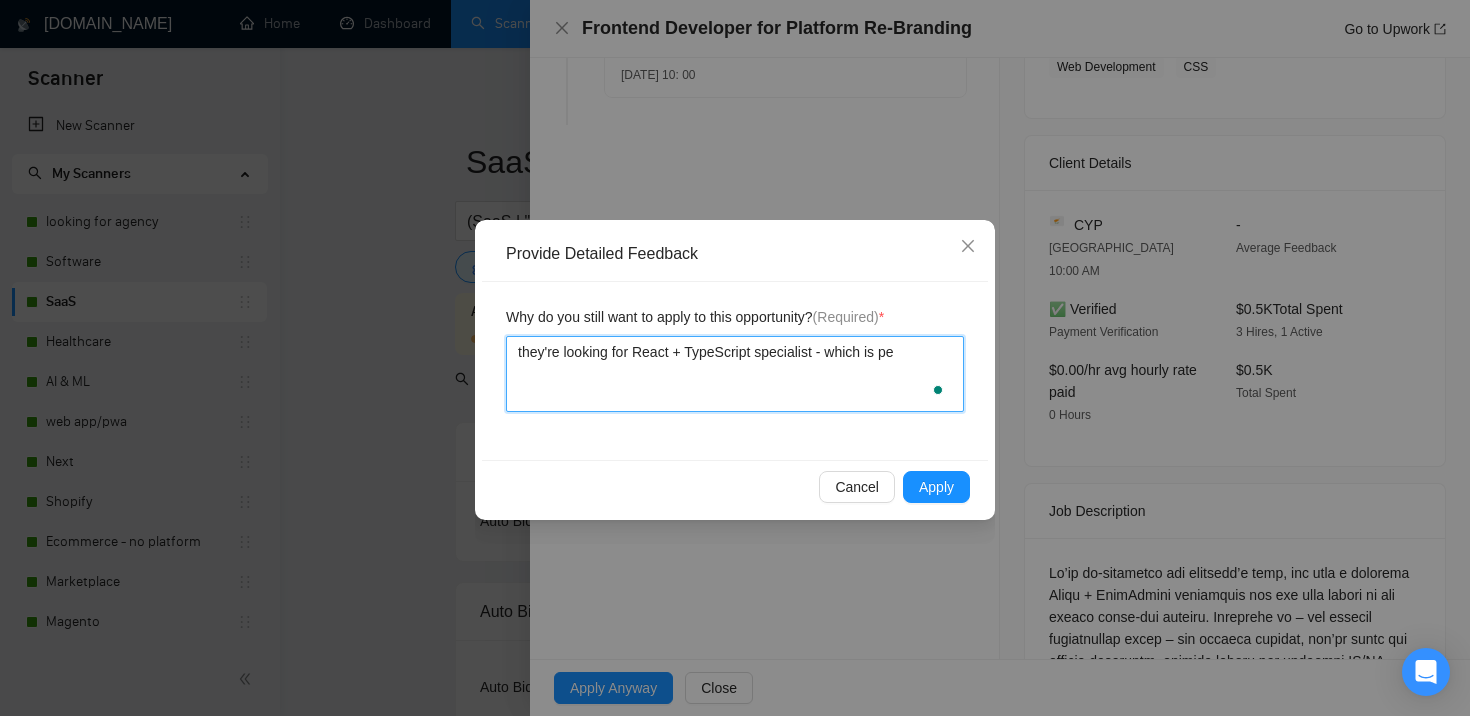 type 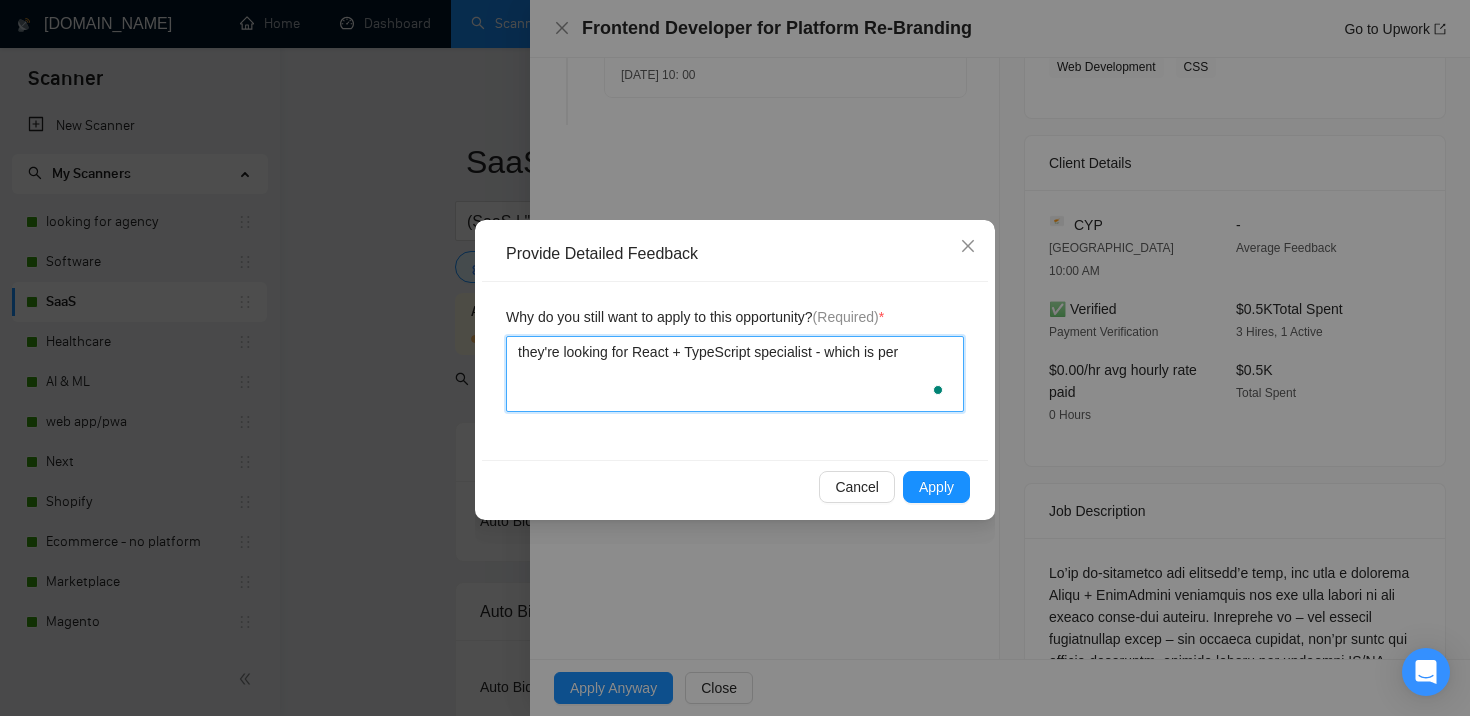 type 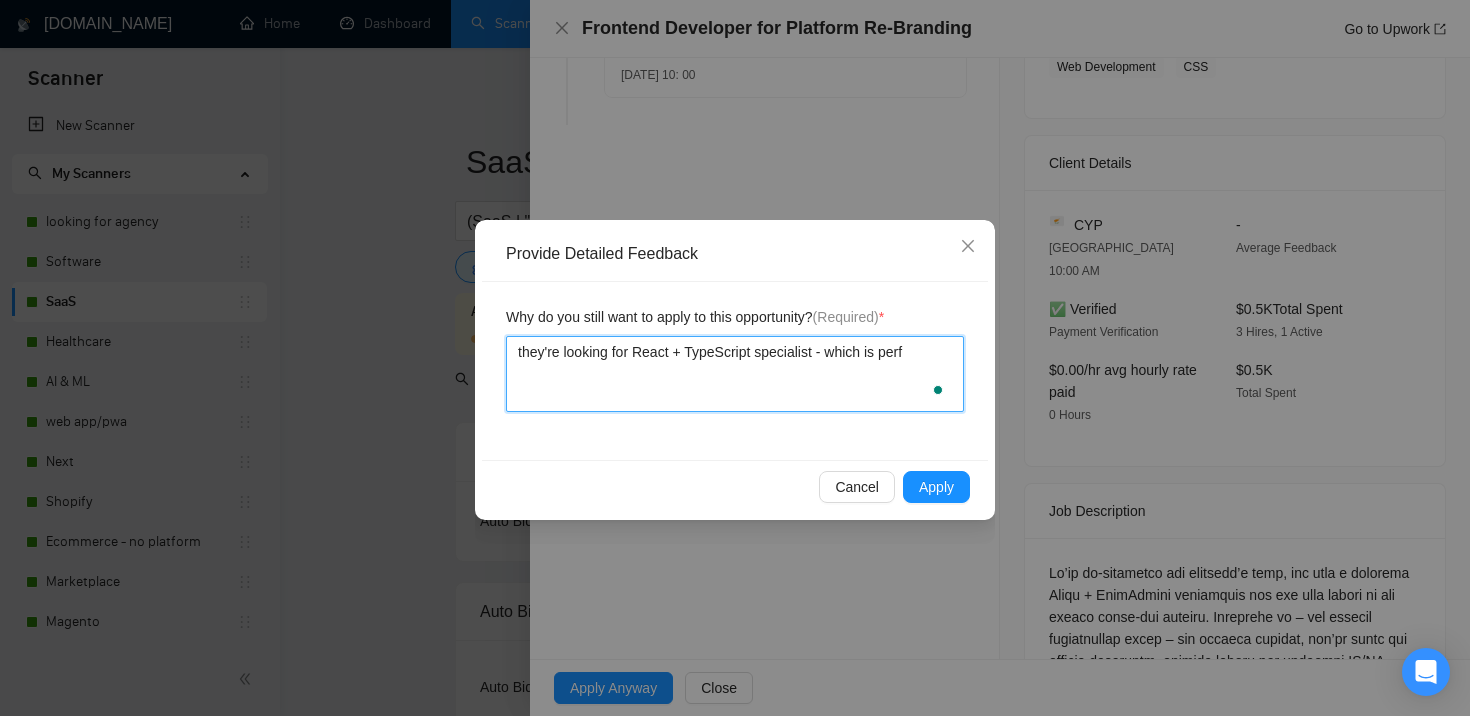 type 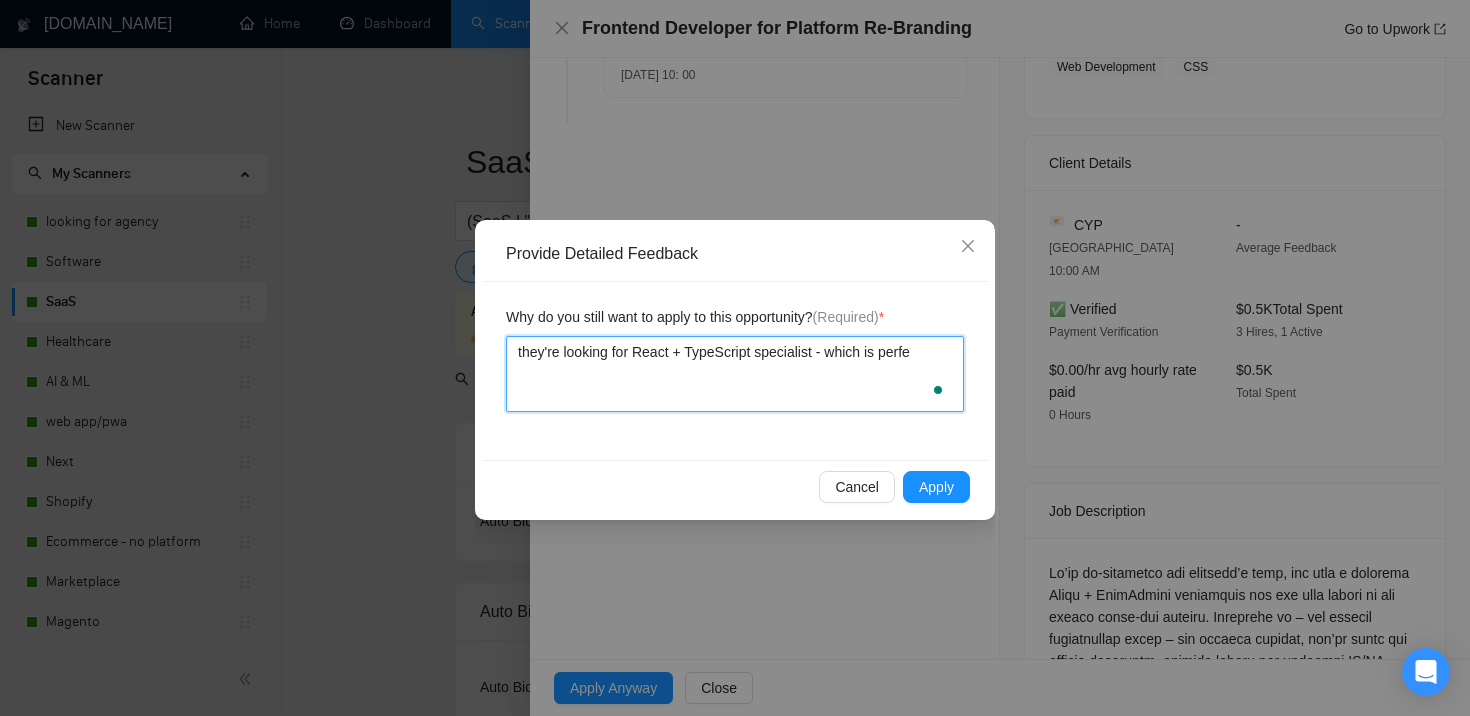 type 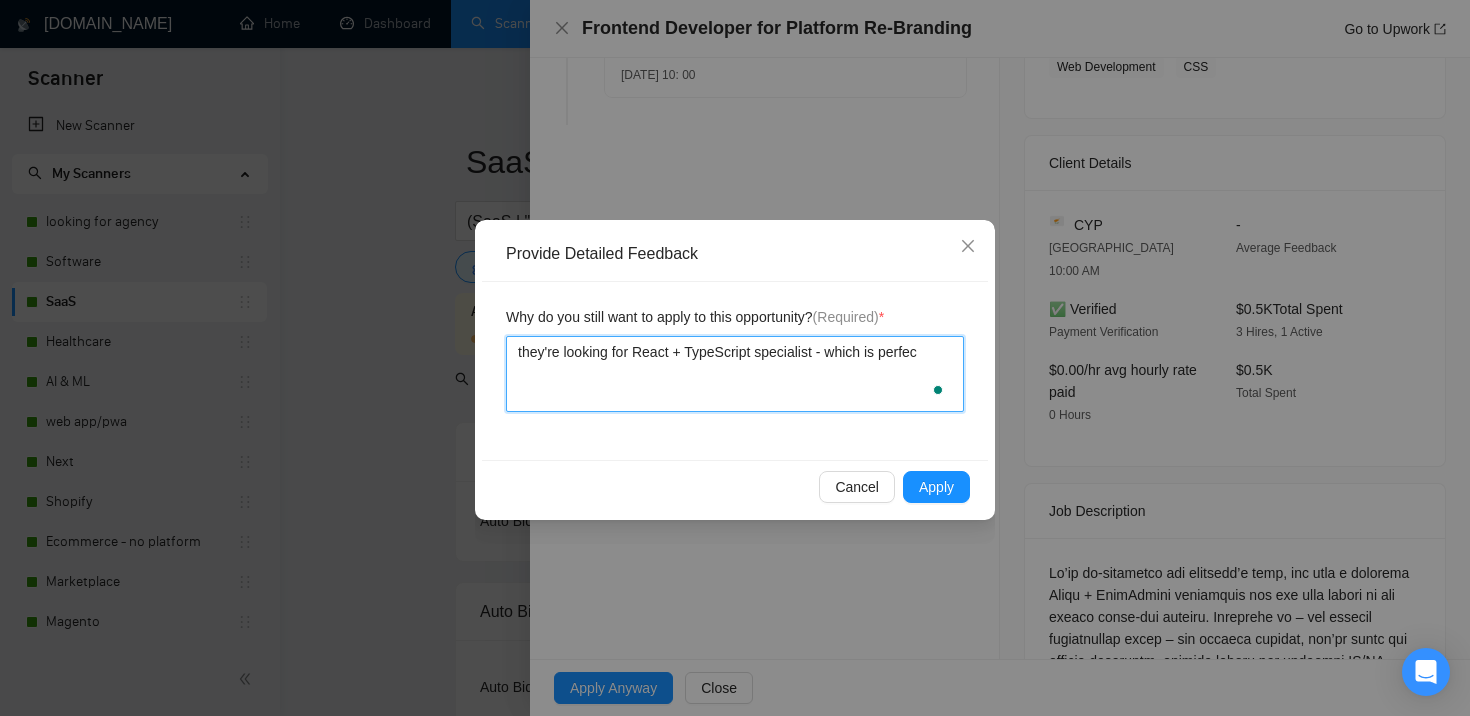 type 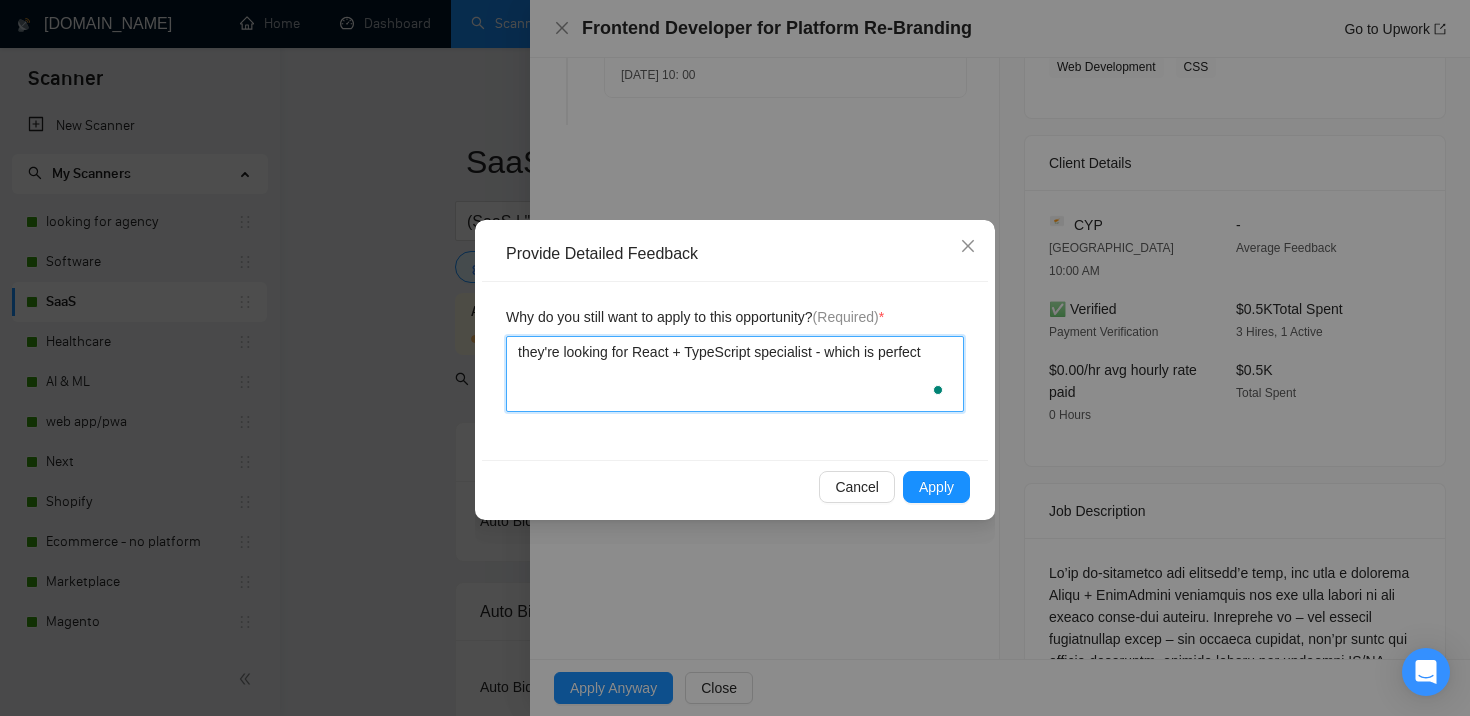 type 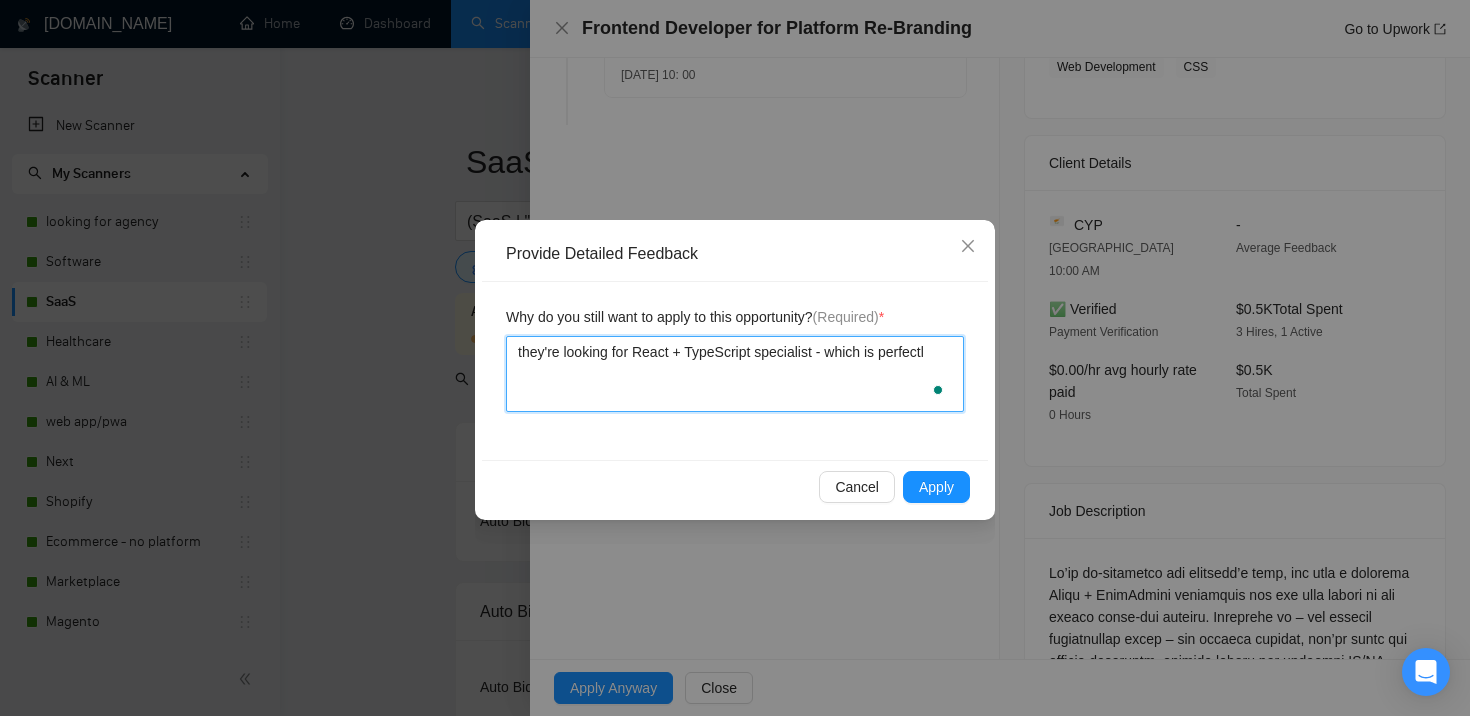 type 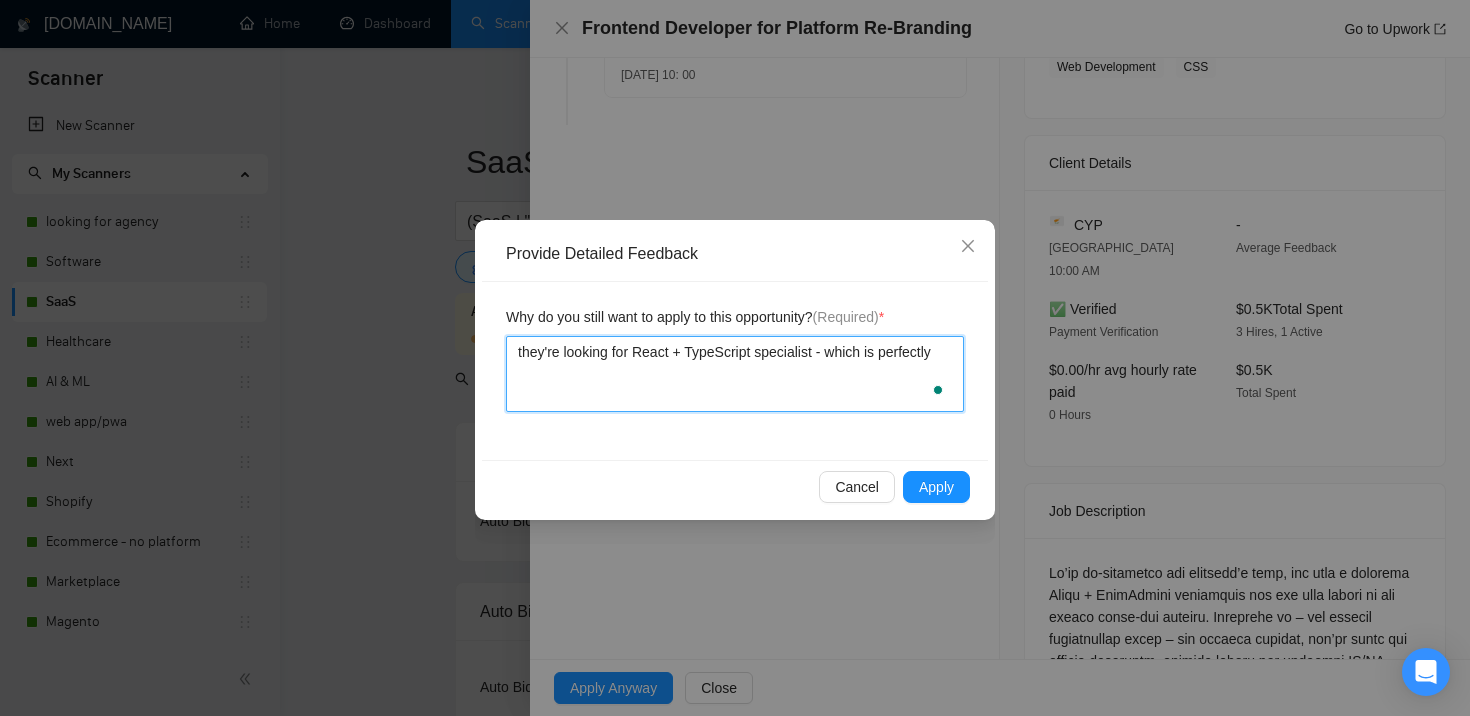 type 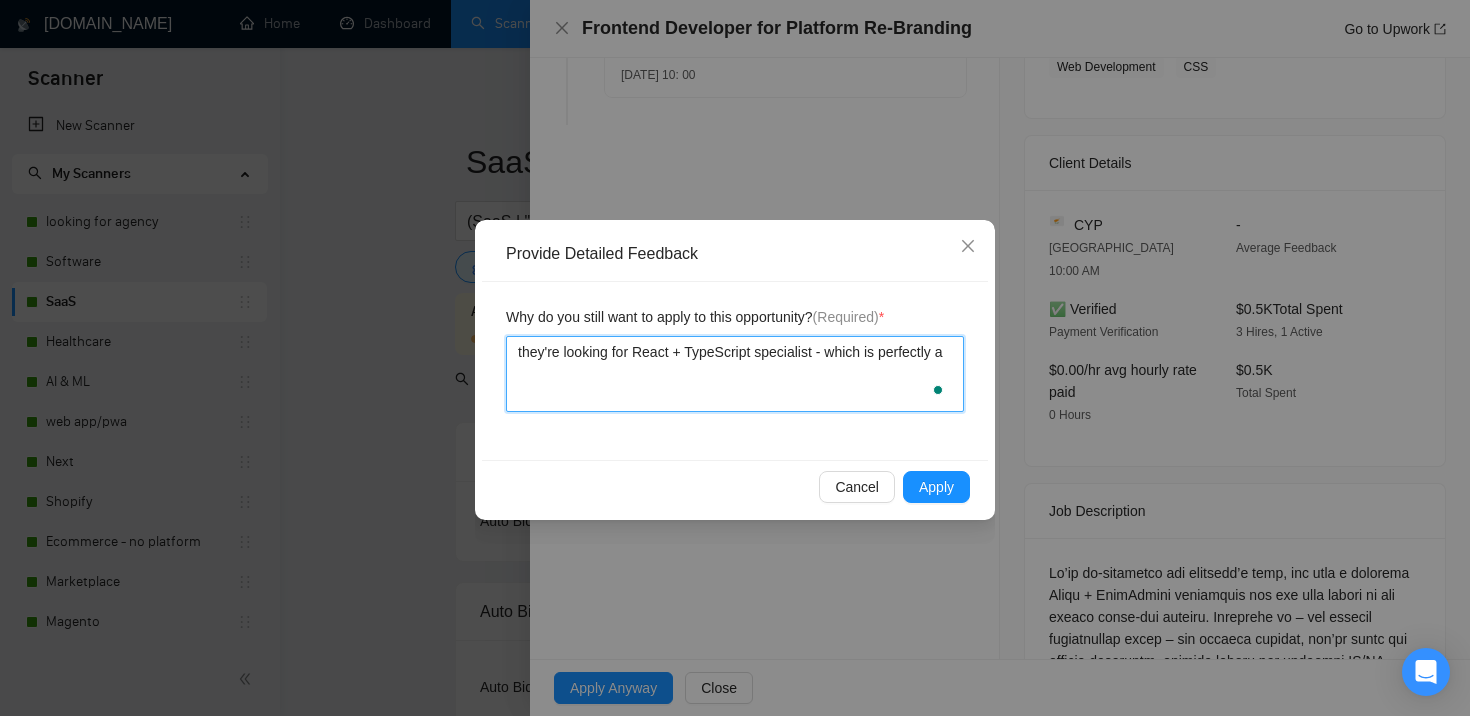 type 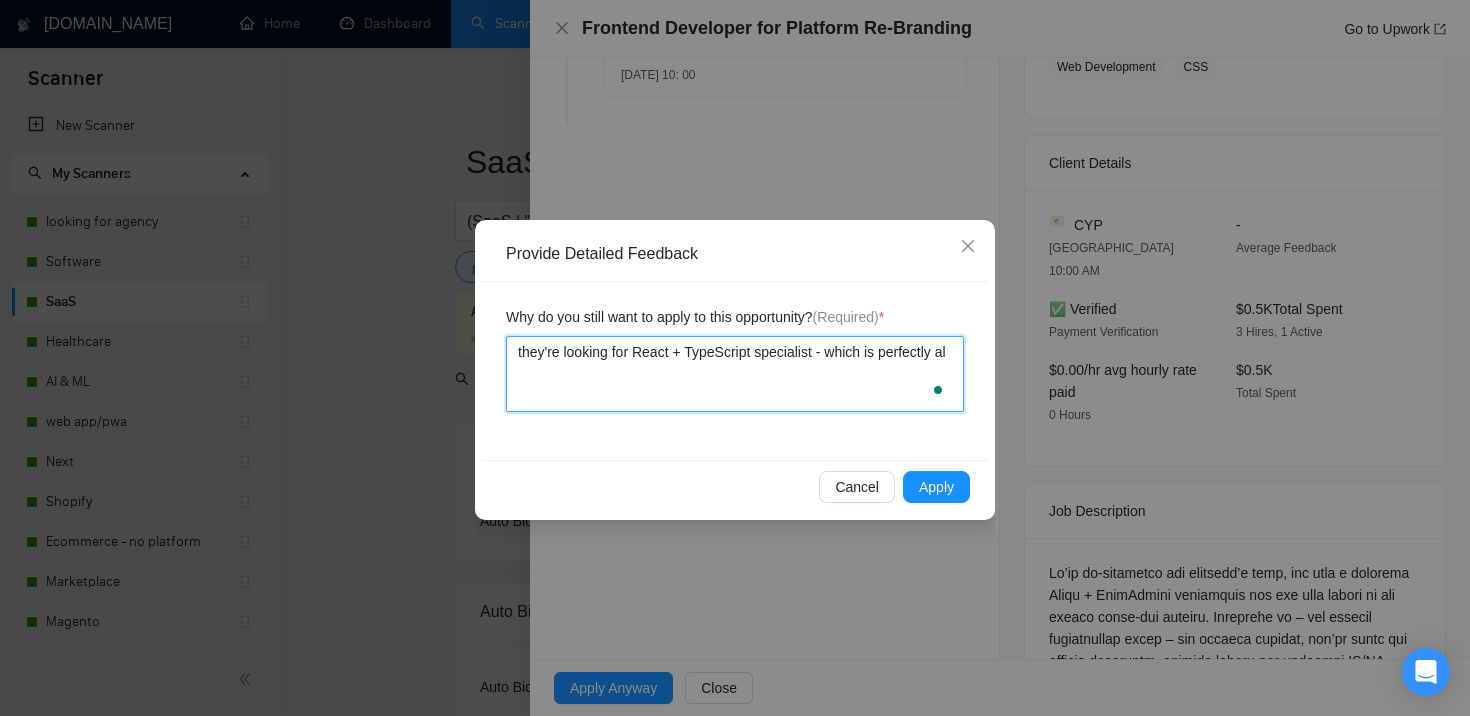 type 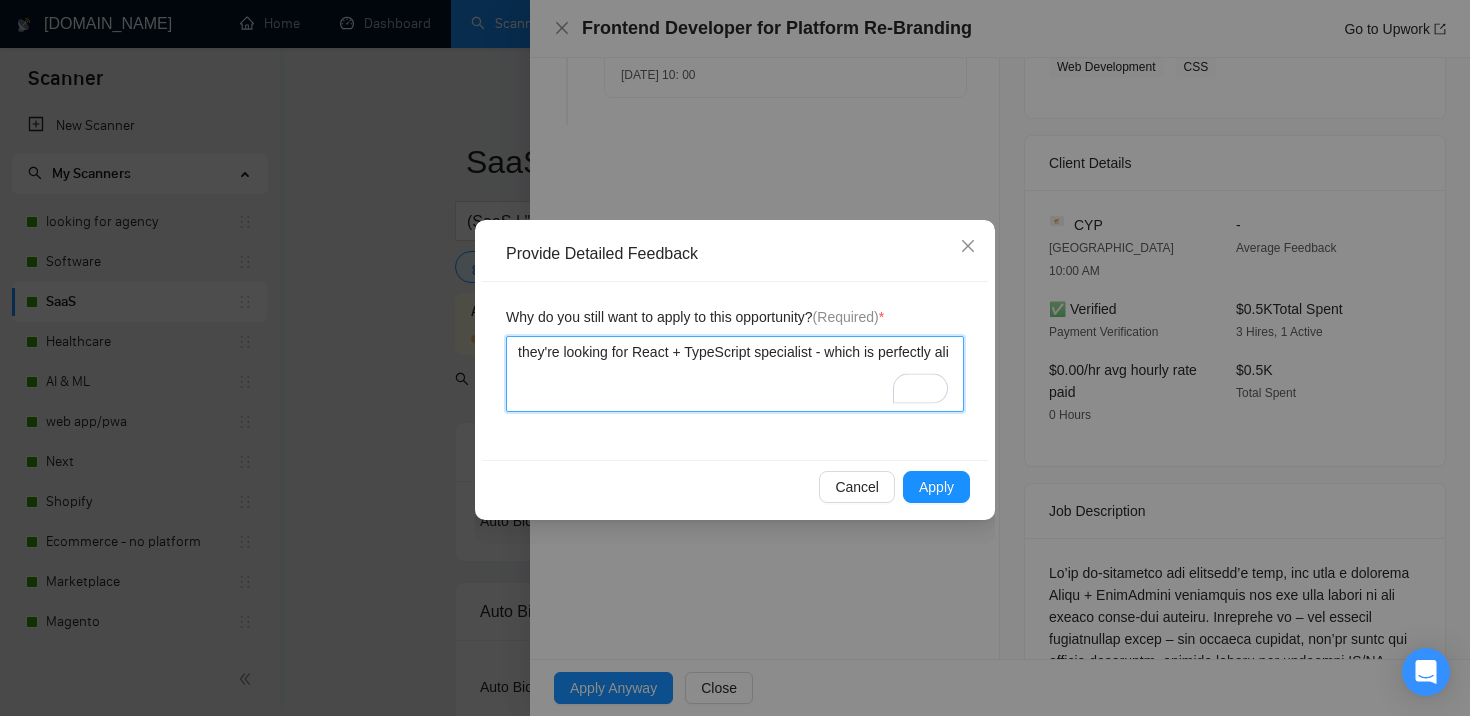 type 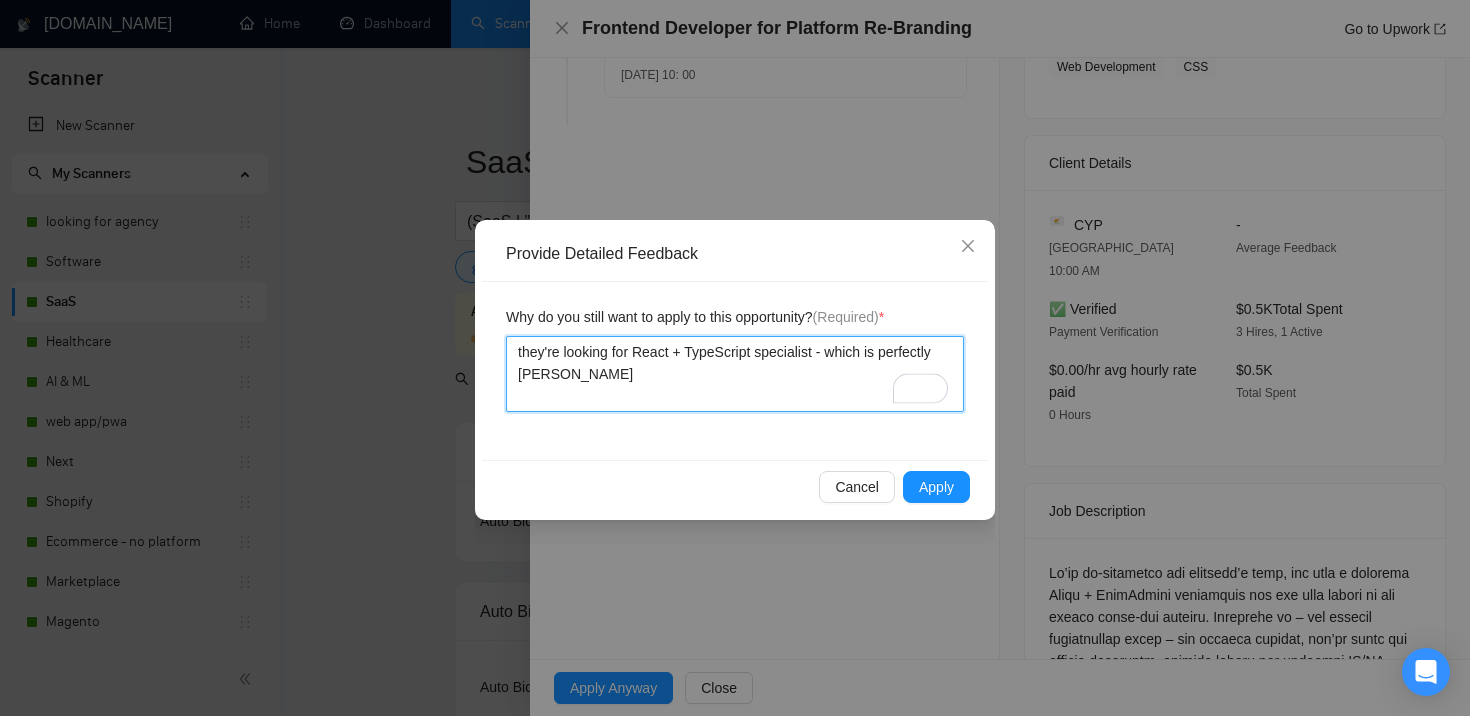 type 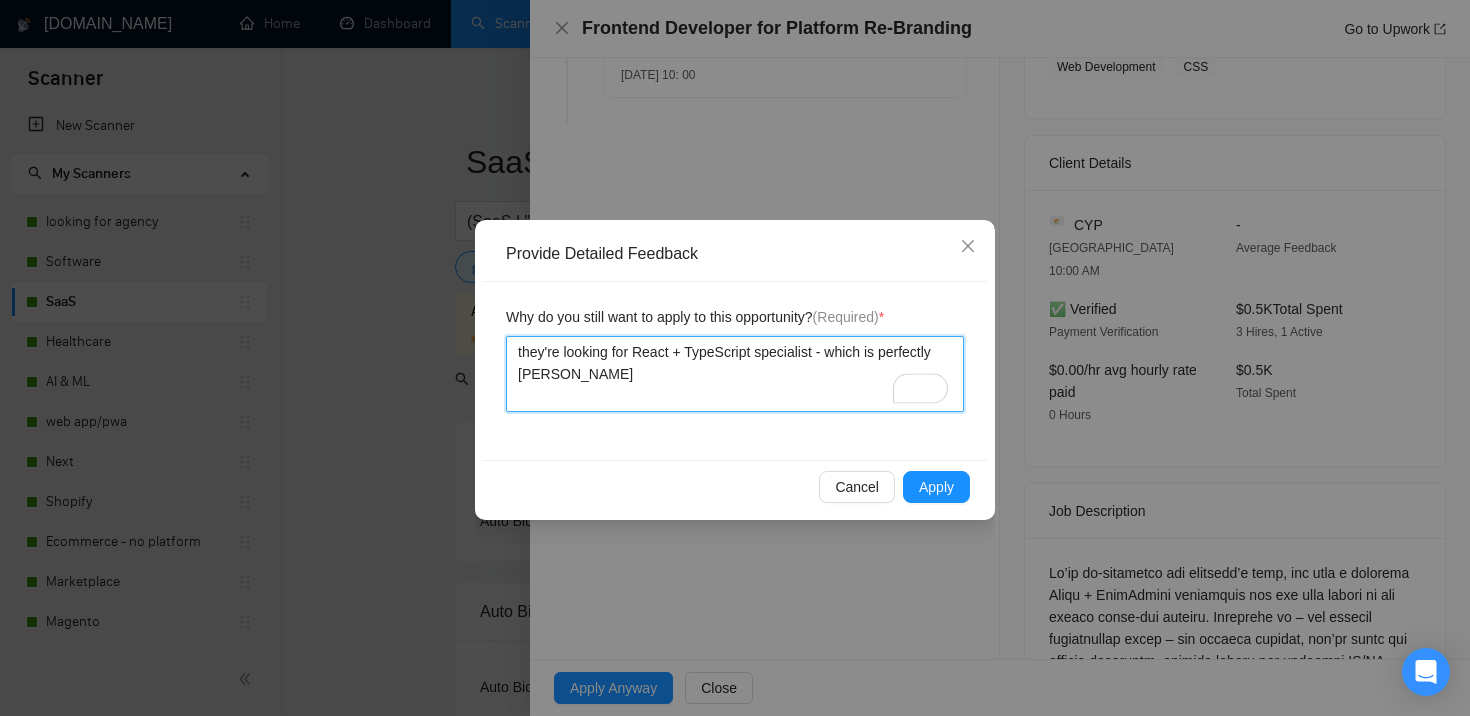 type on "they're looking for React + TypeScript specialist - which is perfectly align" 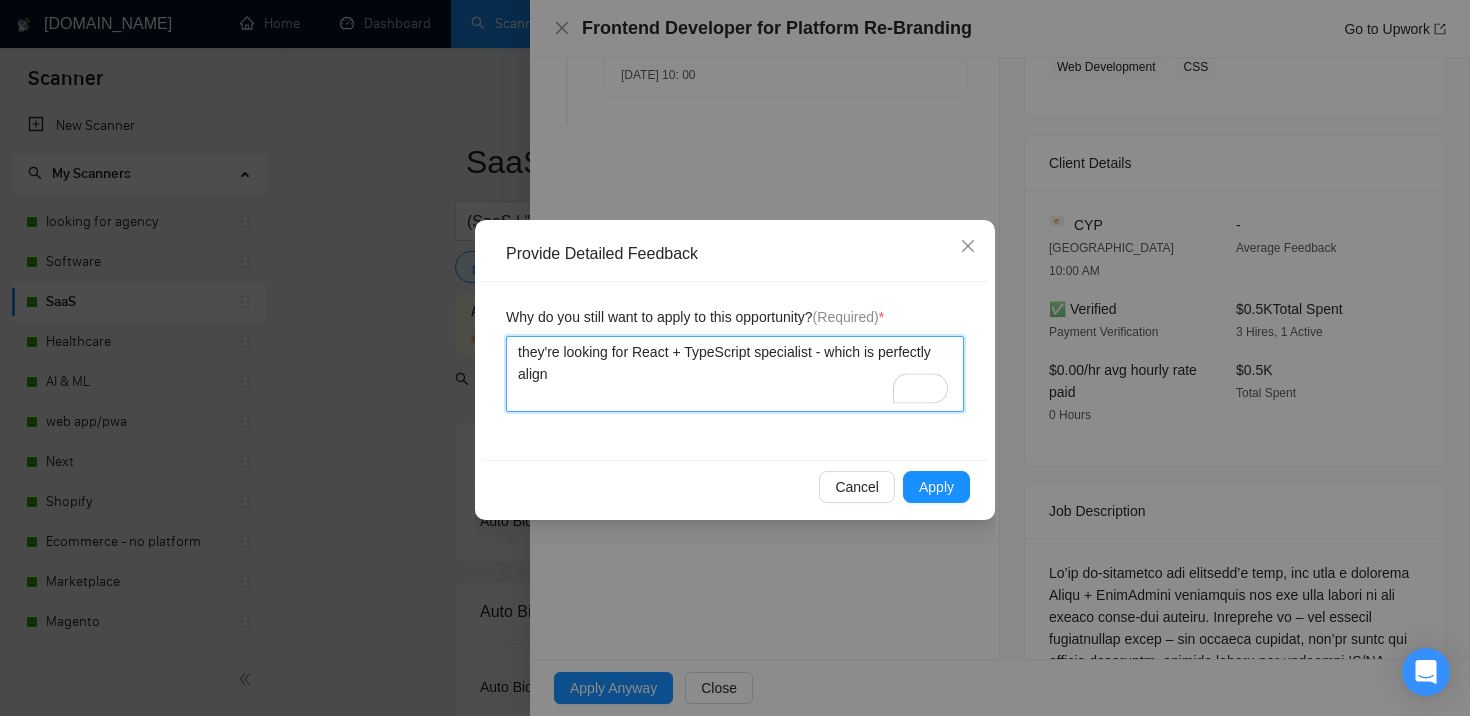 type 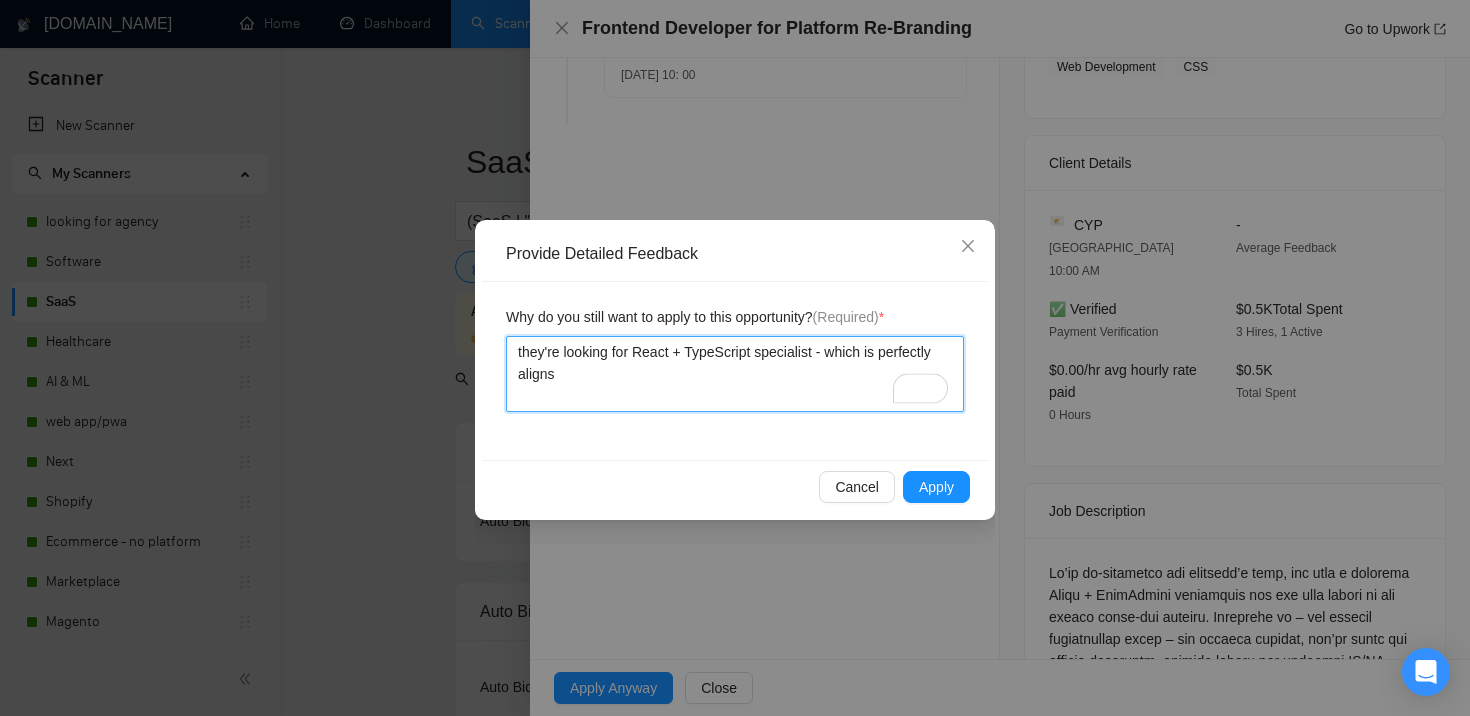 type 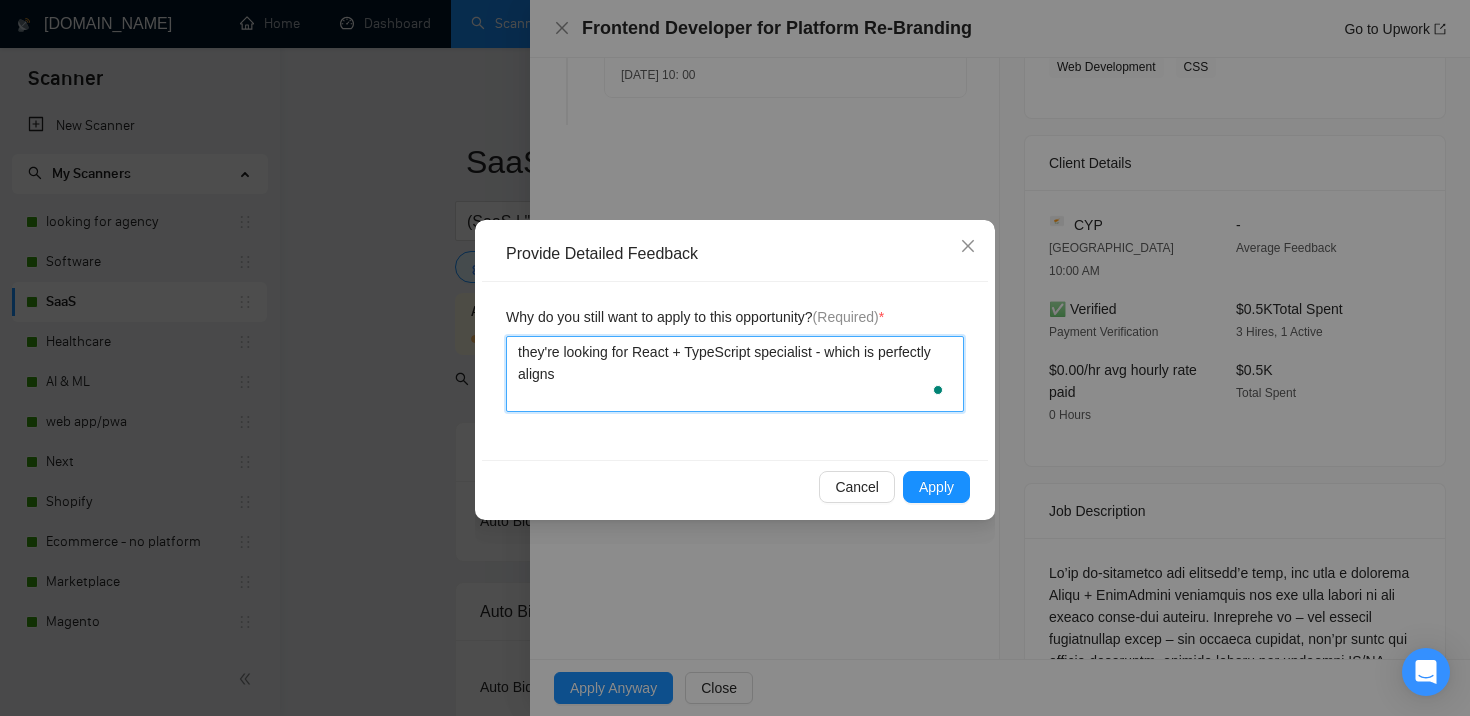 type 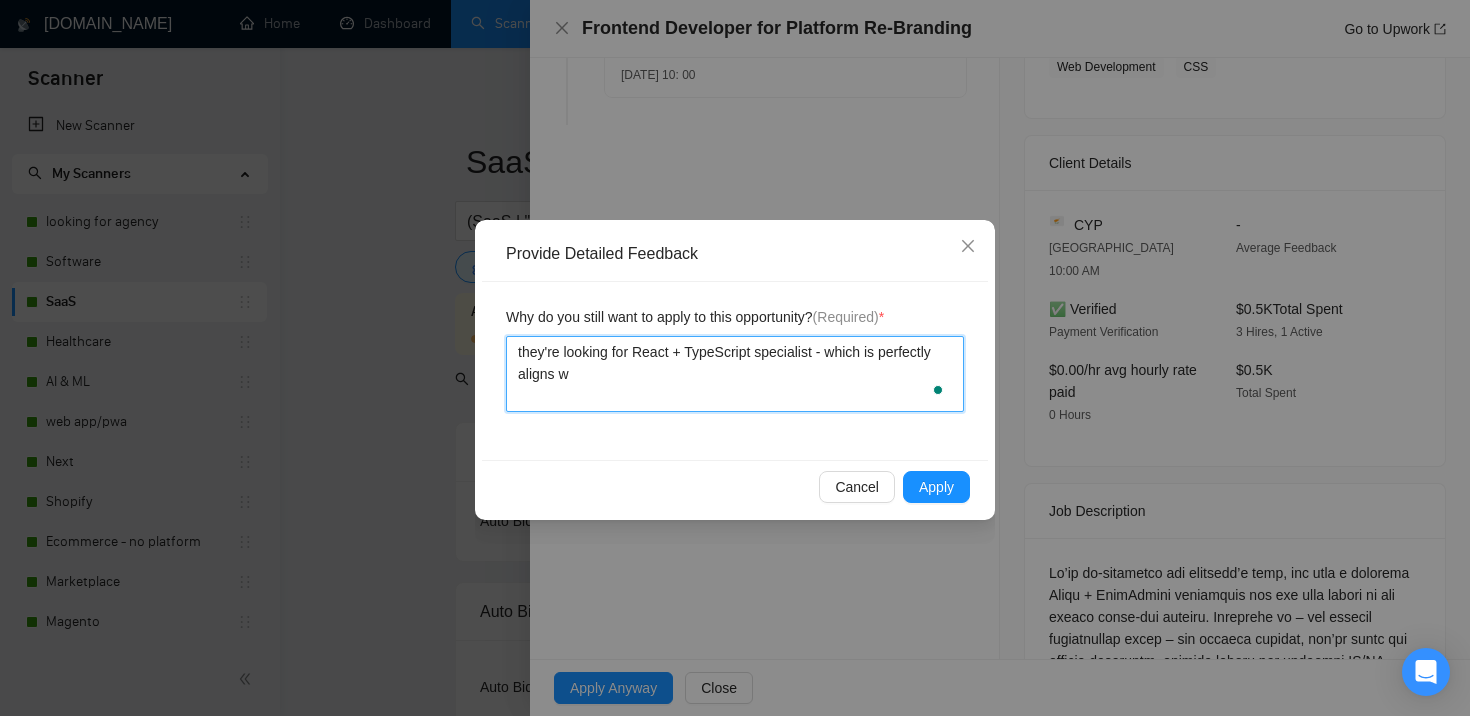 type on "they're looking for React + TypeScript specialist - which is perfectly aligns wi" 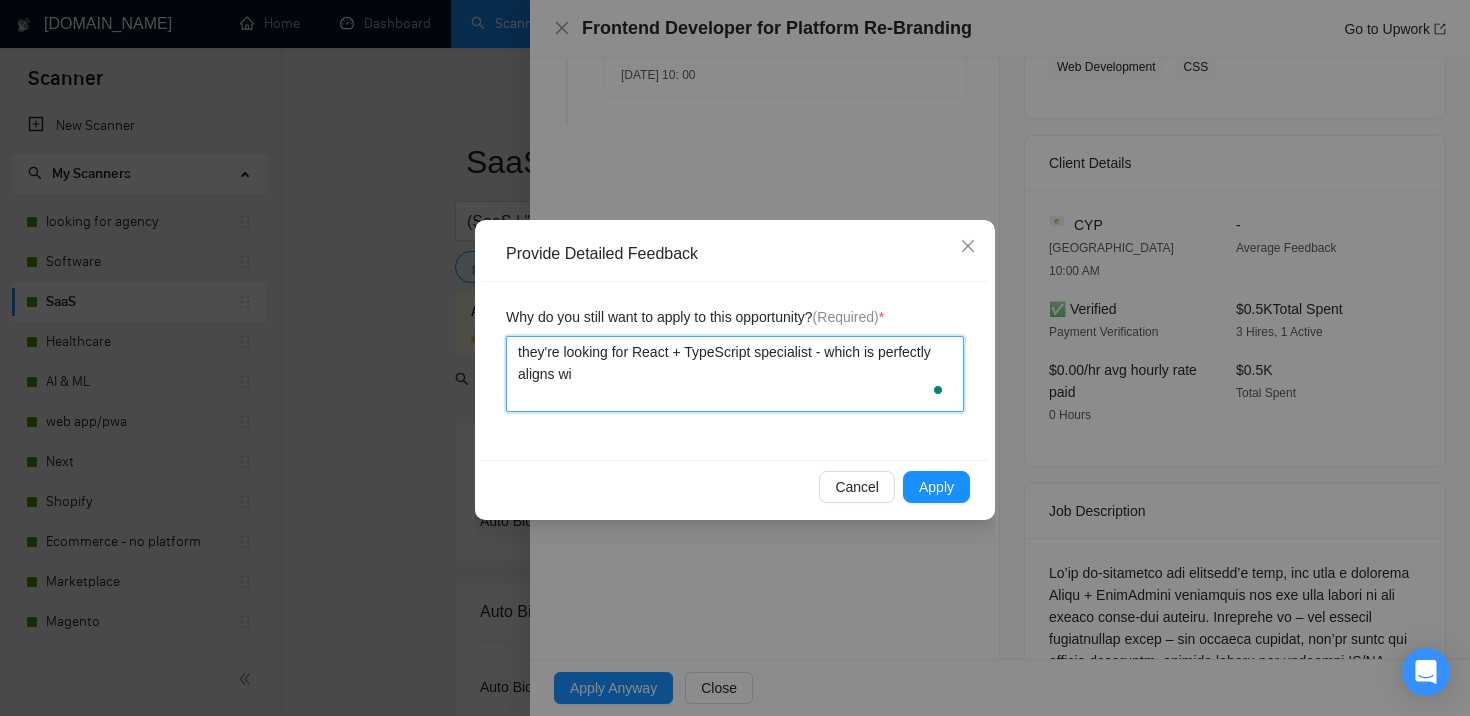 type 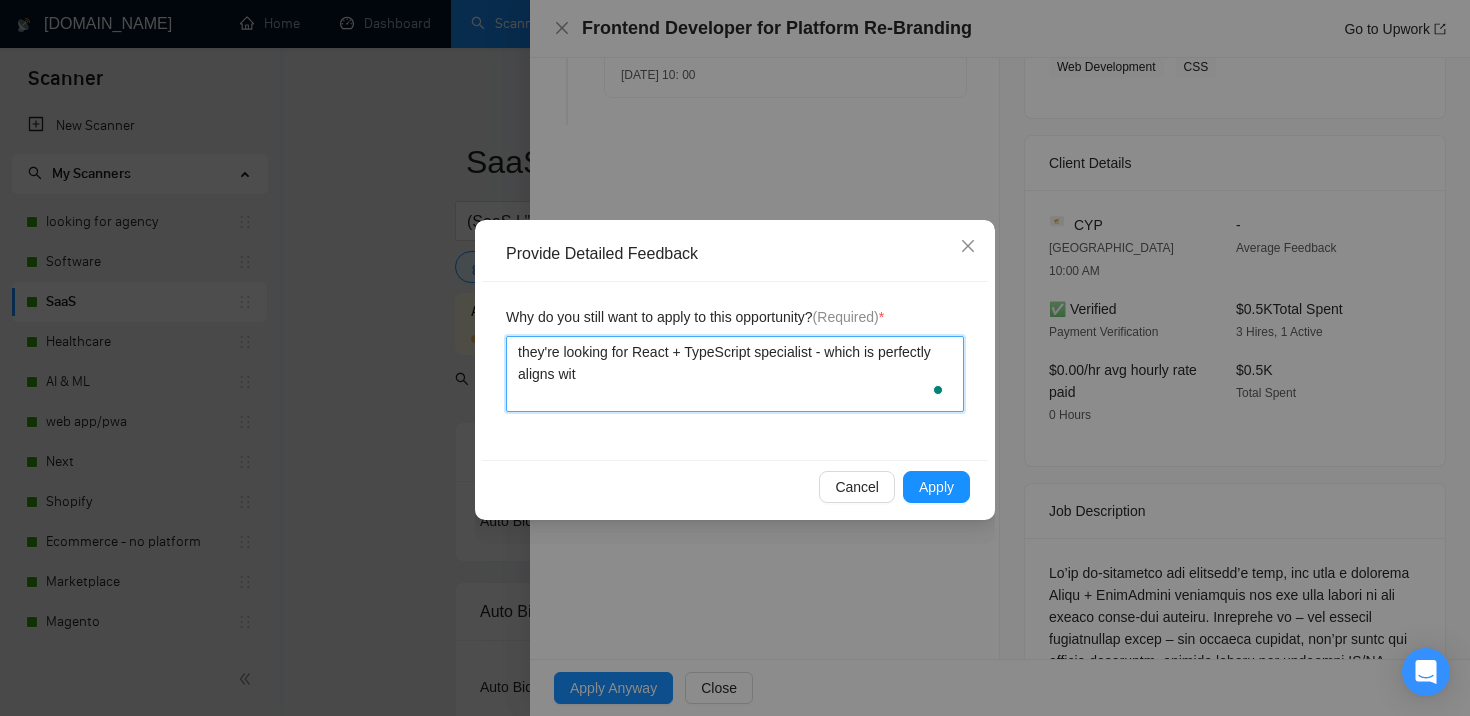 type 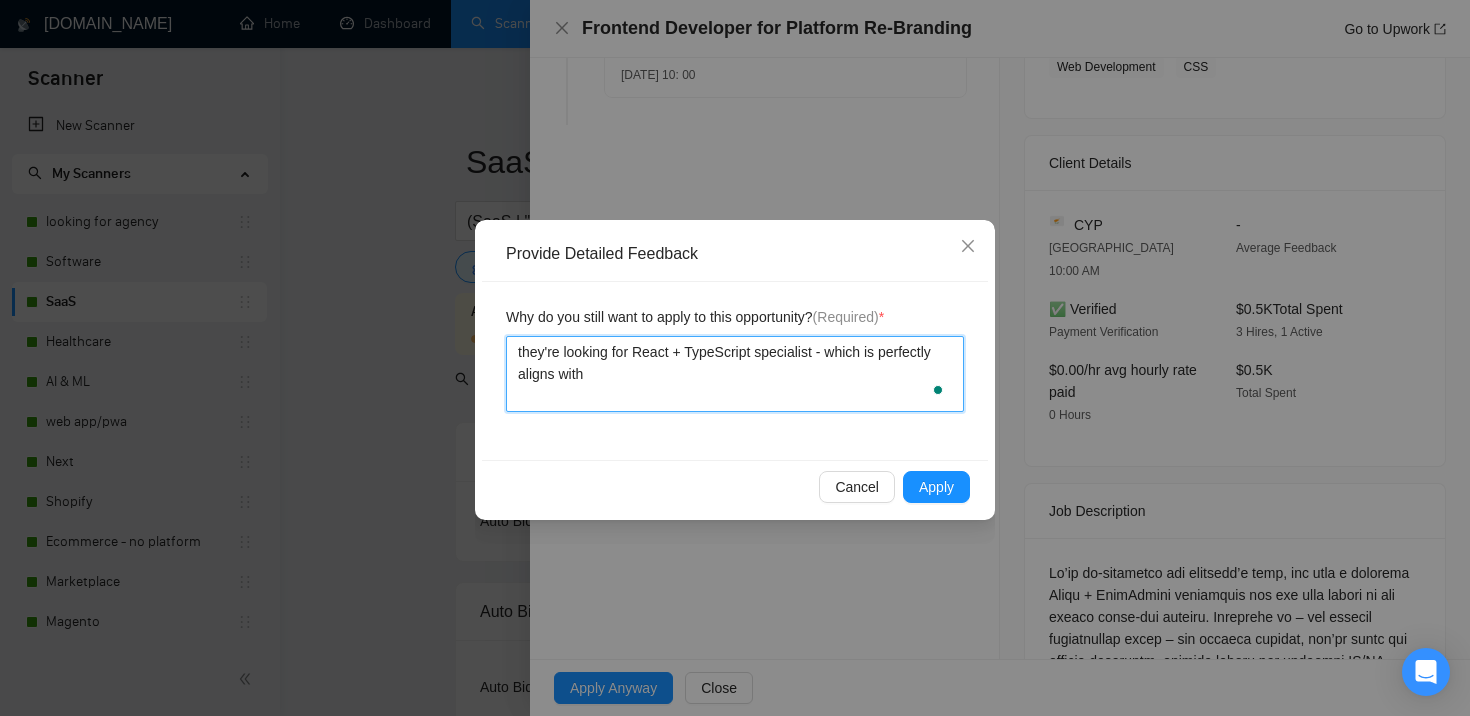type on "they're looking for React + TypeScript specialist - which is perfectly aligns with" 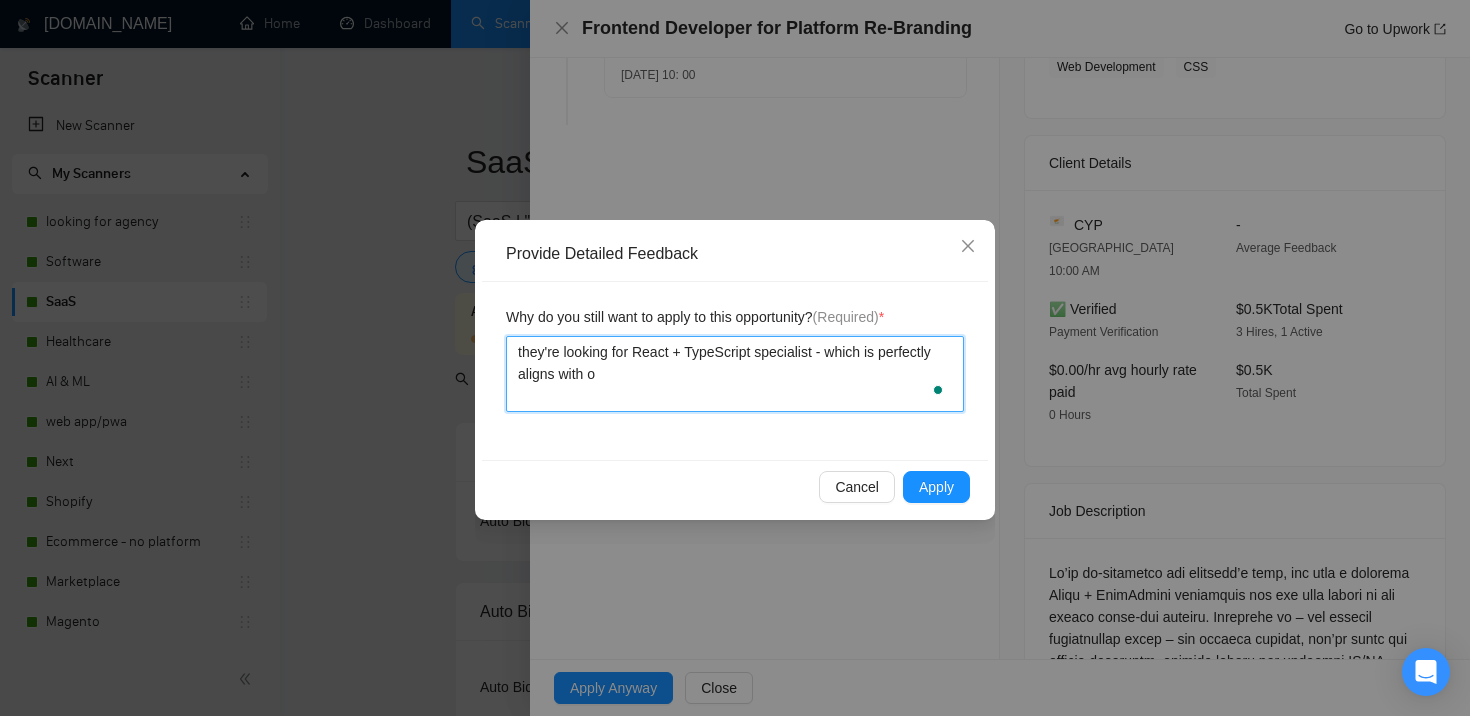 type 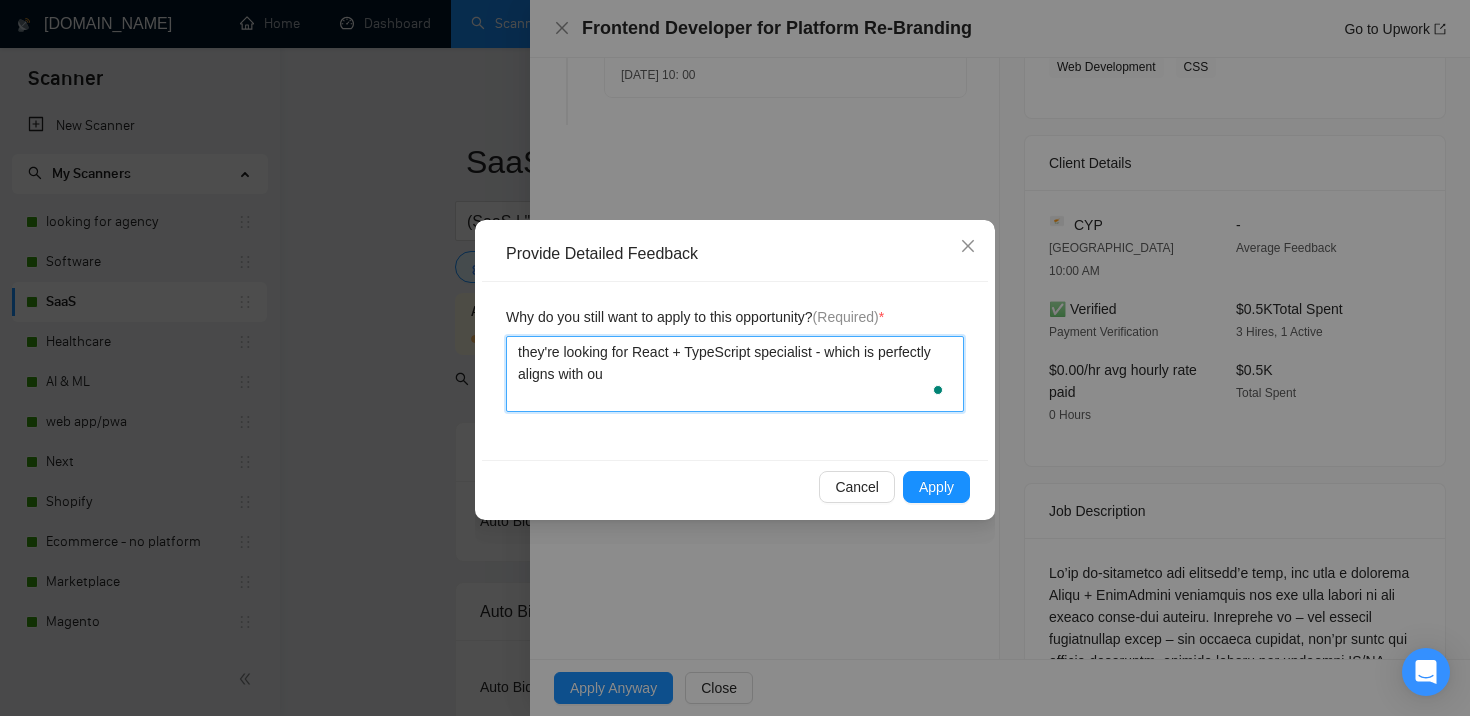 type 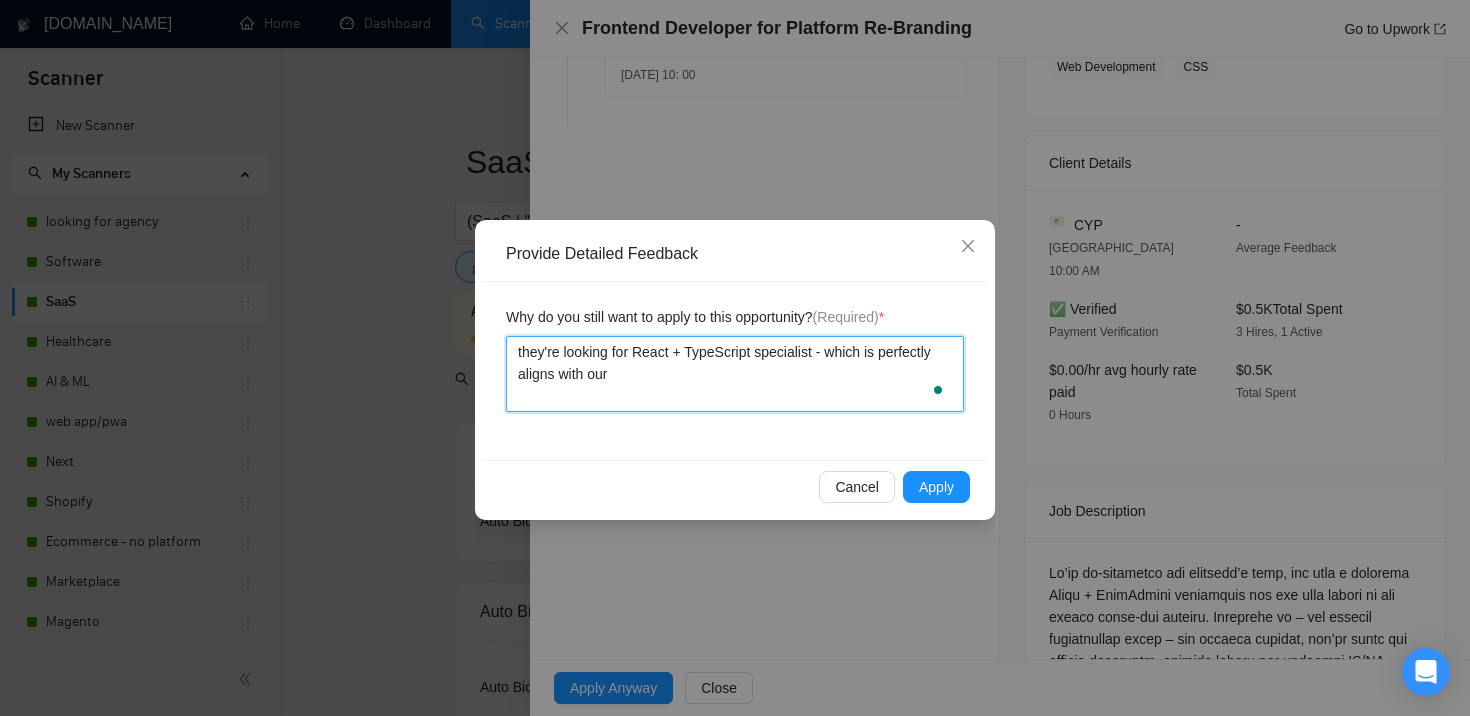 type 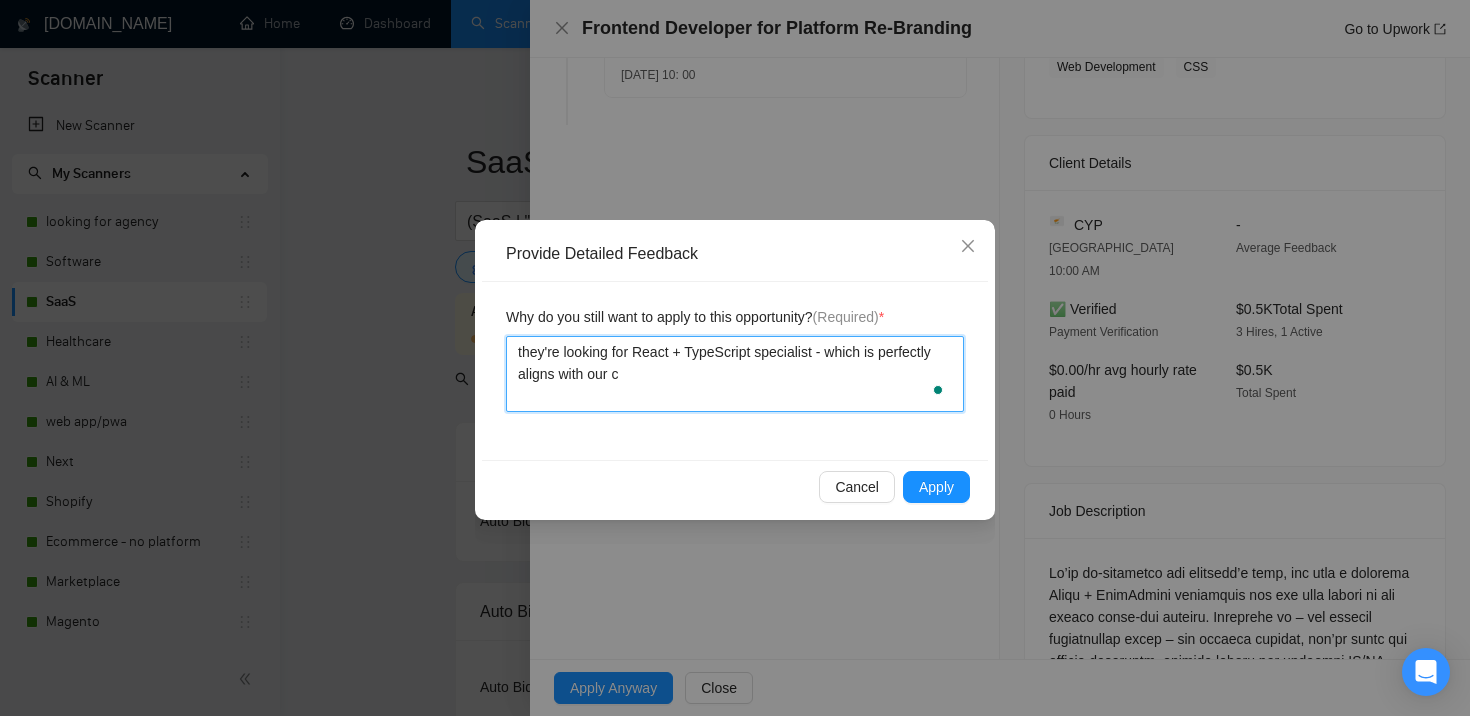 type 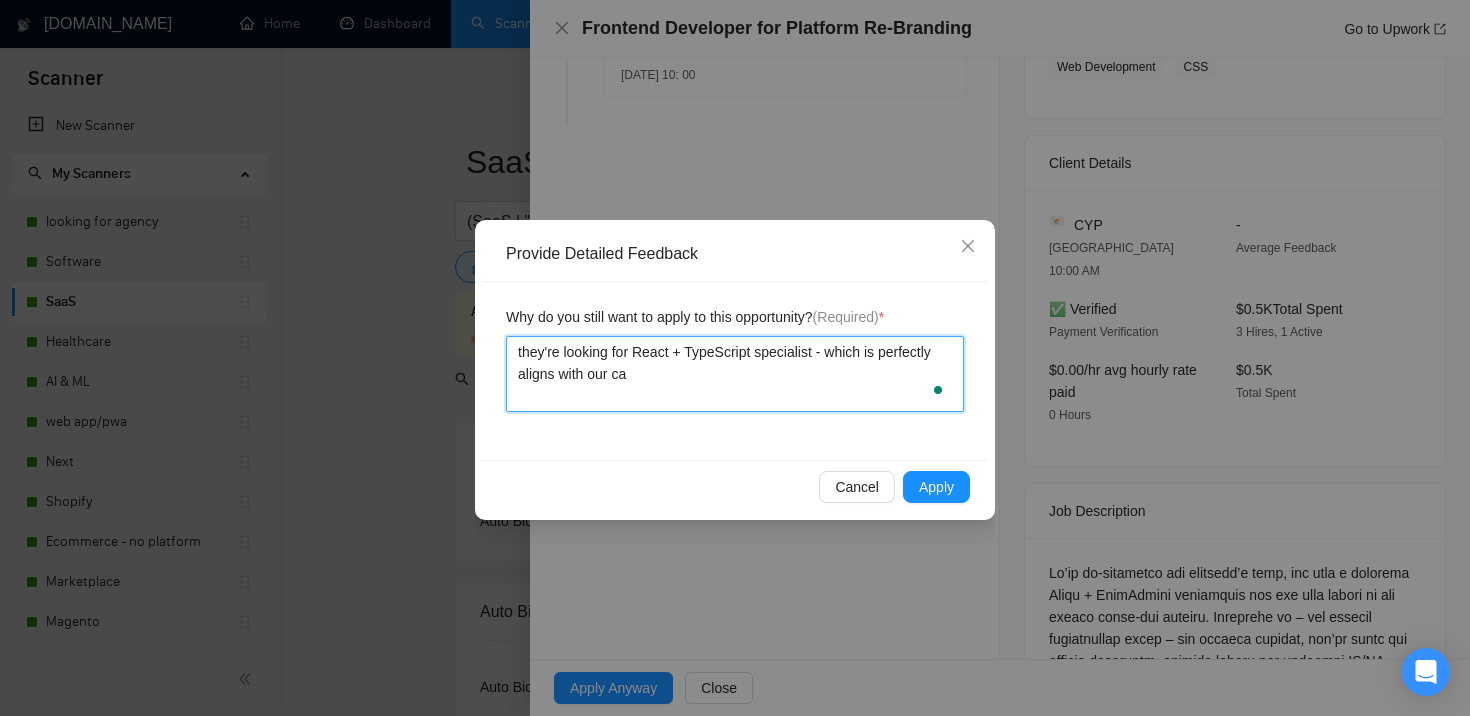 type 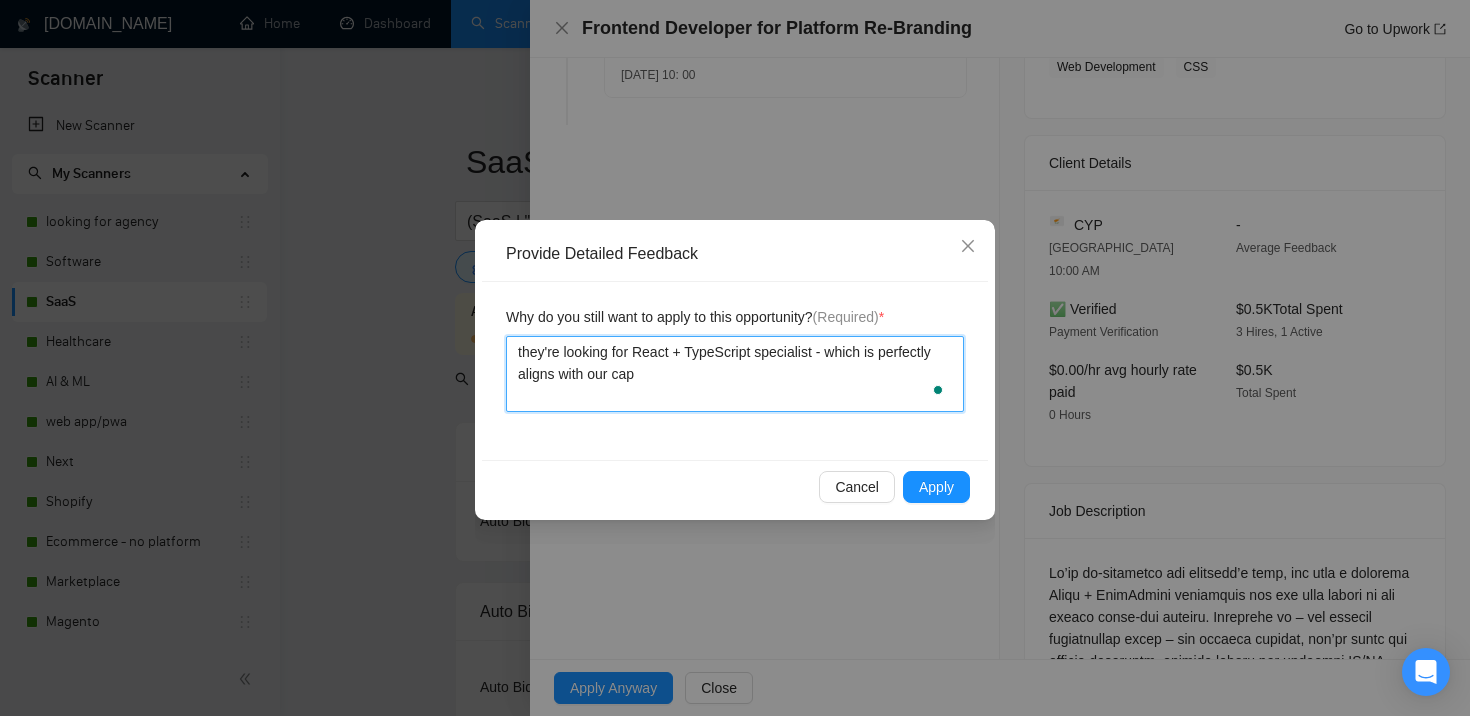 type 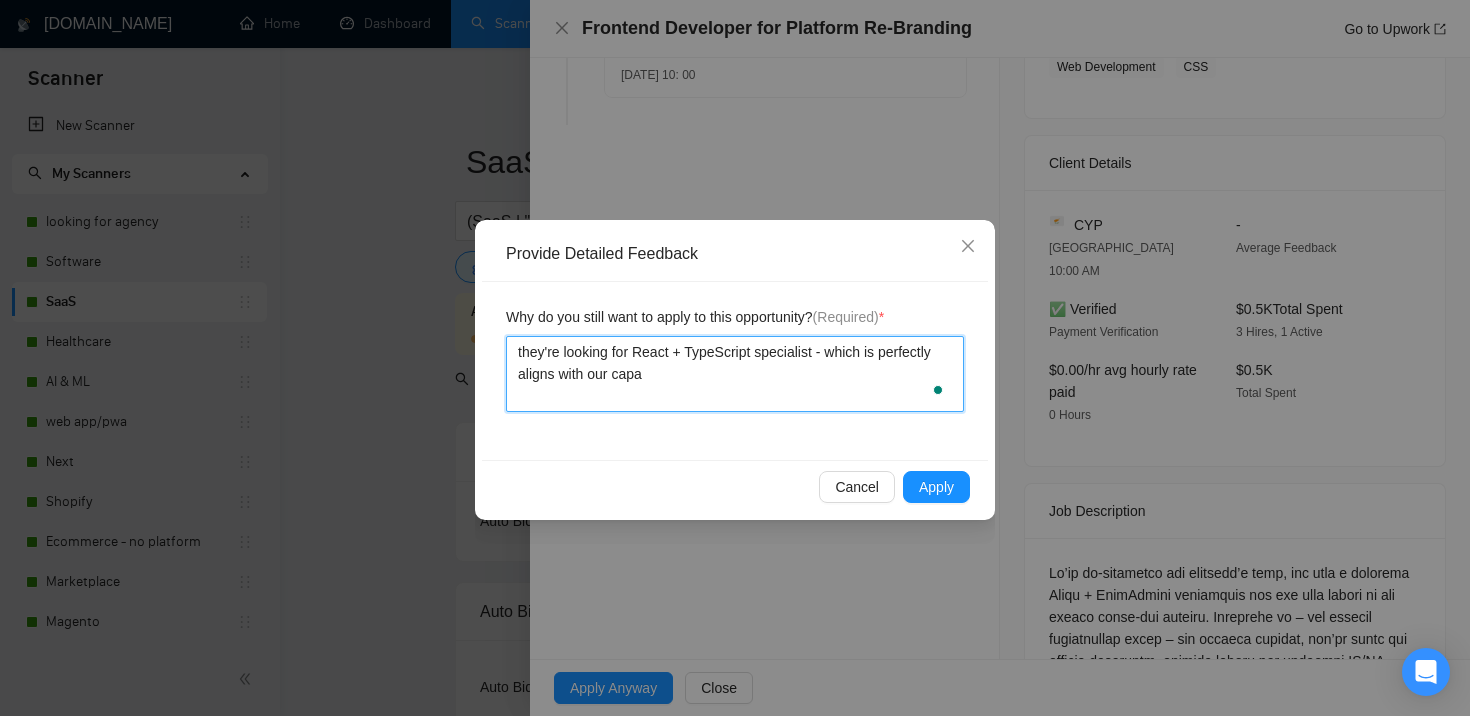 type 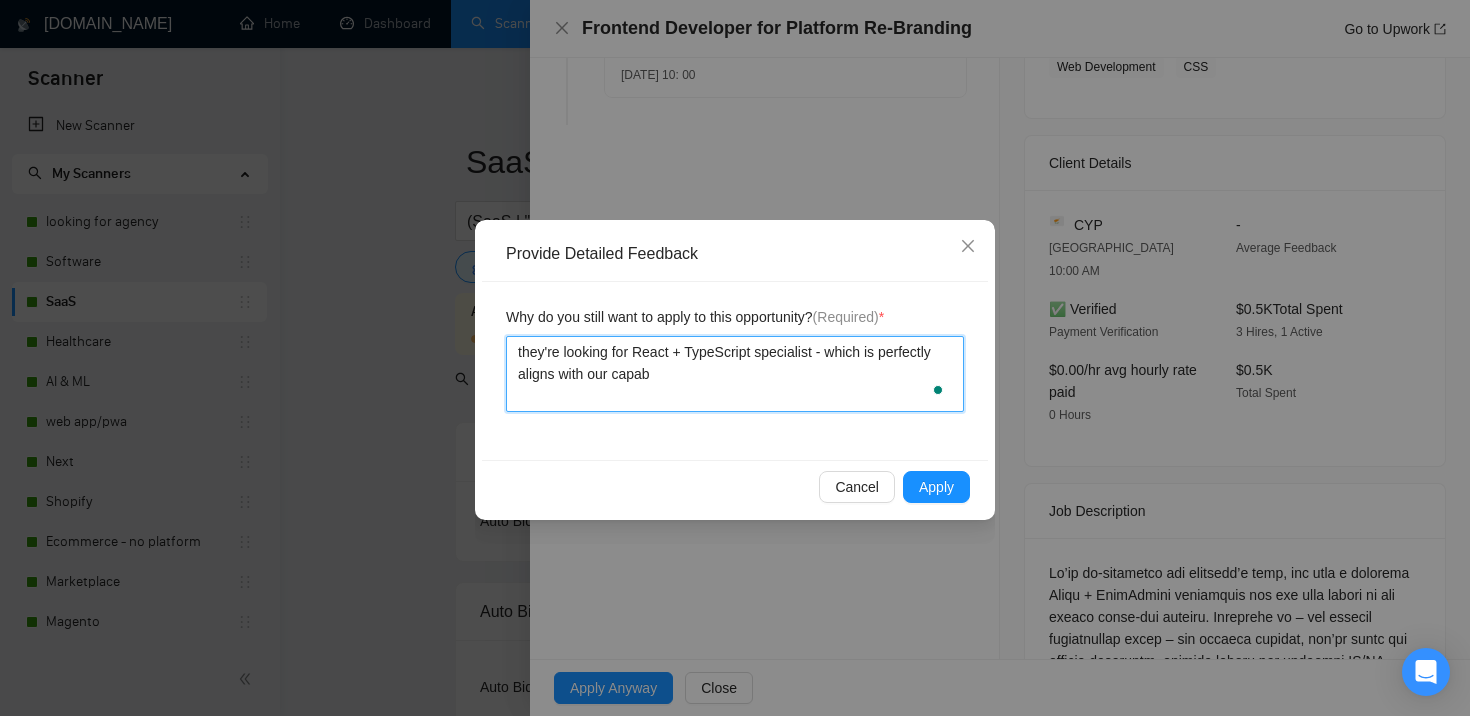type 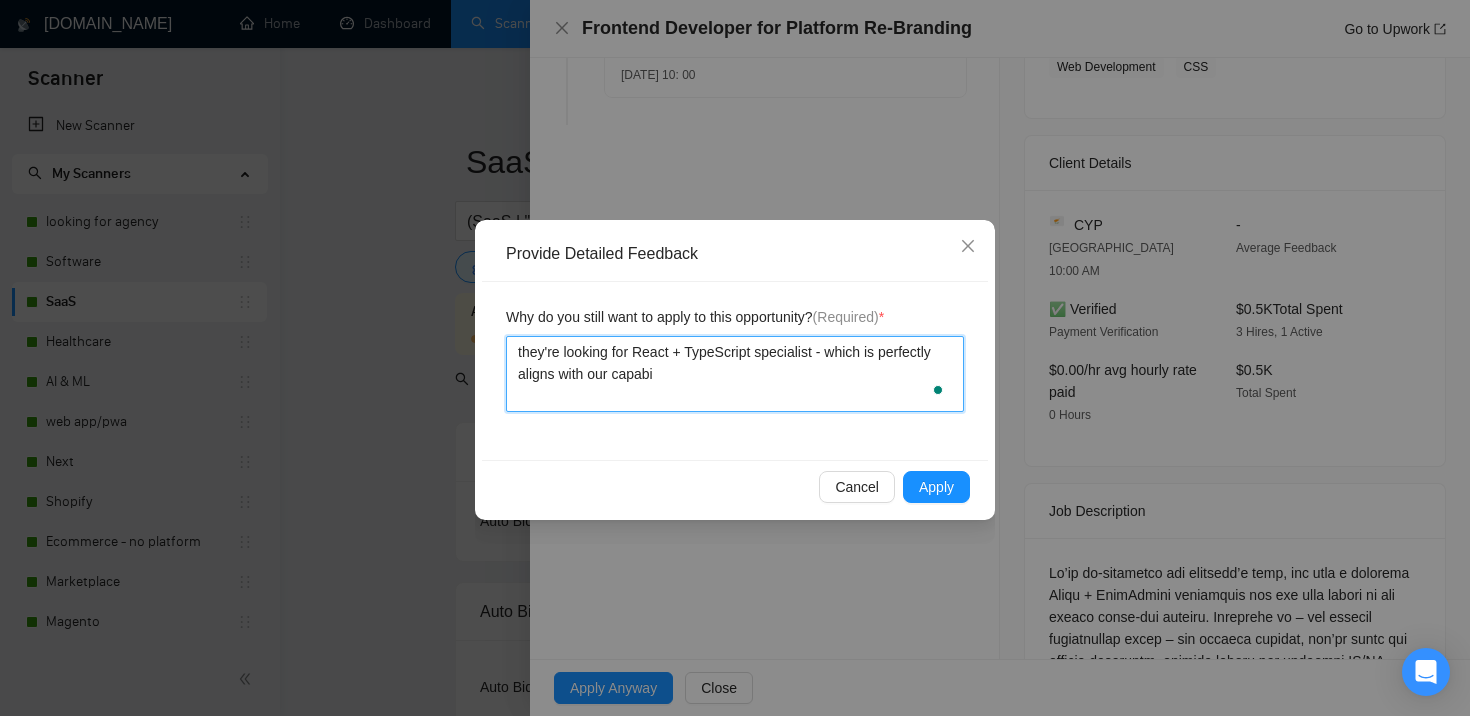 type 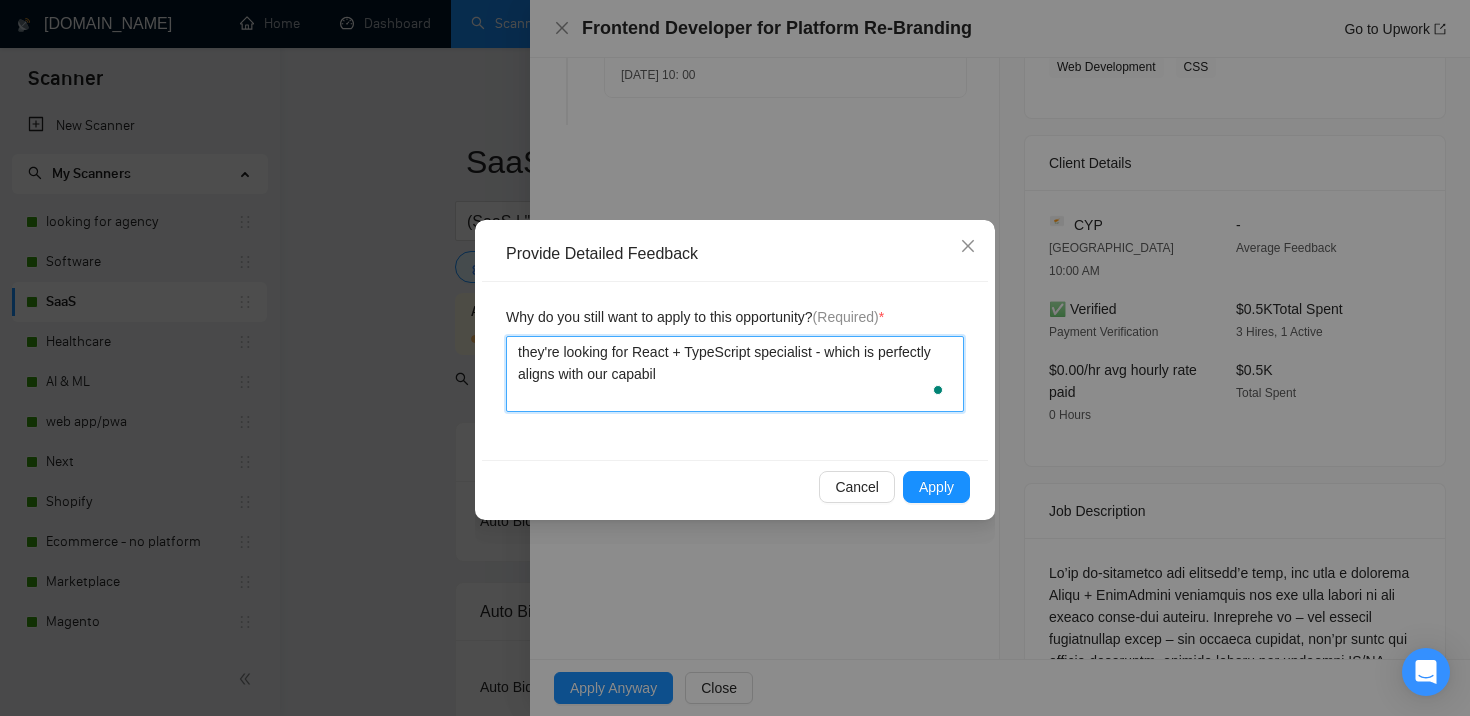 type 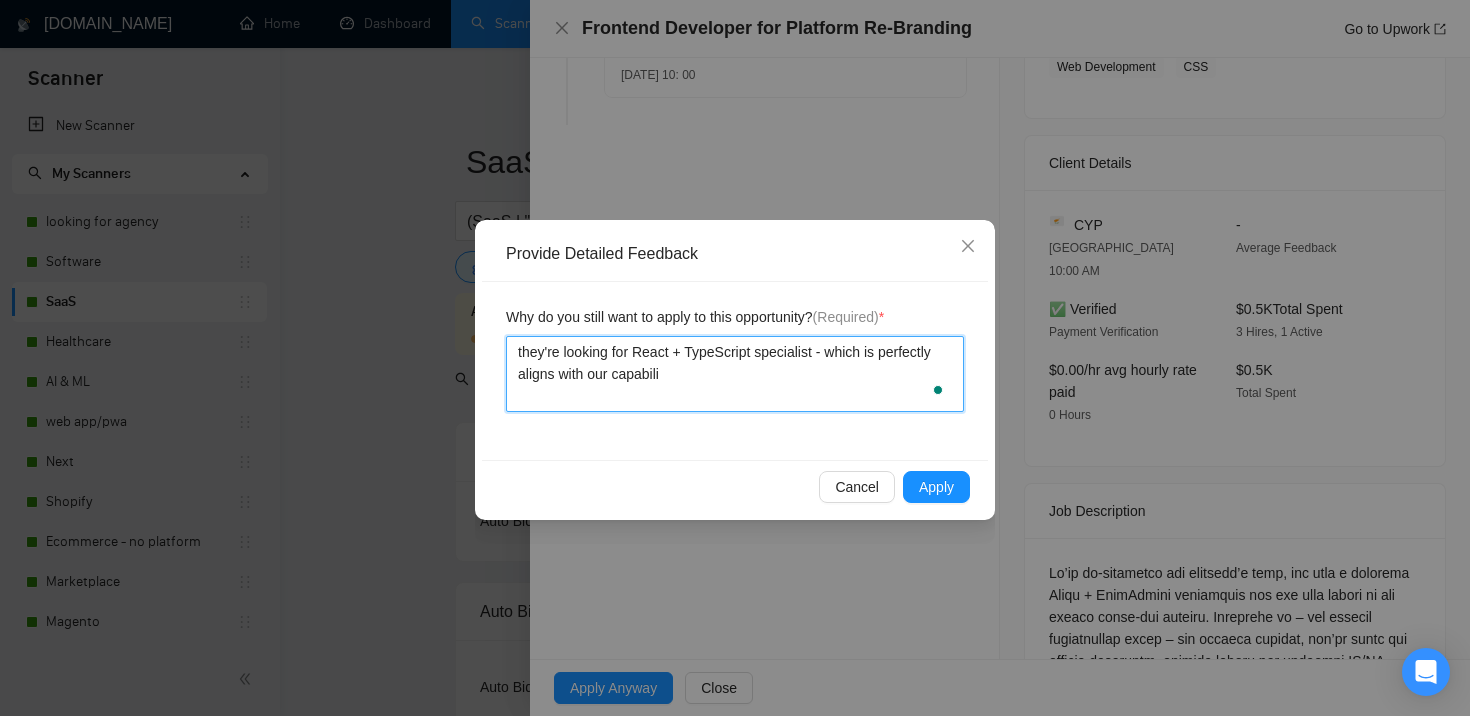 type 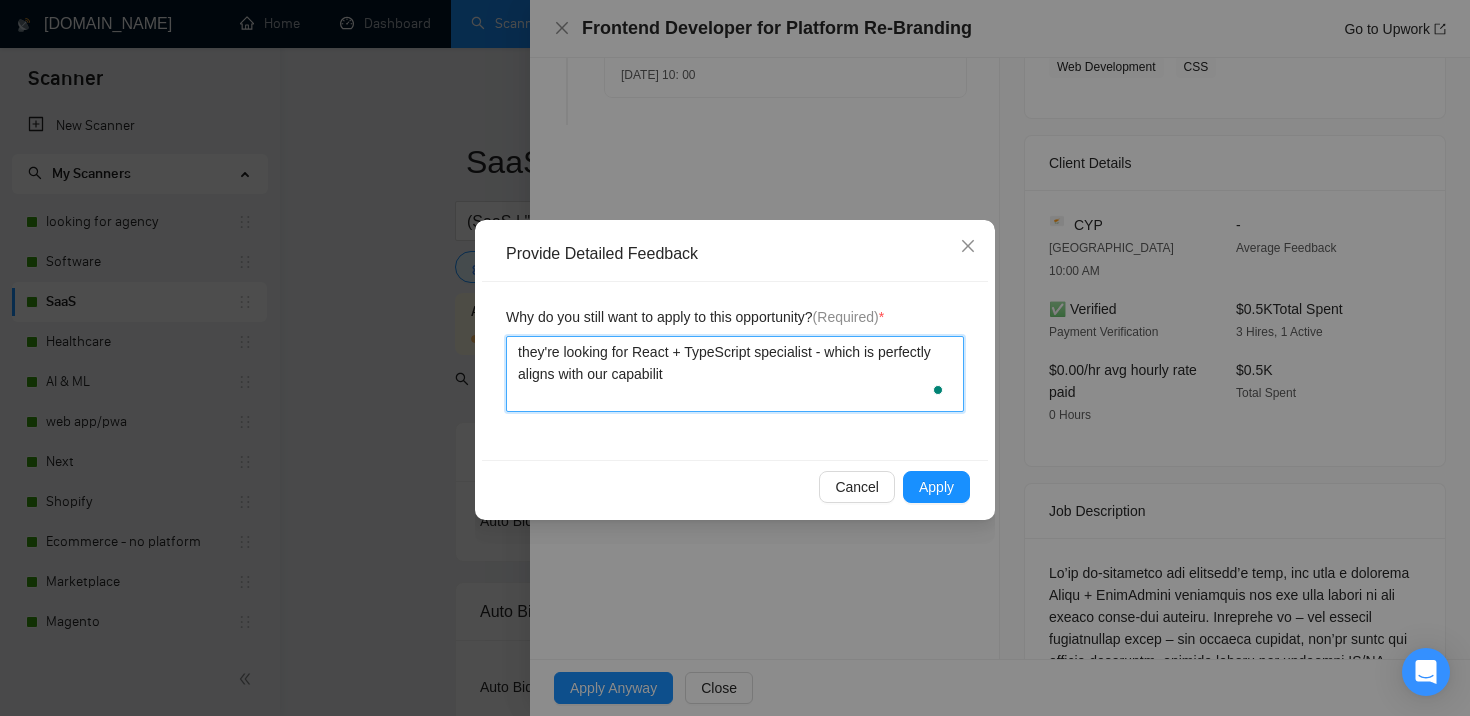 type on "they're looking for React + TypeScript specialist - which is perfectly aligns with our capabiliti" 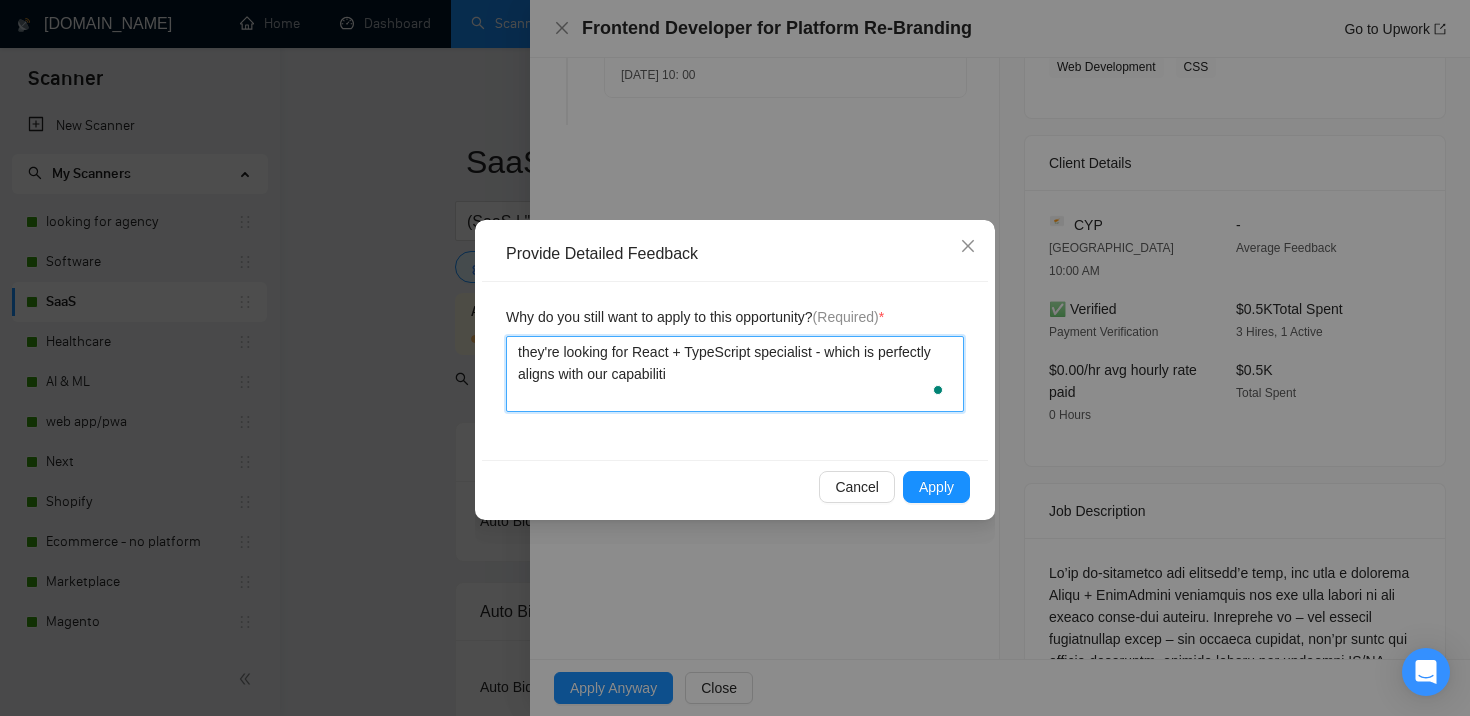 type 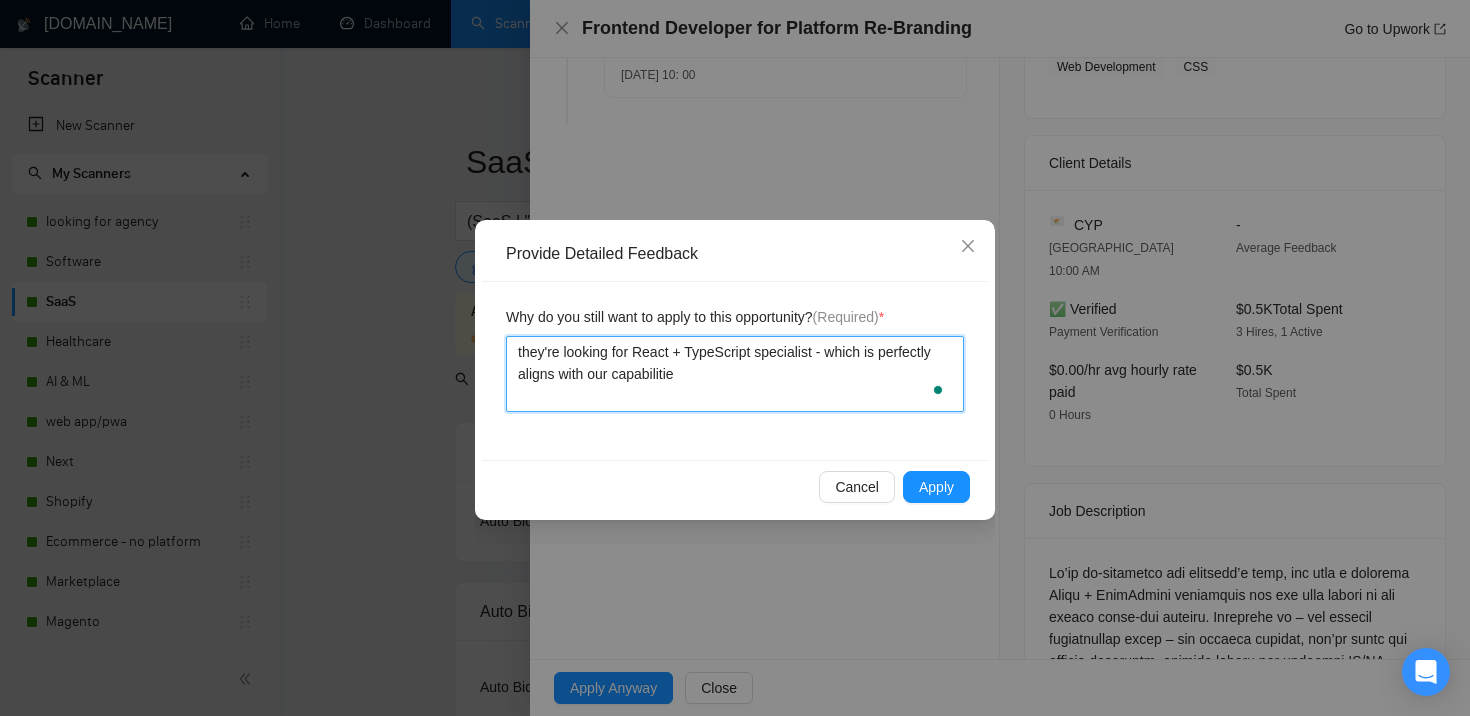 type 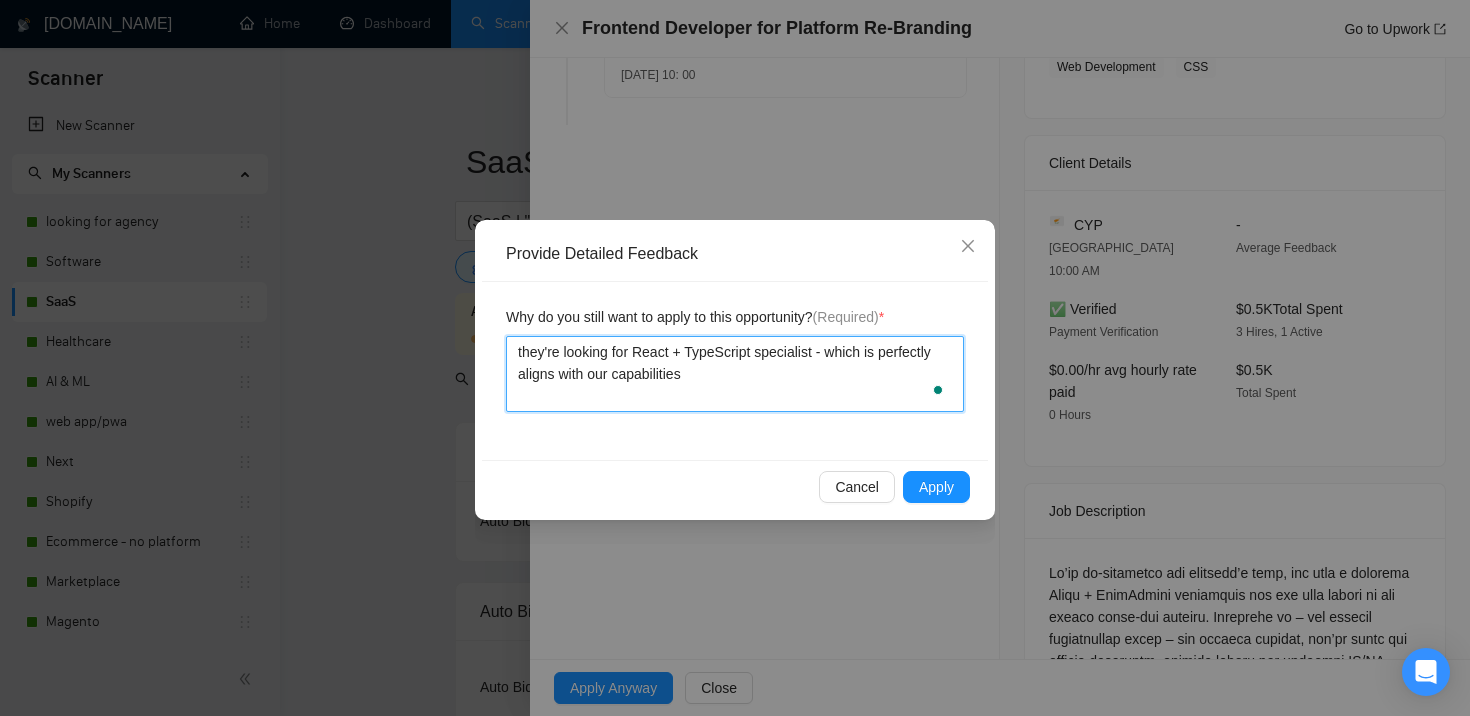 type 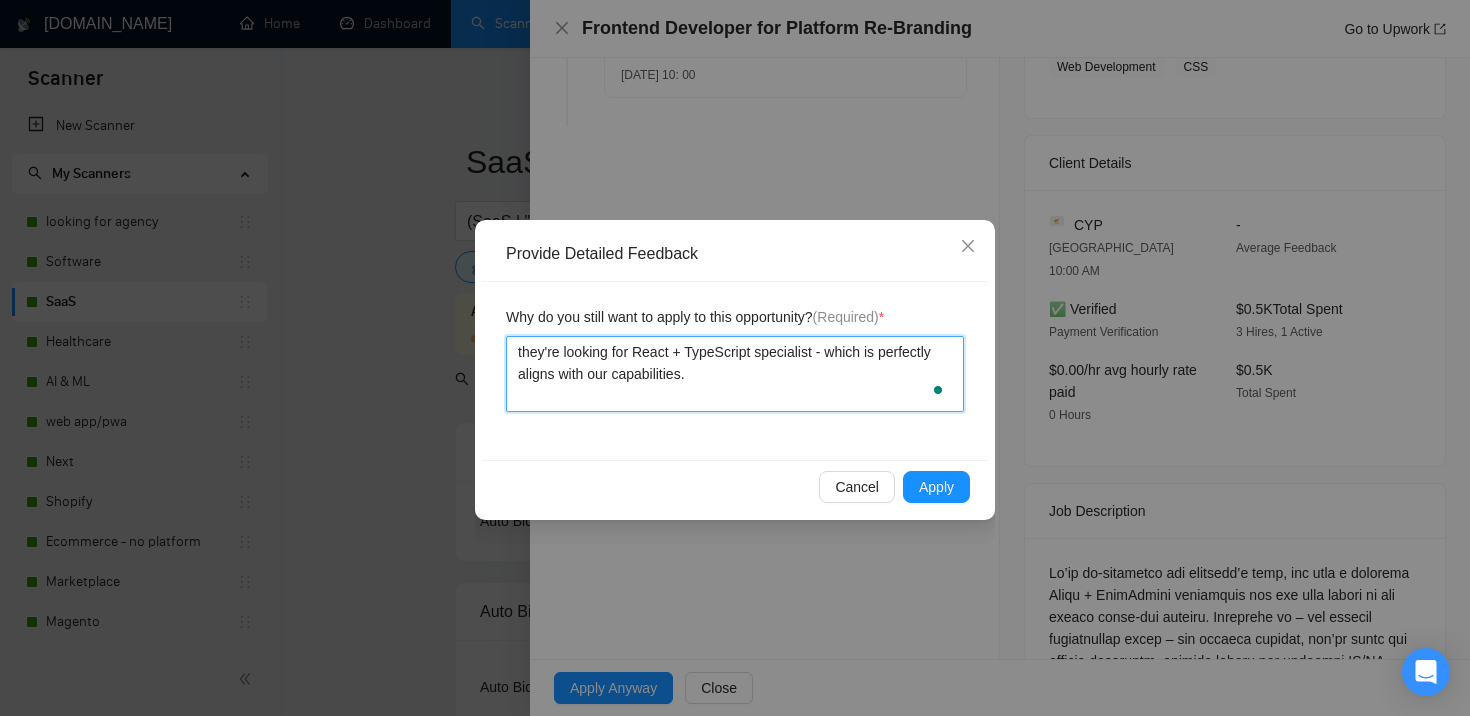 type 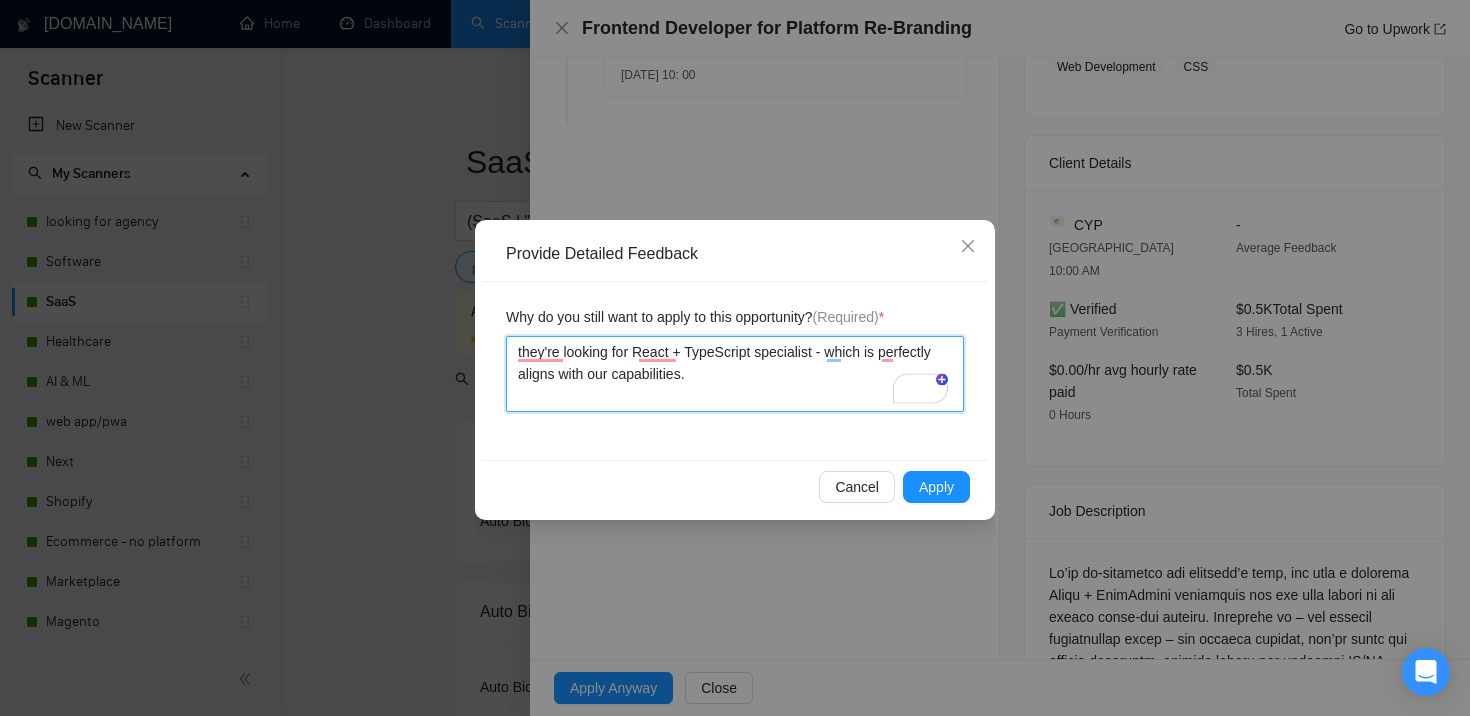 type on "they're looking for React + TypeScript specialist - which is perfectly aligns with our capabilities." 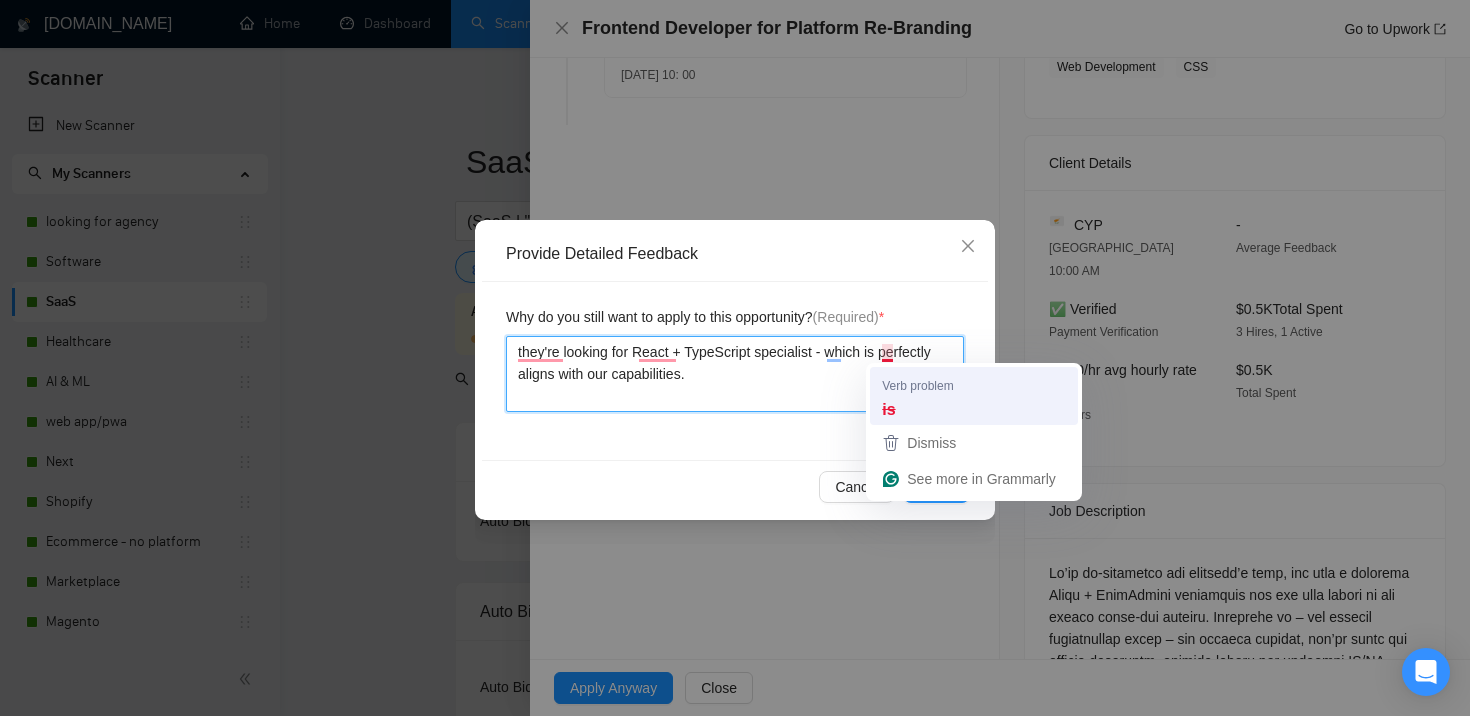 type 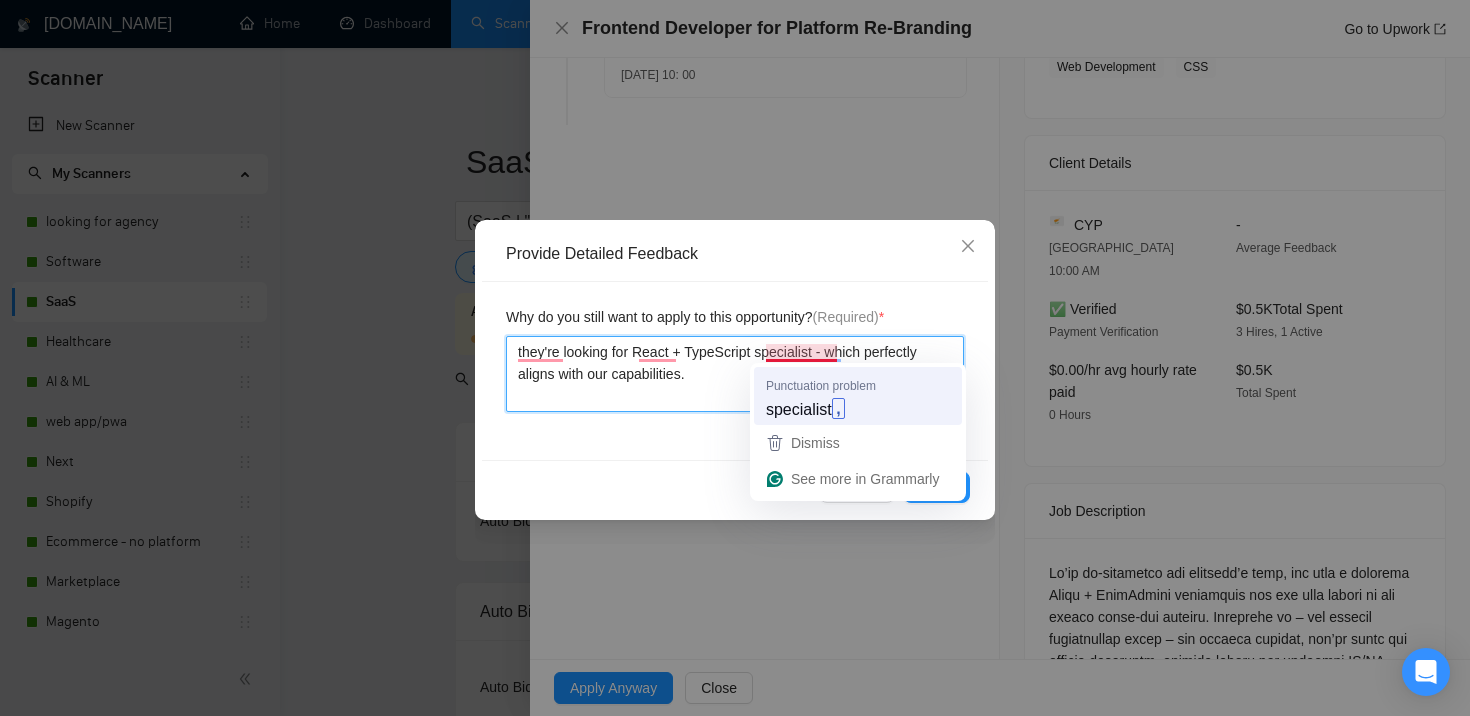 type on "they're looking for React + TypeScript specialist - which perfectly aligns with our capabilities." 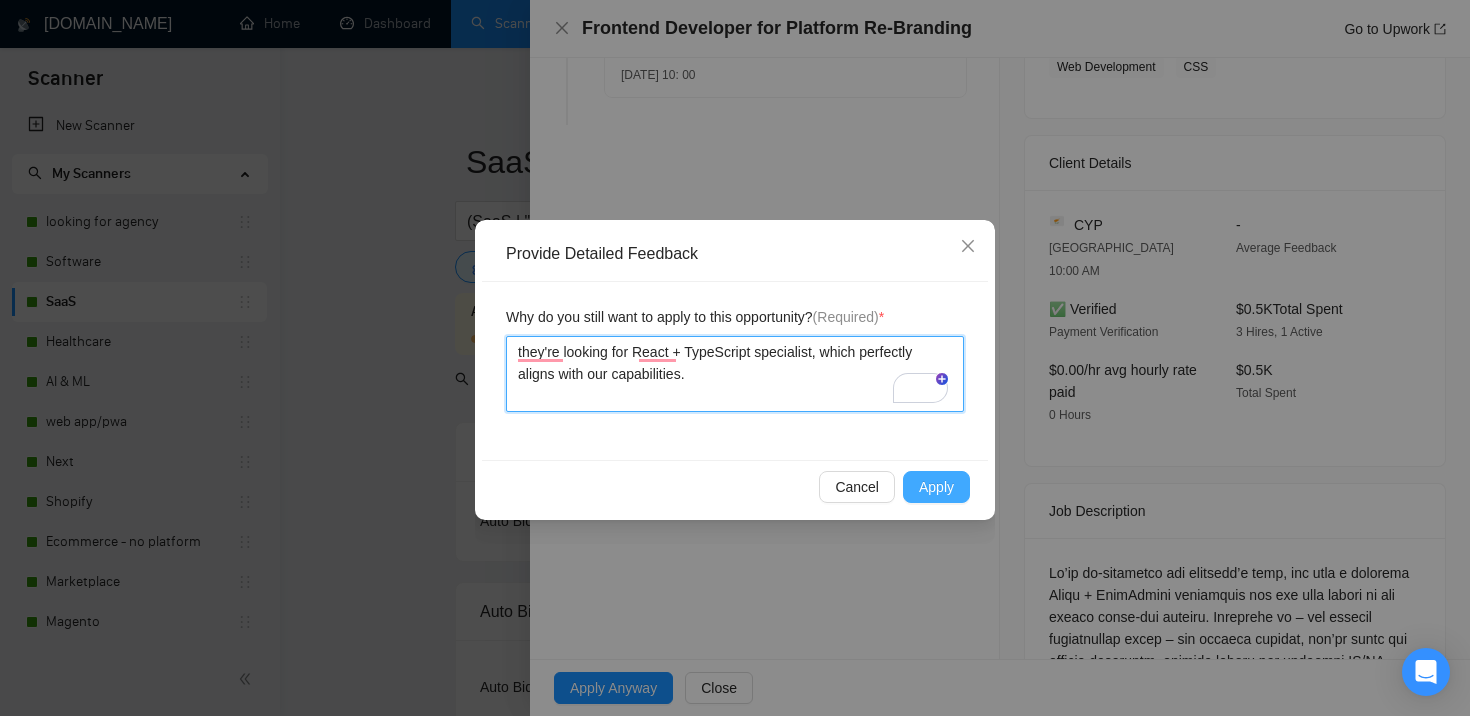 type on "they're looking for React + TypeScript specialist, which perfectly aligns with our capabilities." 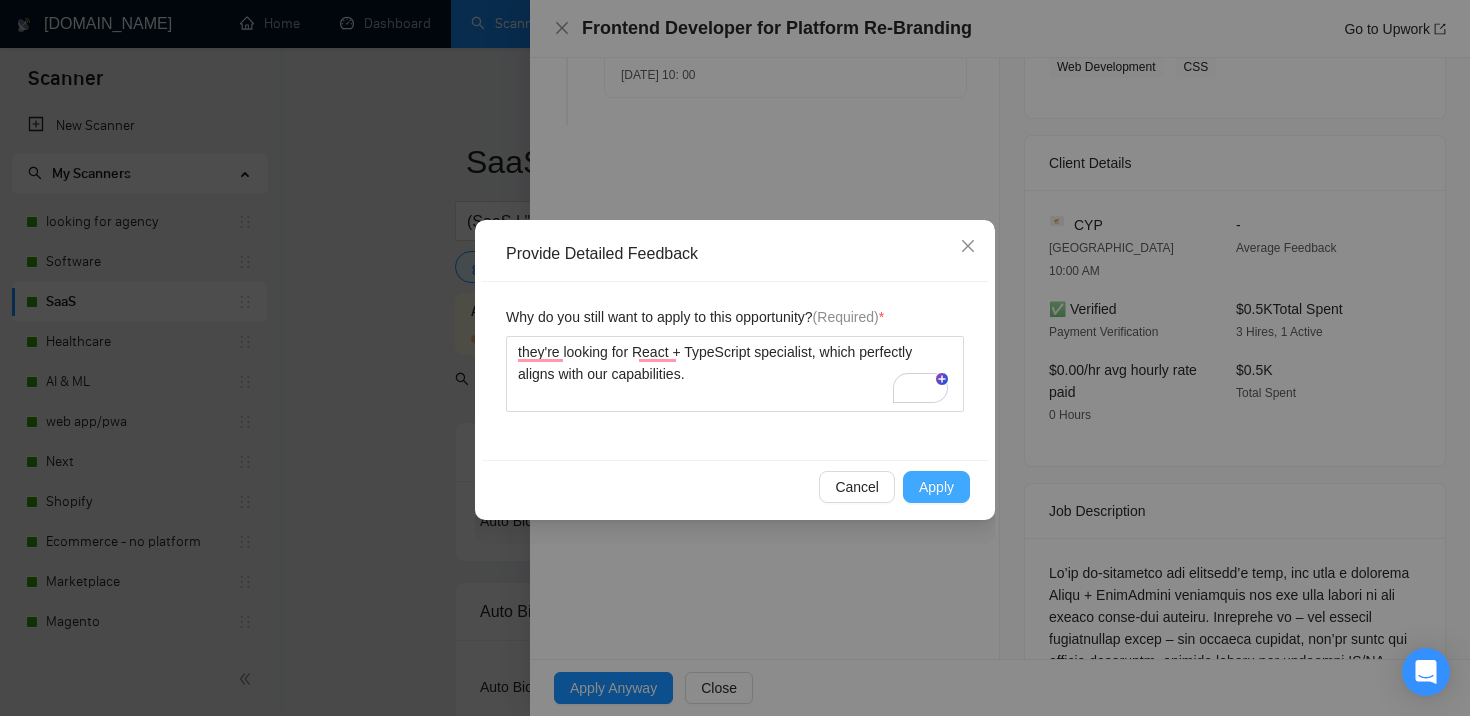 click on "Apply" at bounding box center [936, 487] 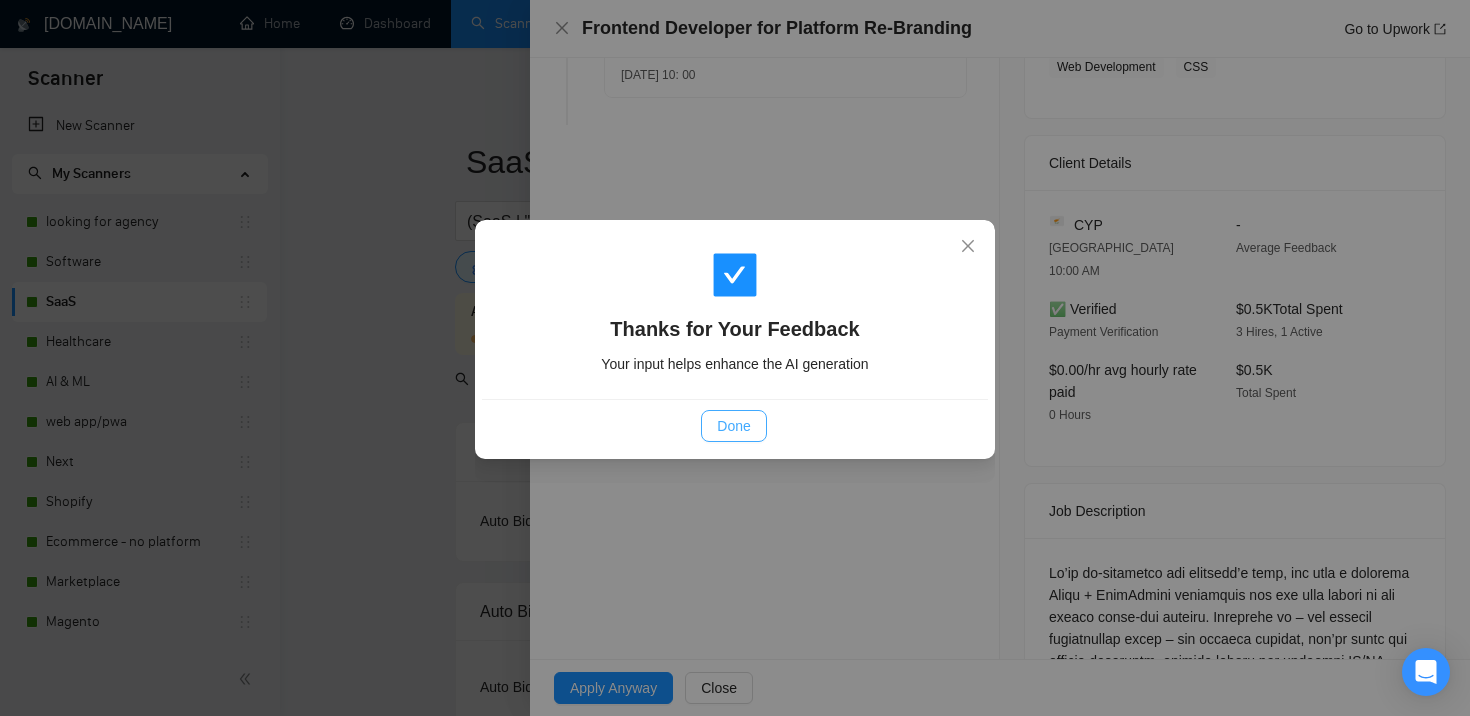 click on "Done" at bounding box center (733, 426) 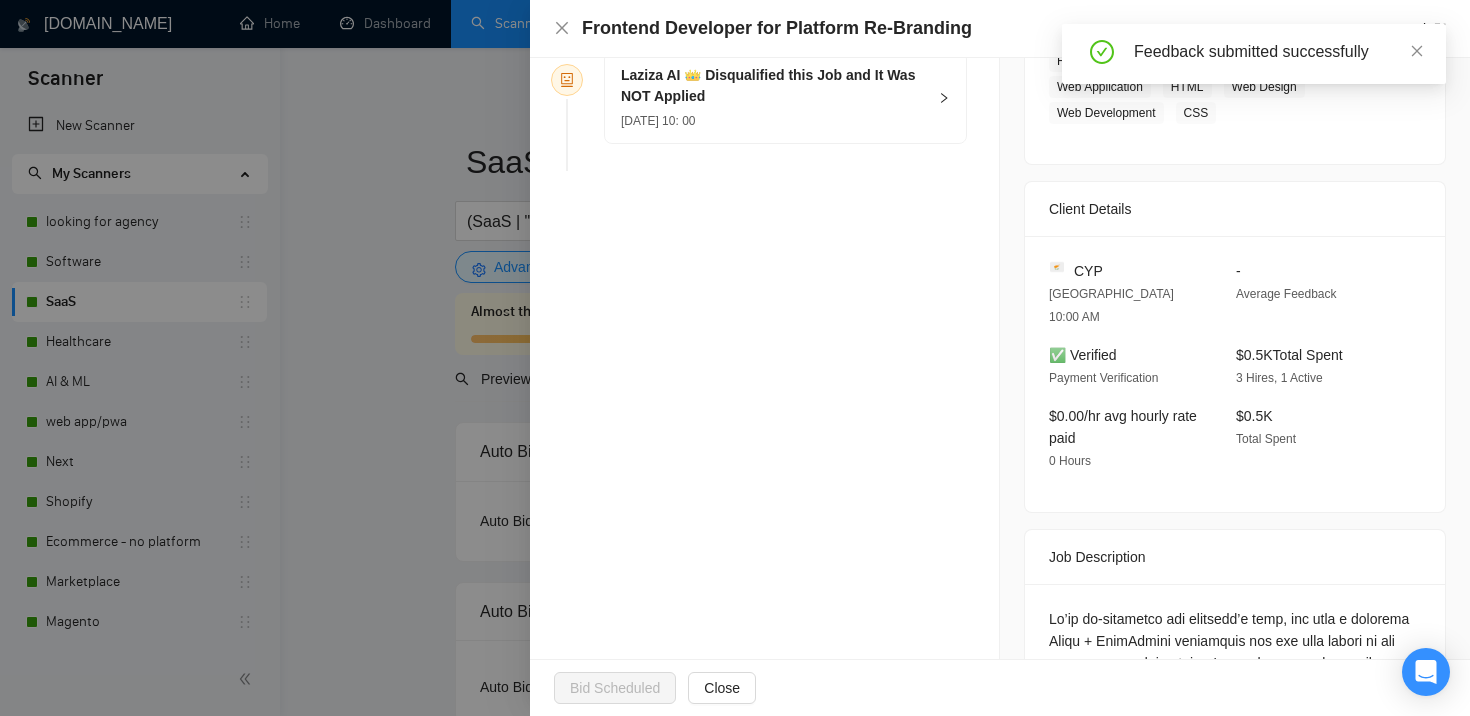 scroll, scrollTop: 0, scrollLeft: 0, axis: both 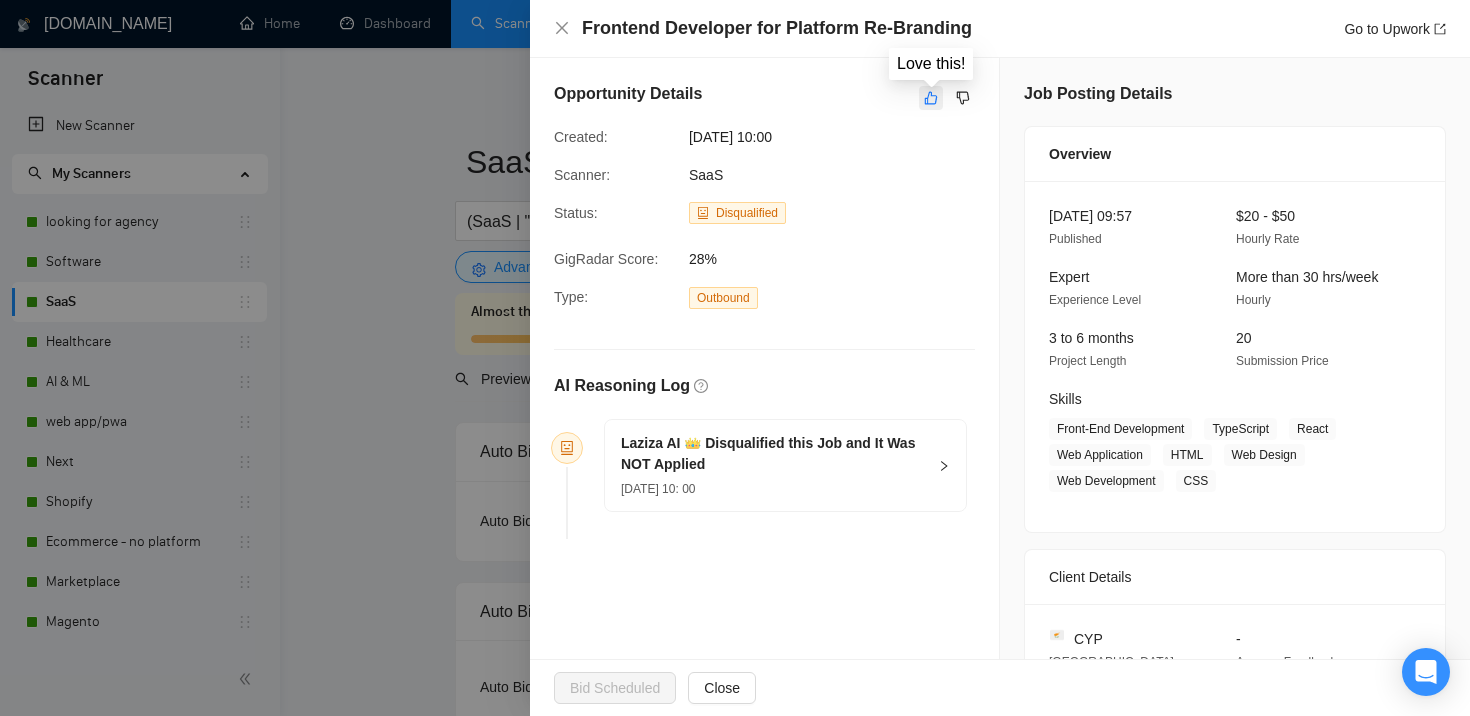 click at bounding box center [931, 98] 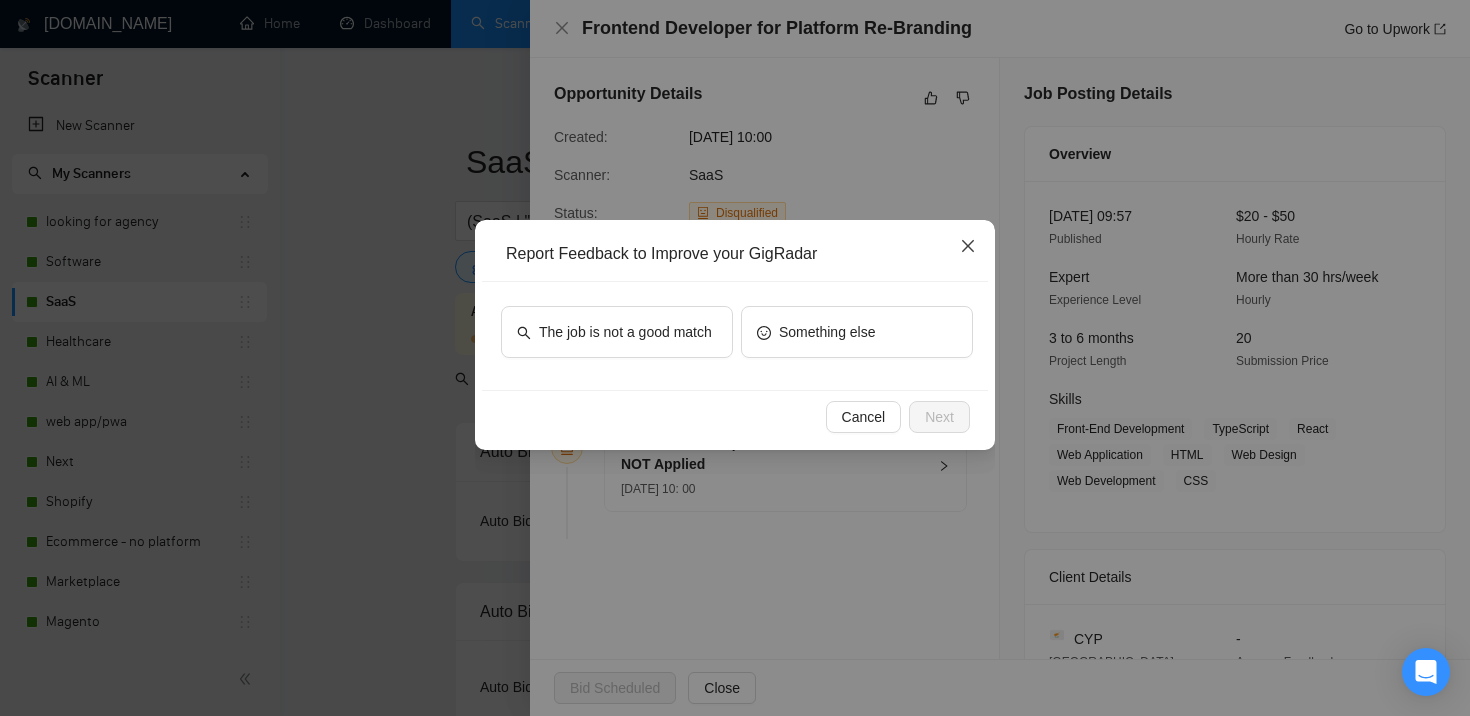 click 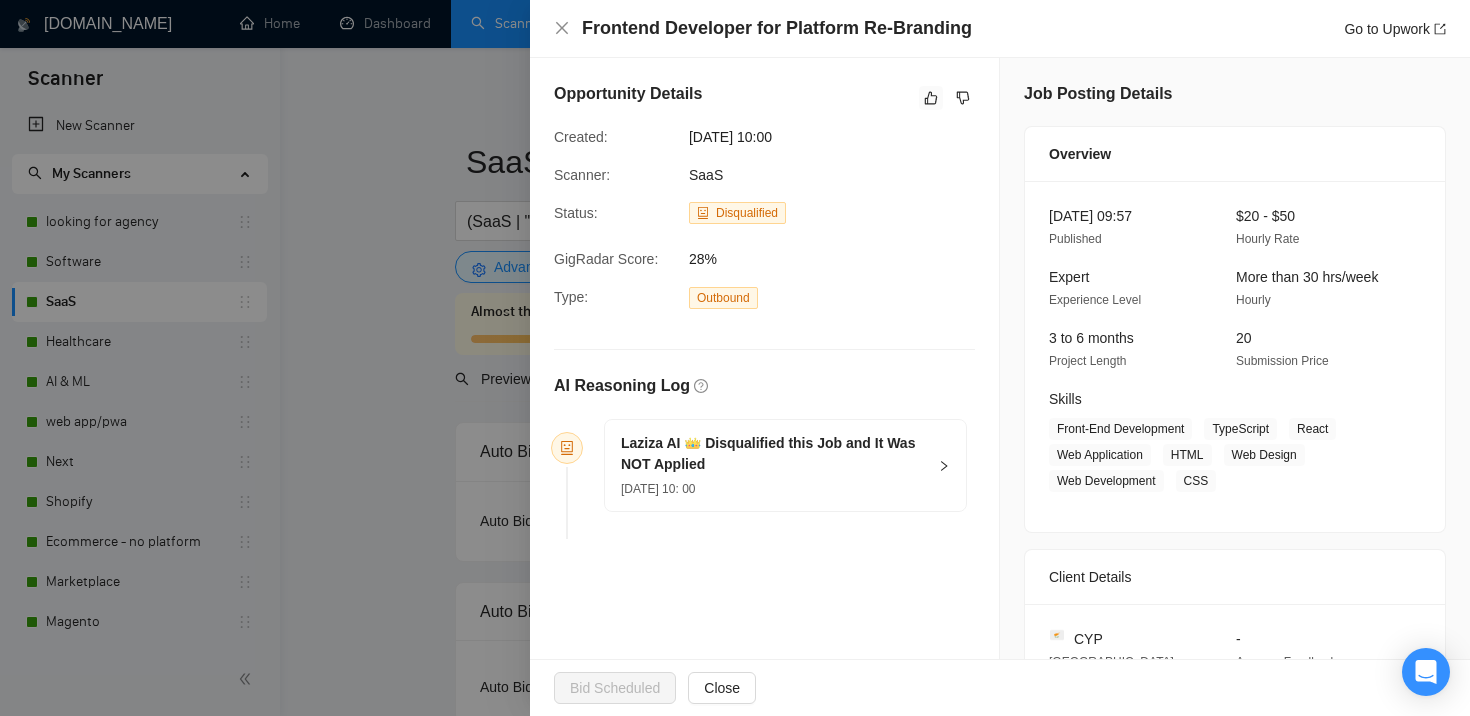 click on "Scanner New Scanner My Scanners looking for agency Software SaaS Healthcare AI & ML web app/pwa Next Shopify Ecommerce - no platform Marketplace Magento React + typescript React + Expert Veton. React native + mobile app React+ intermediate Tiago. Flutter + mobile app .Net + Individual Swift | Kotlin Vue Golang - Mesa S. dev BigCommerce Laravel (team+Individual) Automotive Marketplace Ticket Marketplace UI/UX Design [PERSON_NAME]+[PERSON_NAME]. Python, django Angular Symphony + Angular ([PERSON_NAME]) Oleh.Laravel (Individual) WP/Woo NFT, web3, blockchain [PERSON_NAME]'s AI/ML Laravel former scanner: [PERSON_NAME]. Python, django QA Automation engineer Copy of [PERSON_NAME]. low price Copy of Ecommerce - no platform former scanner Laravel (Individual) Copy of [PERSON_NAME]. low price Copy of AI & ML [DOMAIN_NAME] Home Dashboard Scanner Updates
1
Connects: 831 Interactivated Solutions SaaS (SaaS | "Software as a service" | "Software-as-a-service") Save Advanced   Job Category   Jobs   Client     ON" at bounding box center [735, 358] 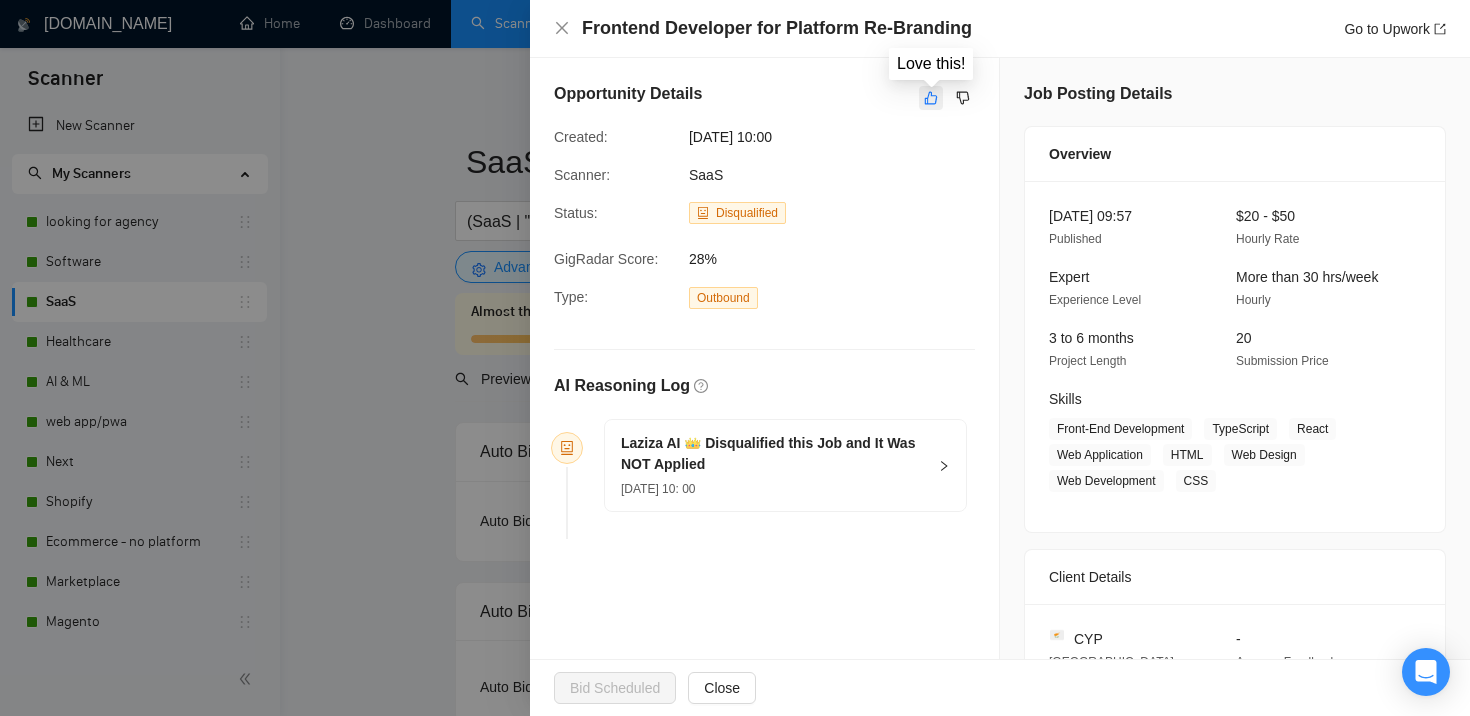 click 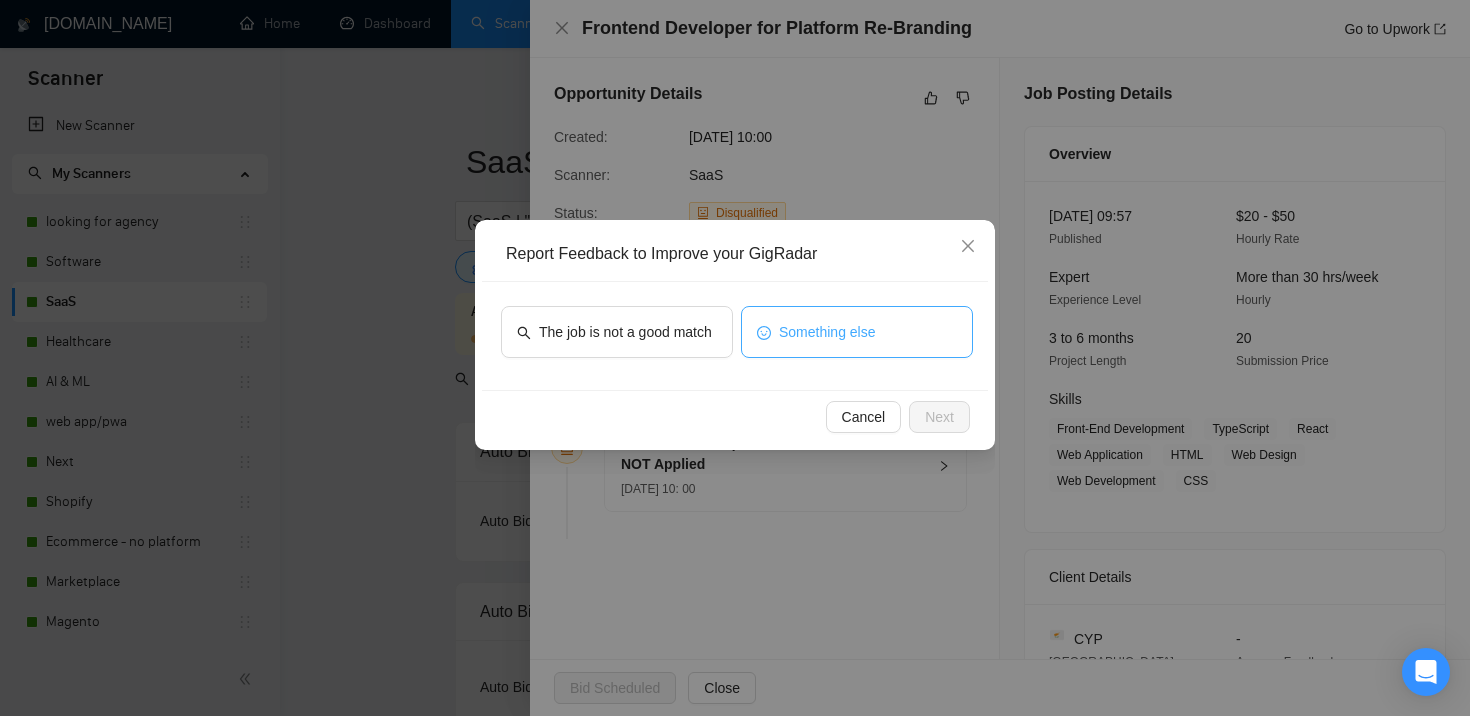 click on "Something else" at bounding box center [827, 332] 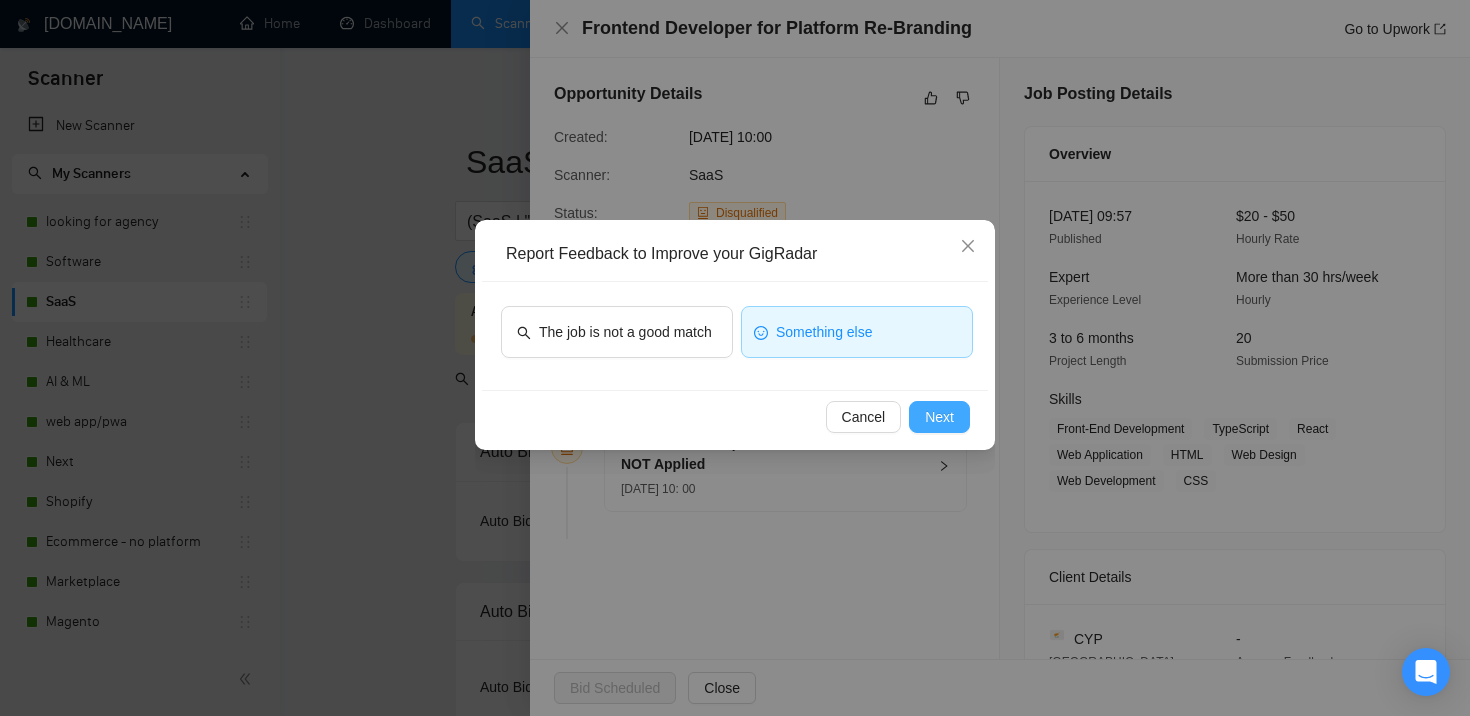 click on "Next" at bounding box center [939, 417] 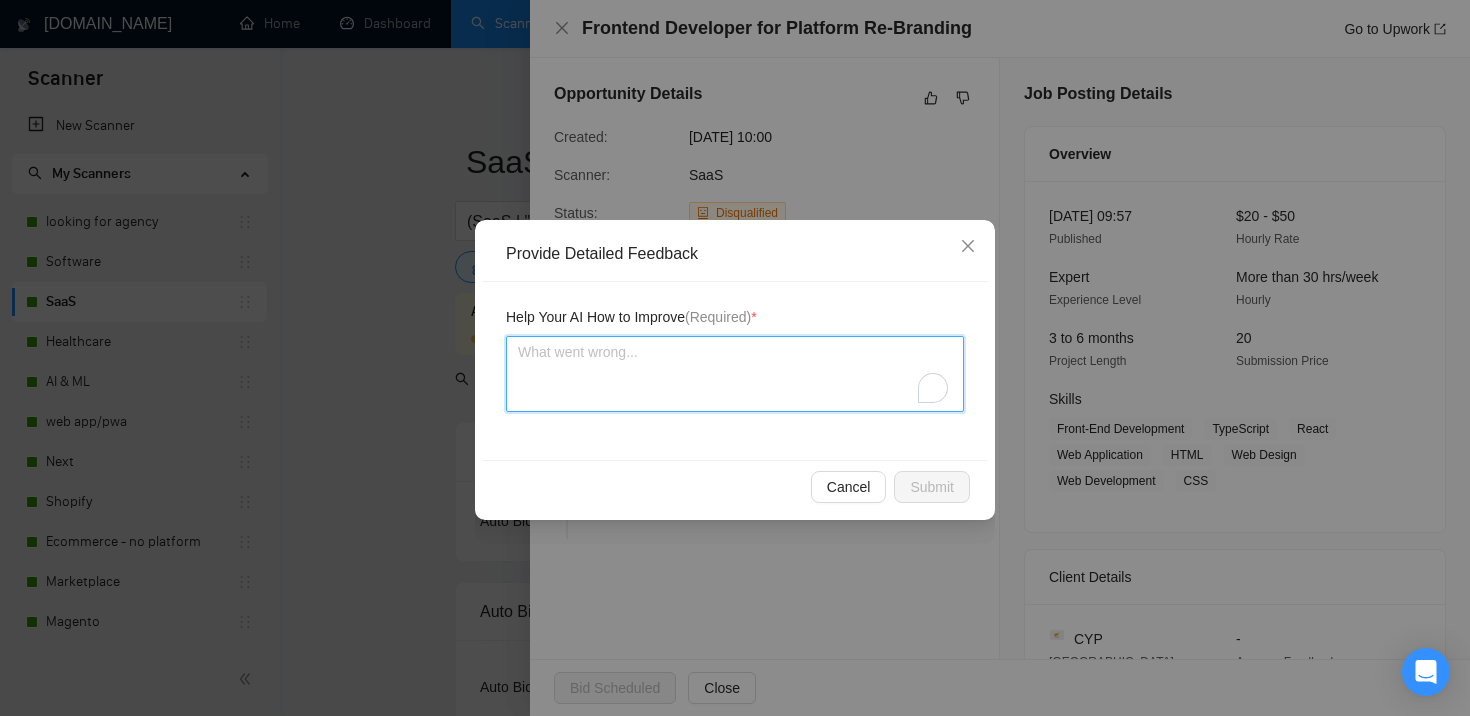 click at bounding box center [735, 374] 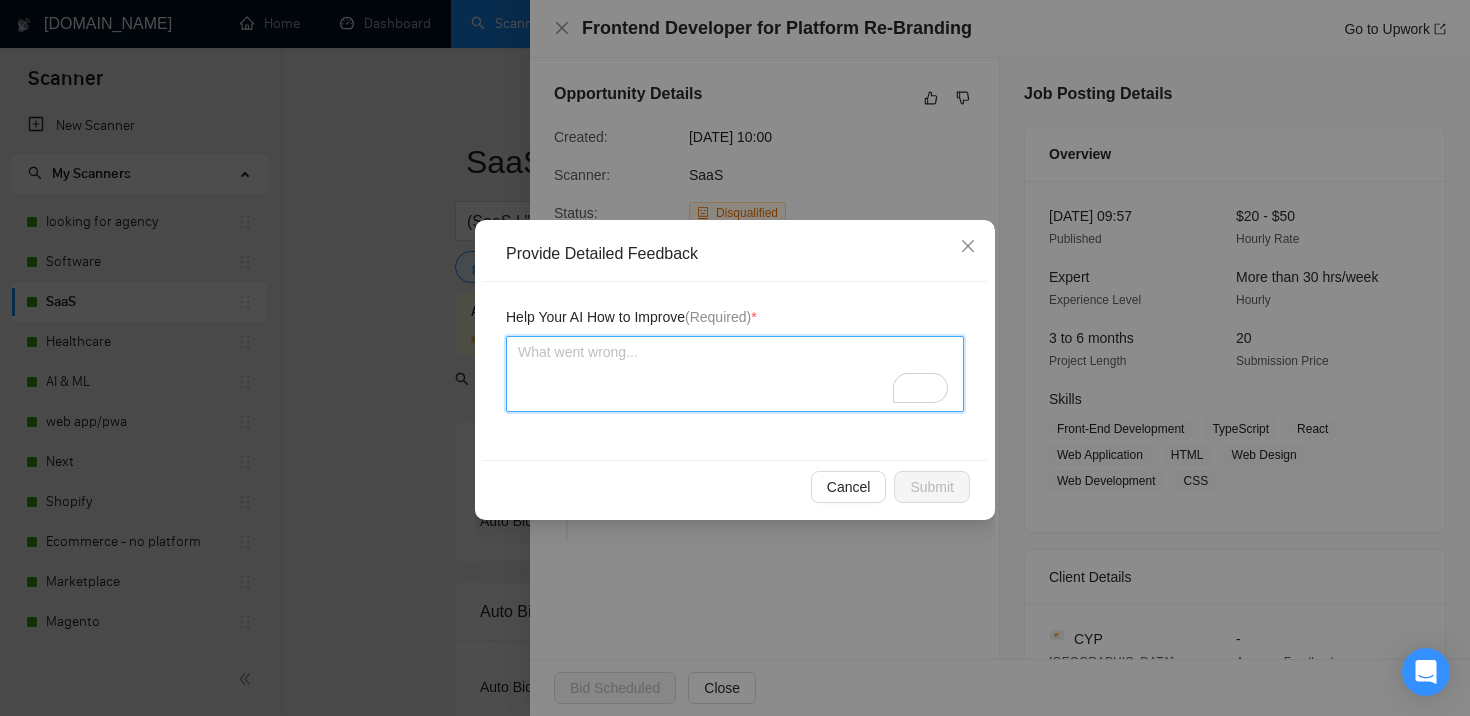 type 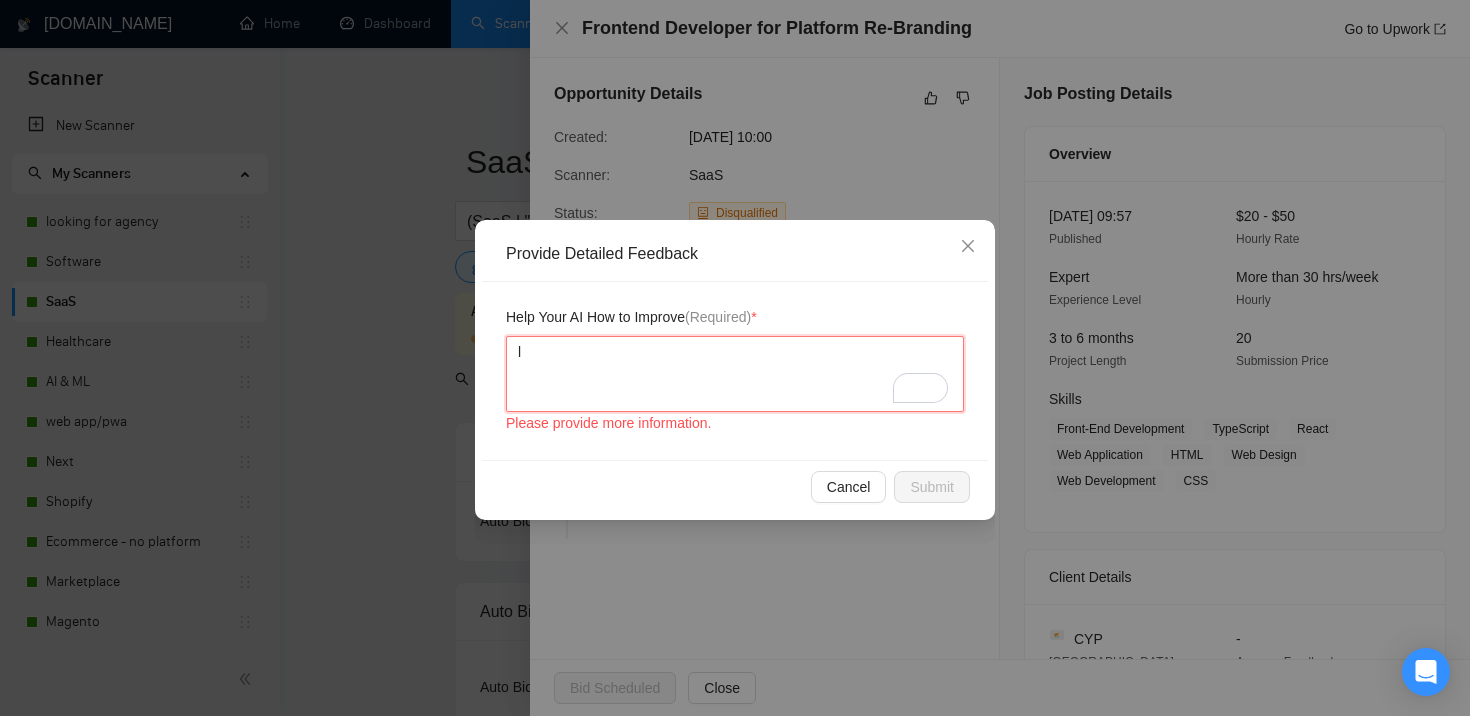 type on "lo" 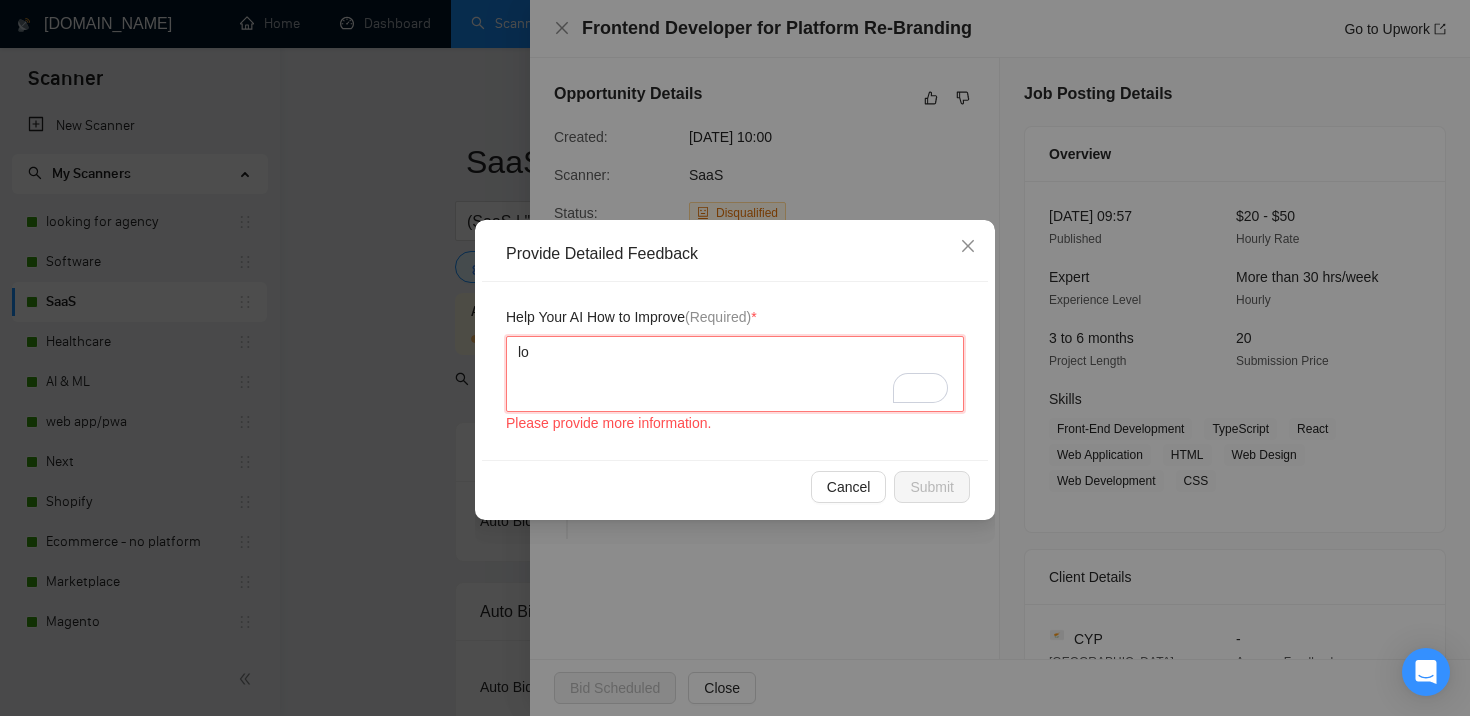 type 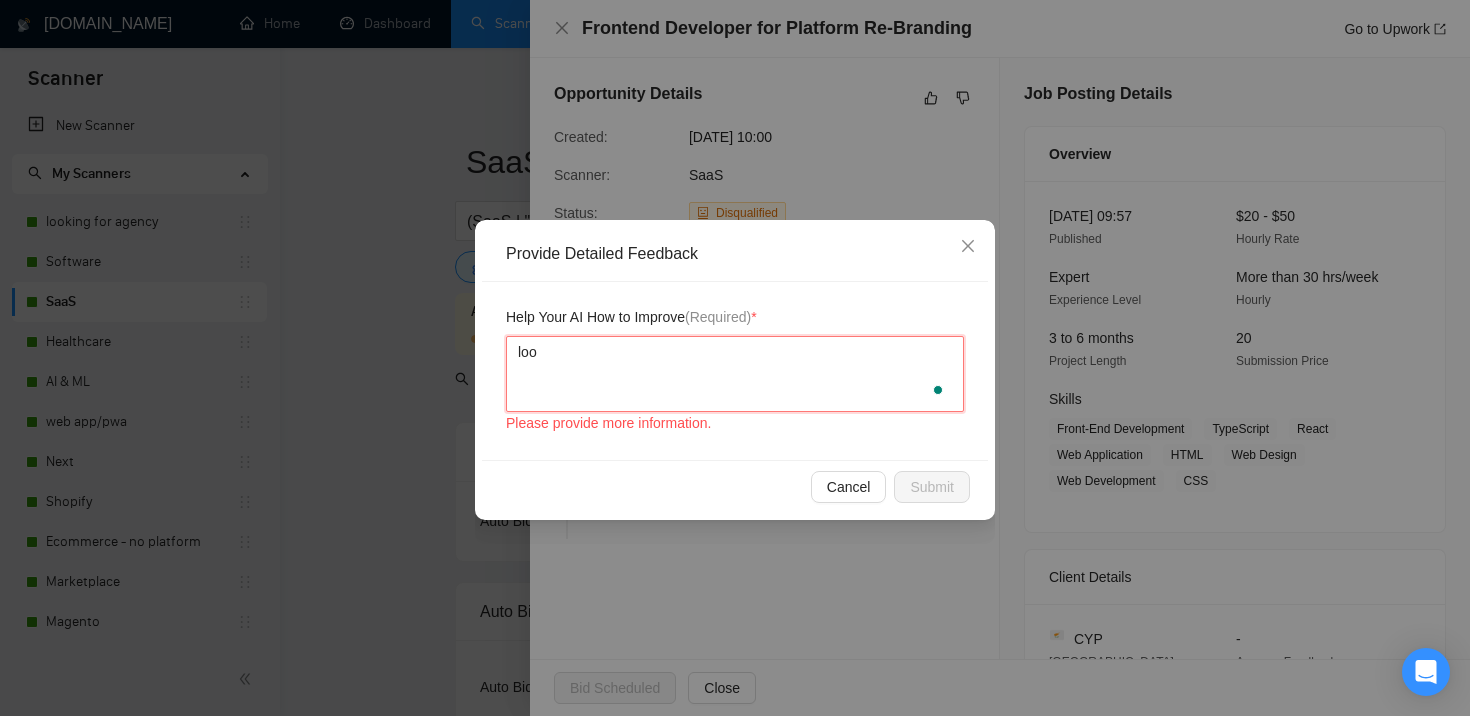 type 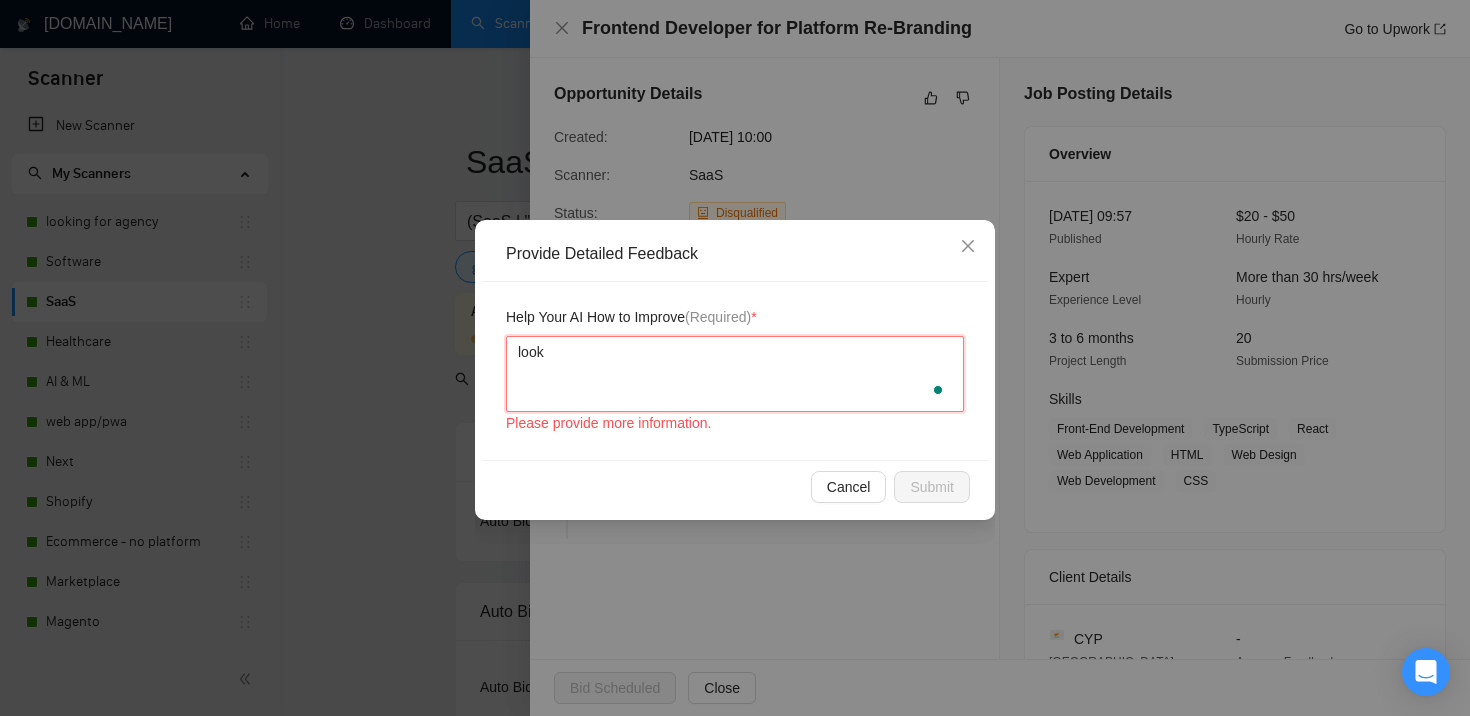 type 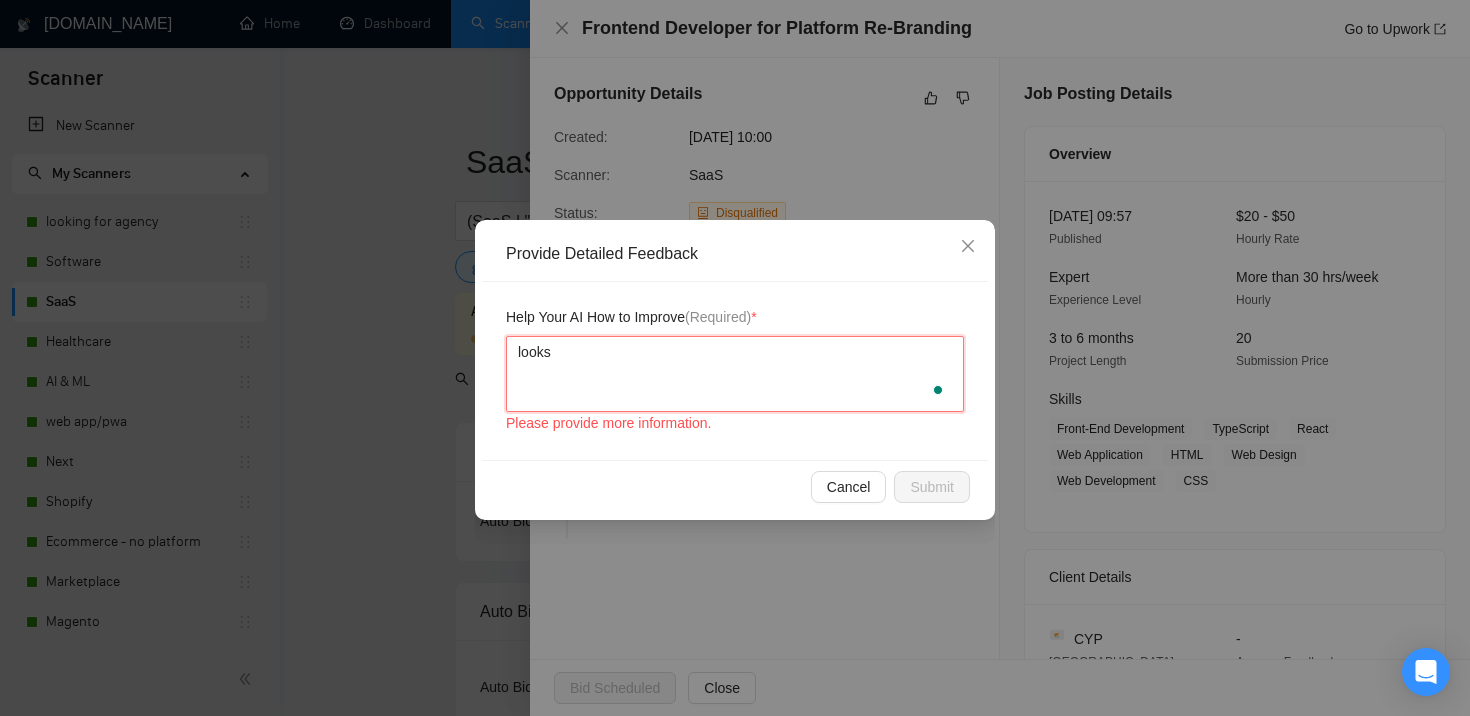 type on "looks" 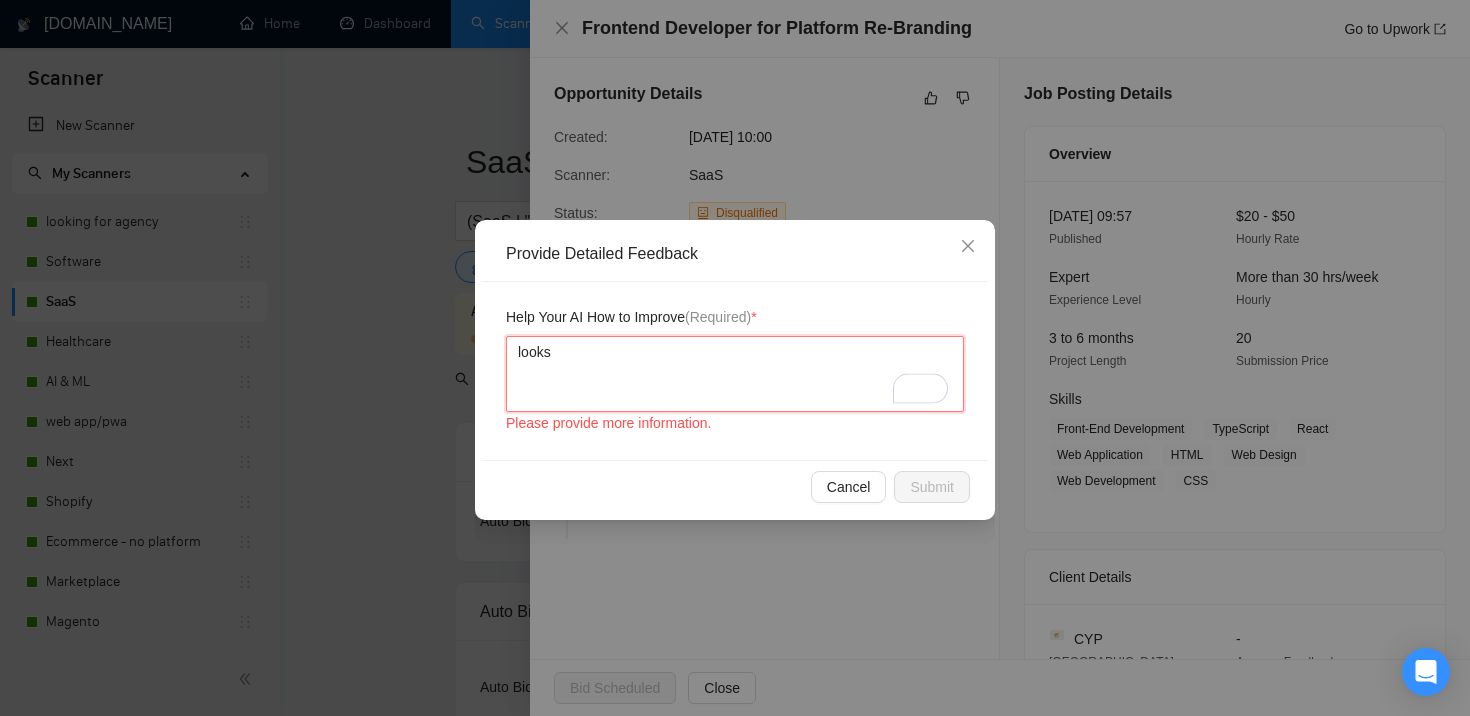 type 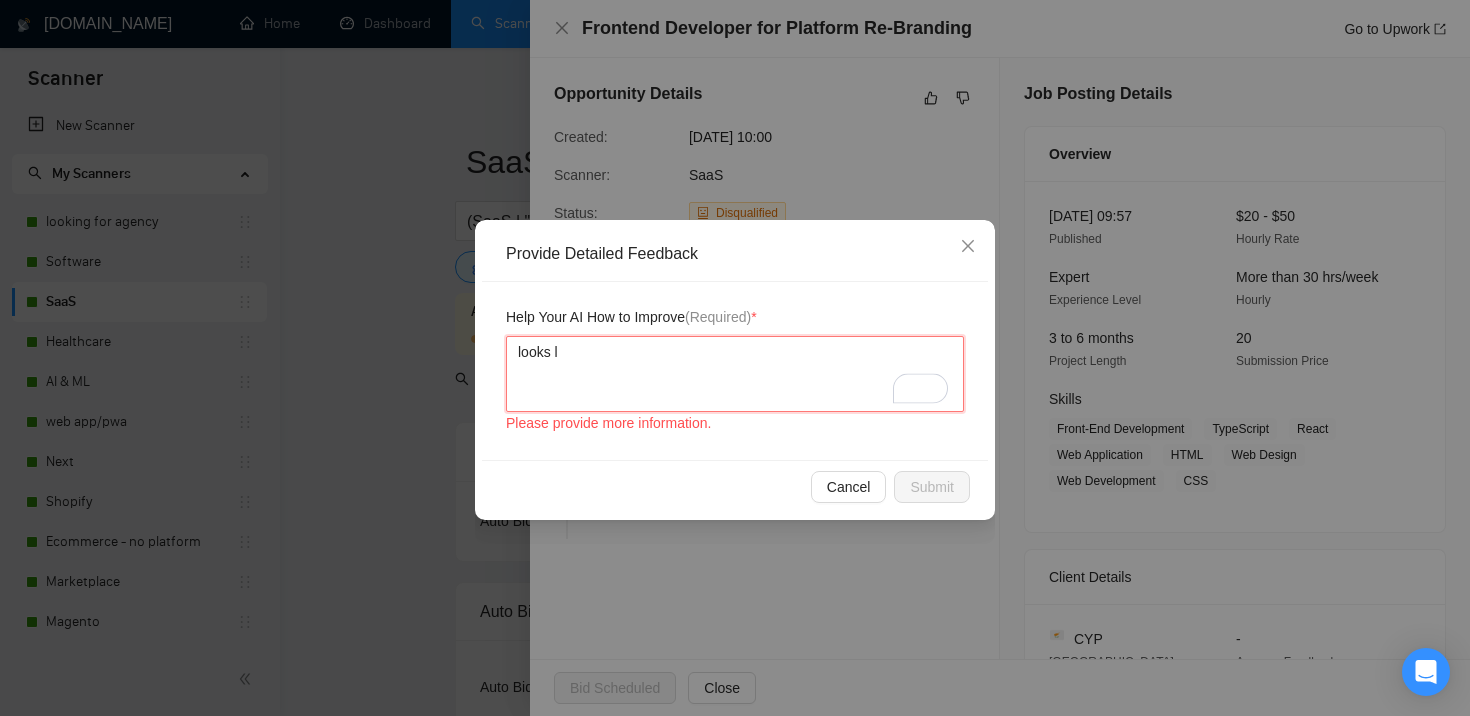 type on "looks li" 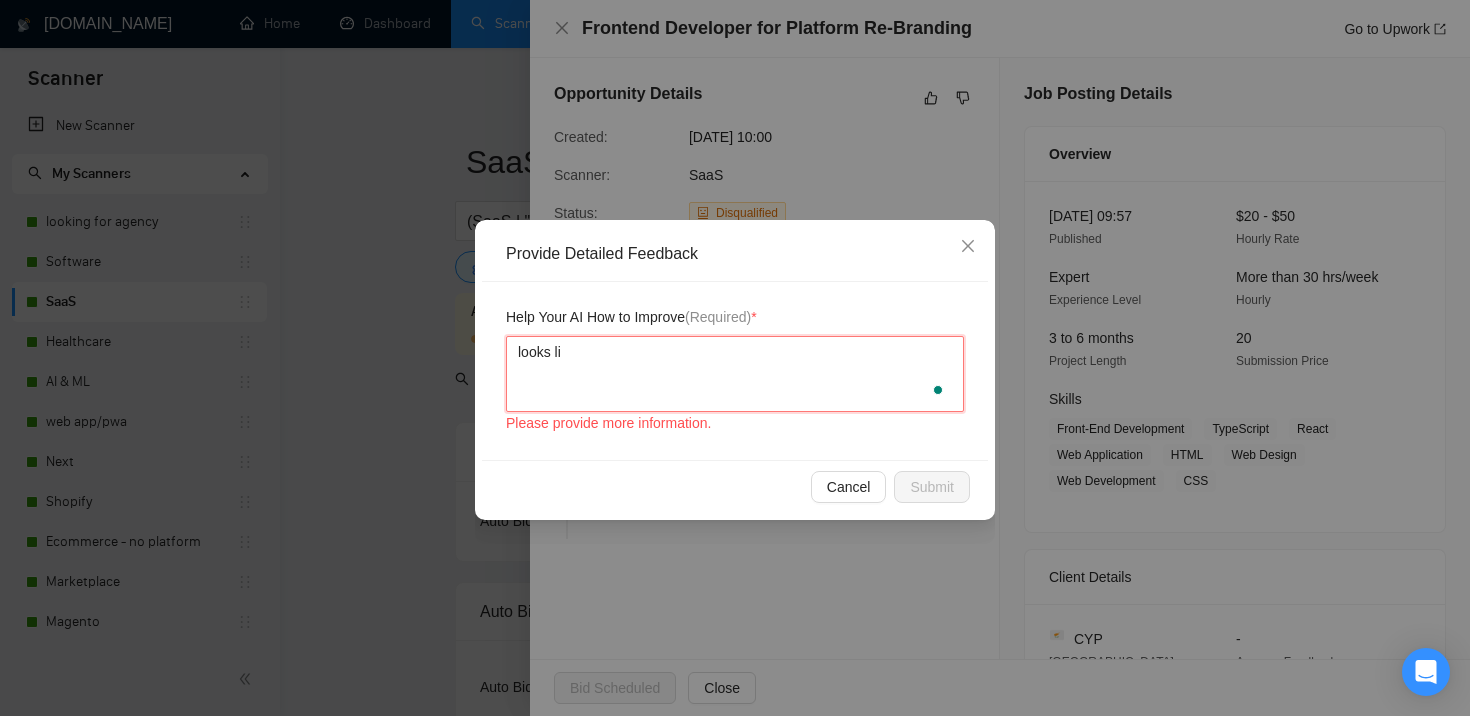 type 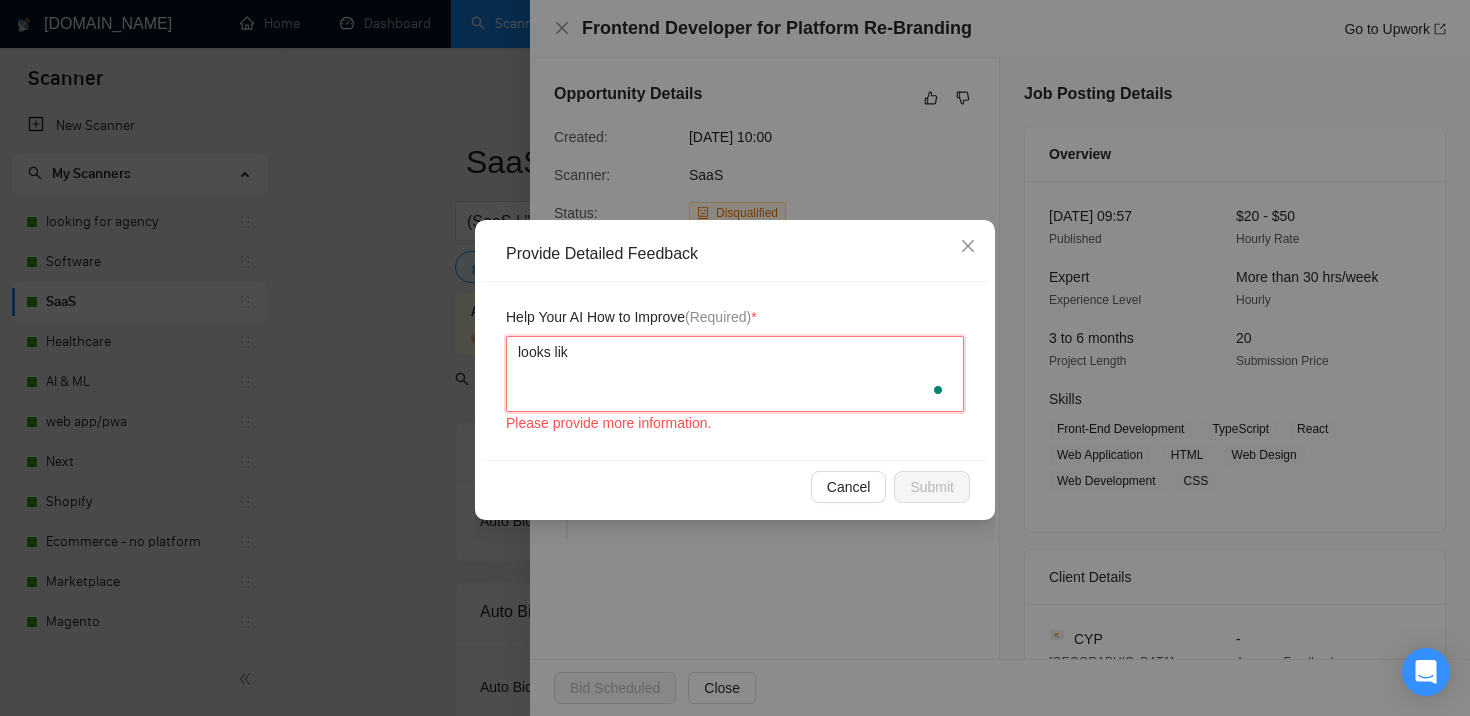 type 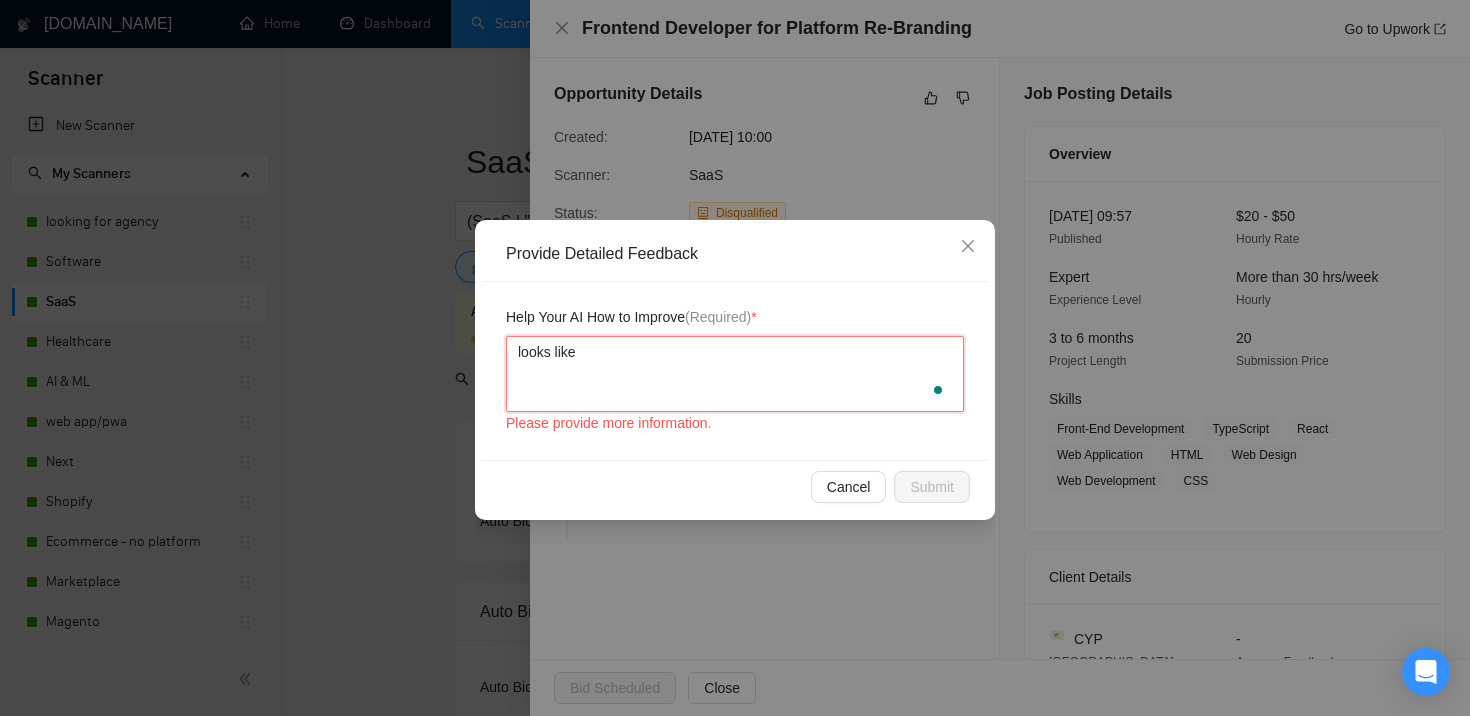 type 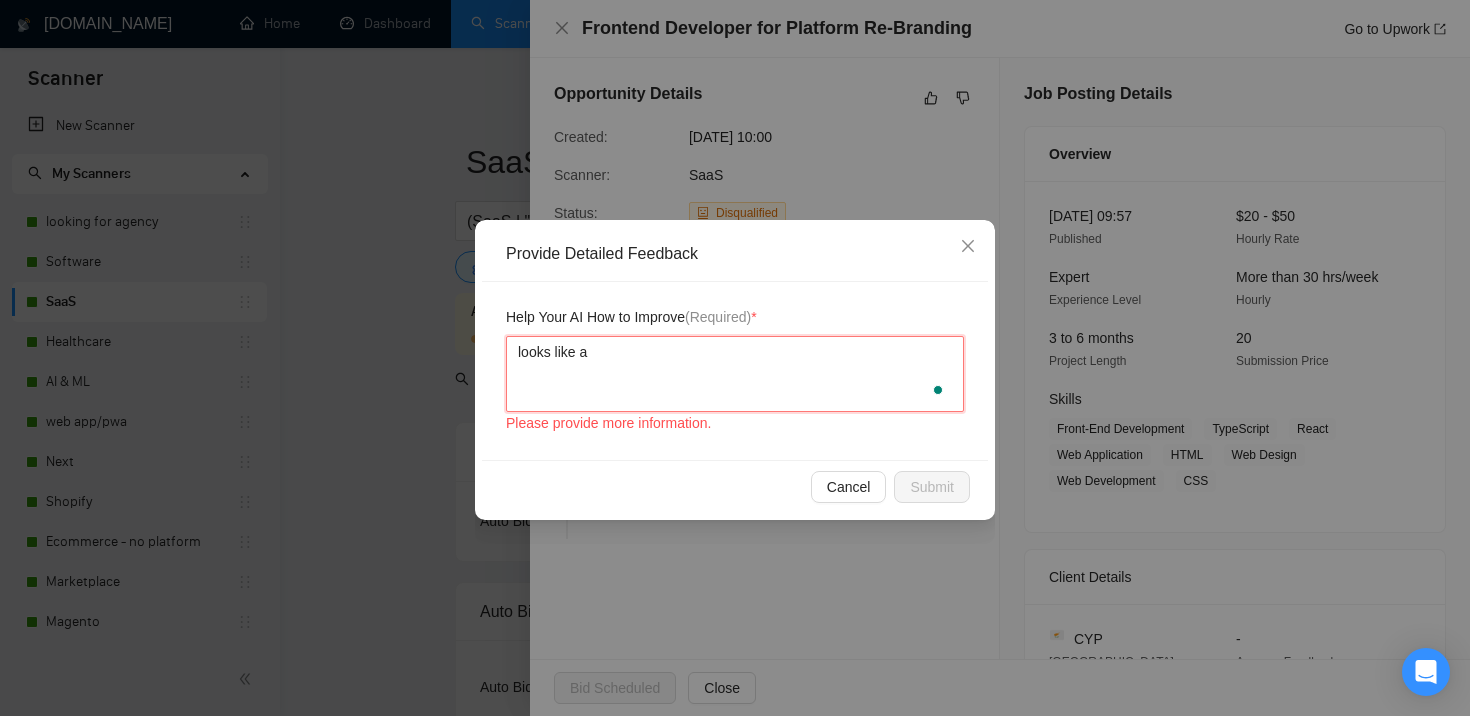 type 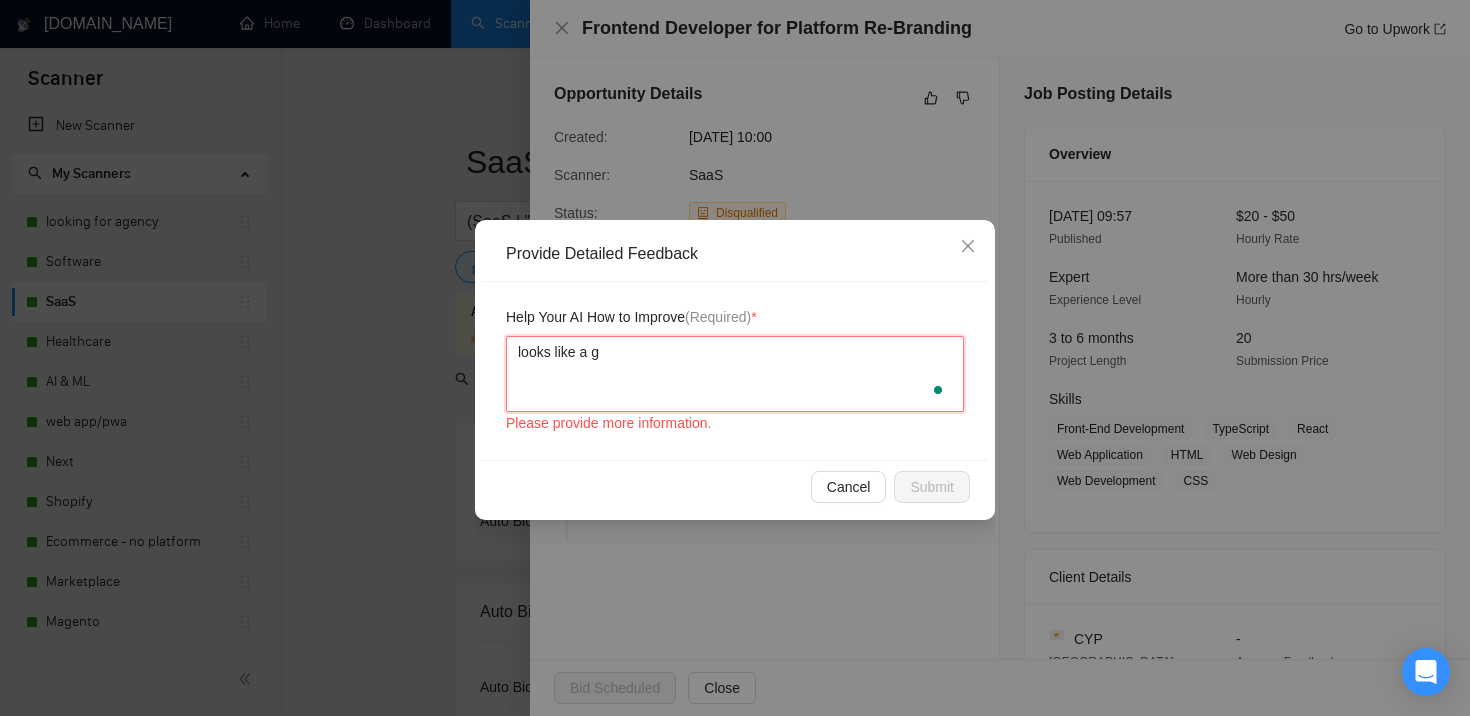 type 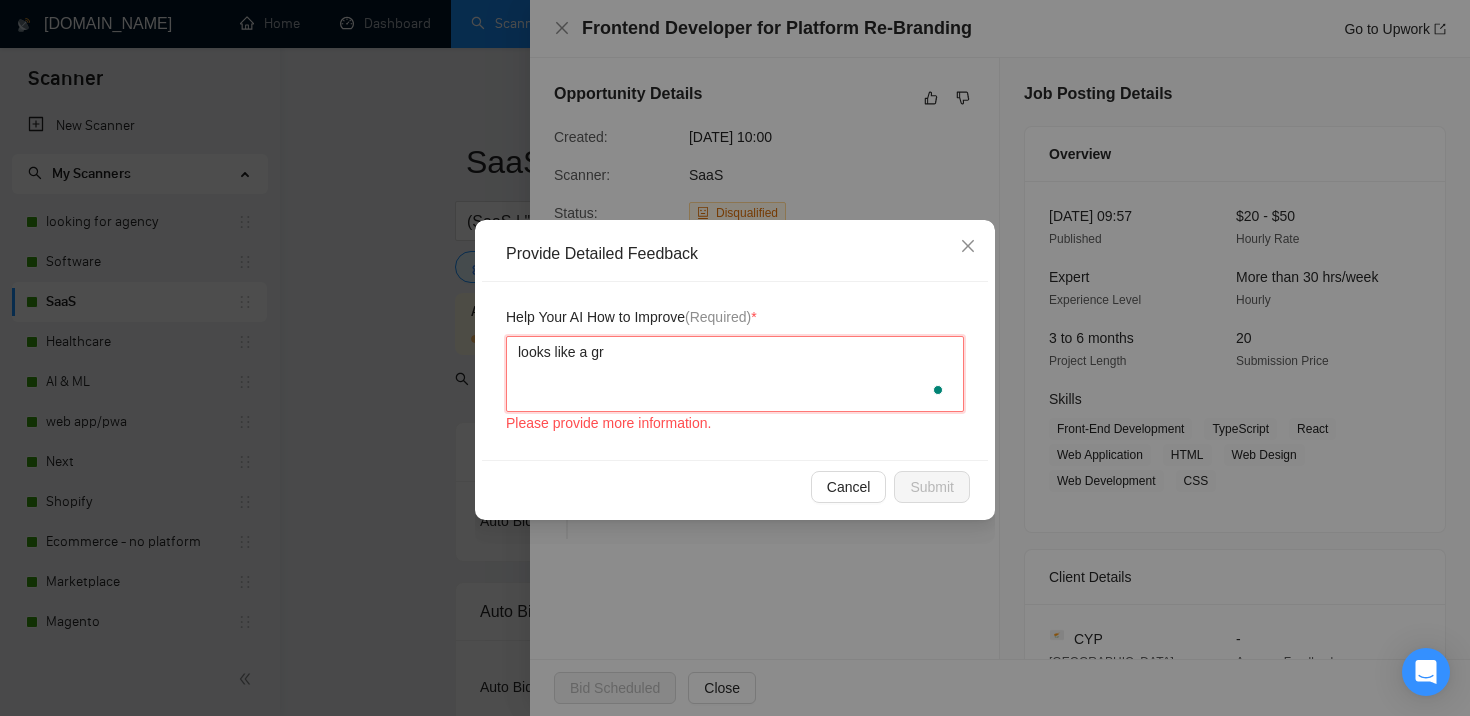 type 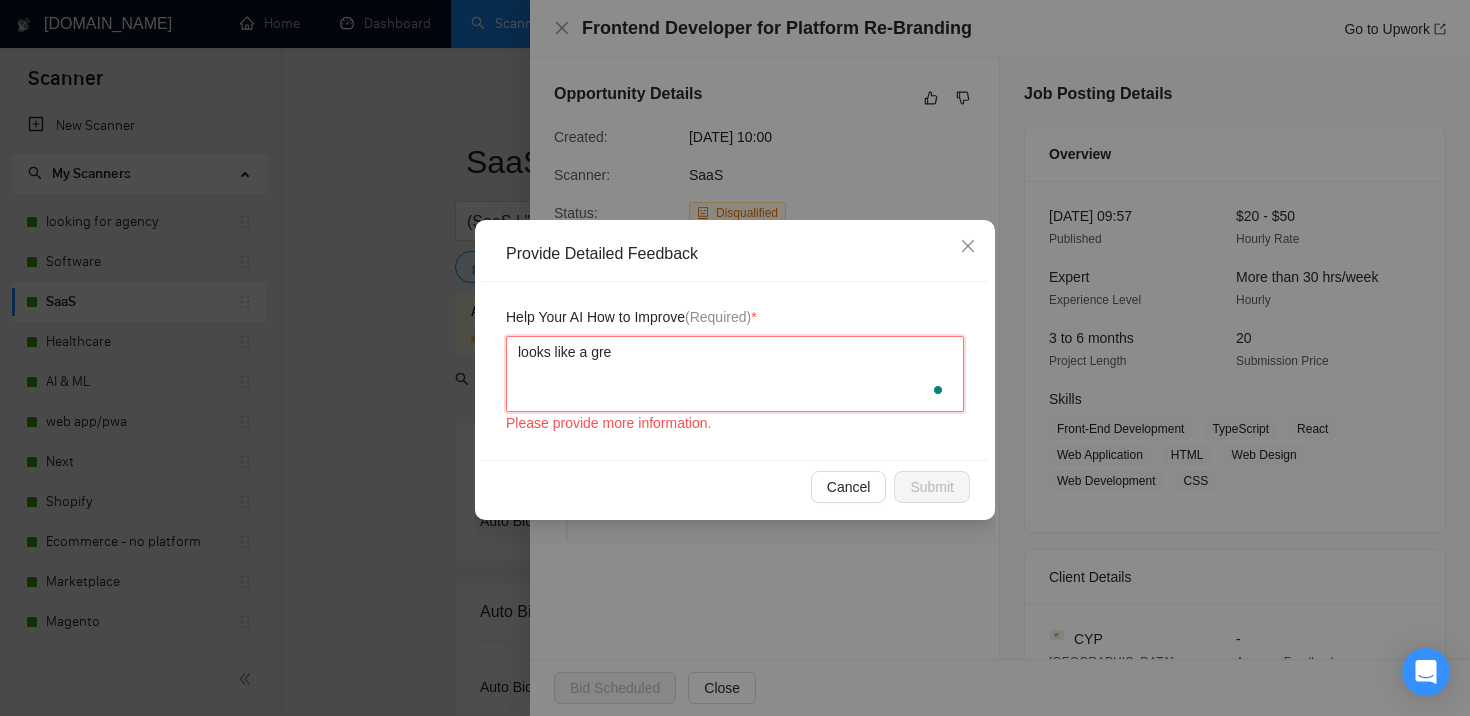 type 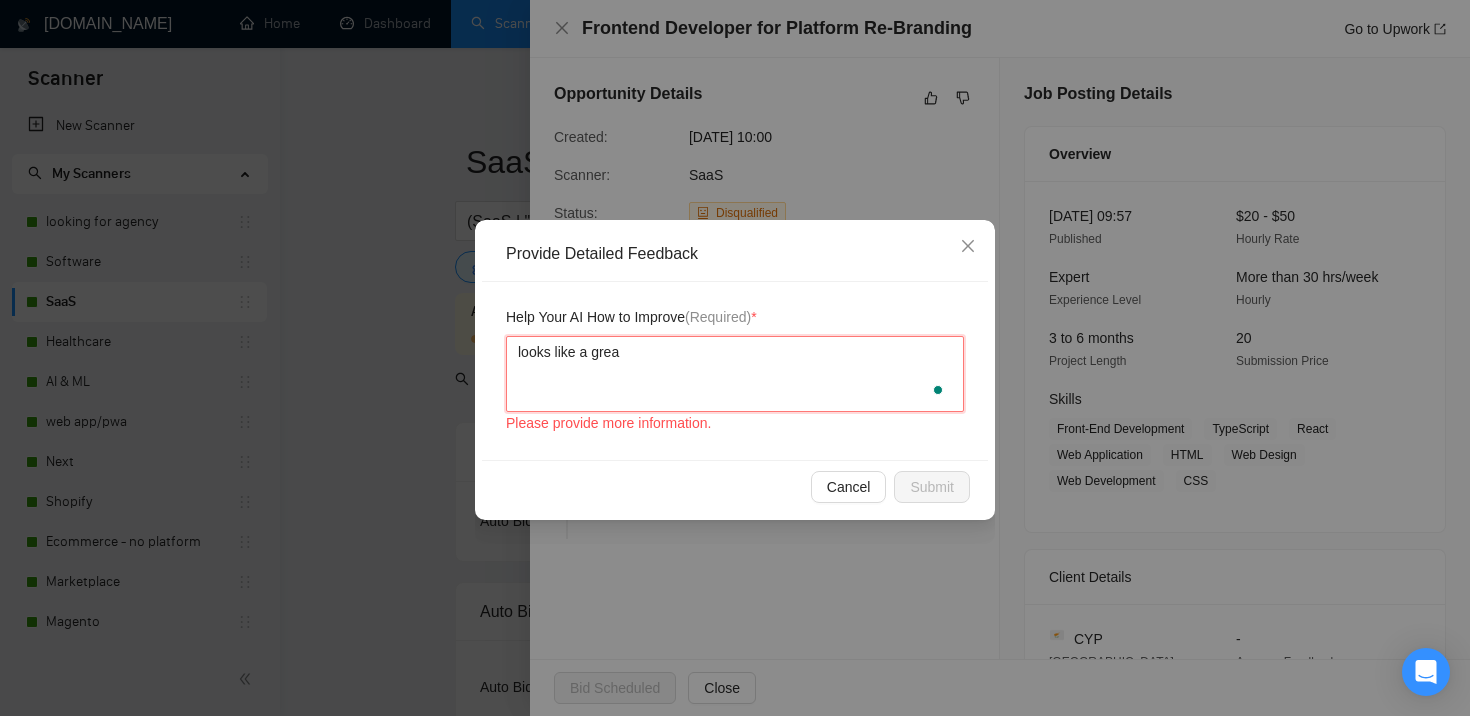 type 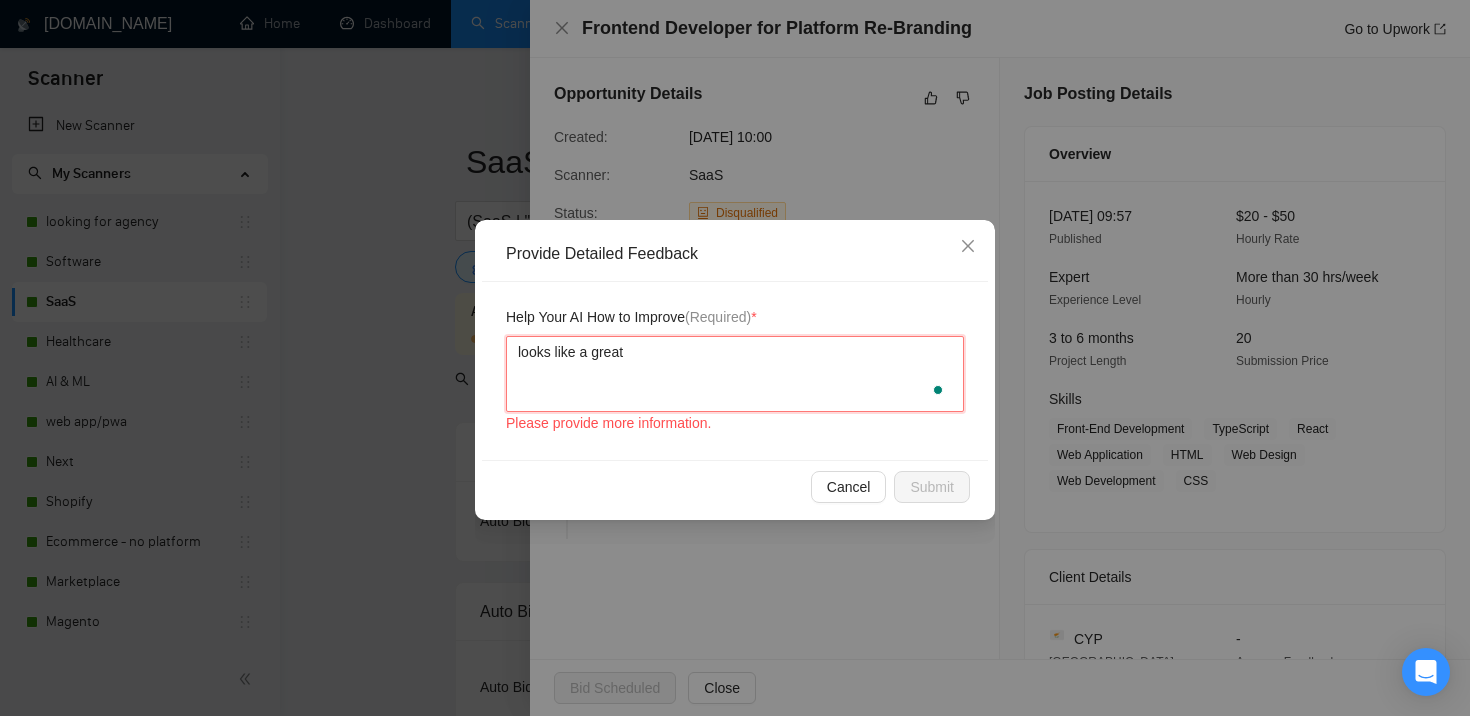 type on "looks like a great" 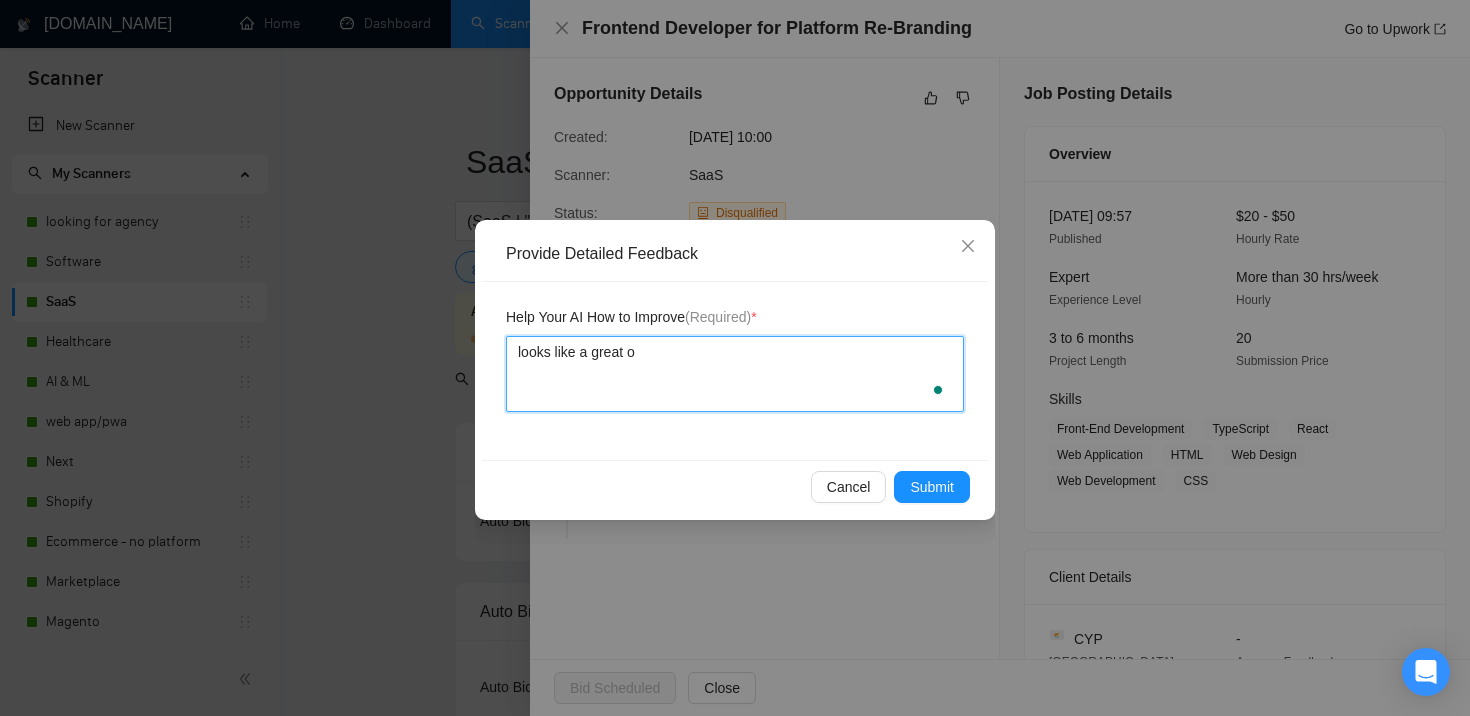 type 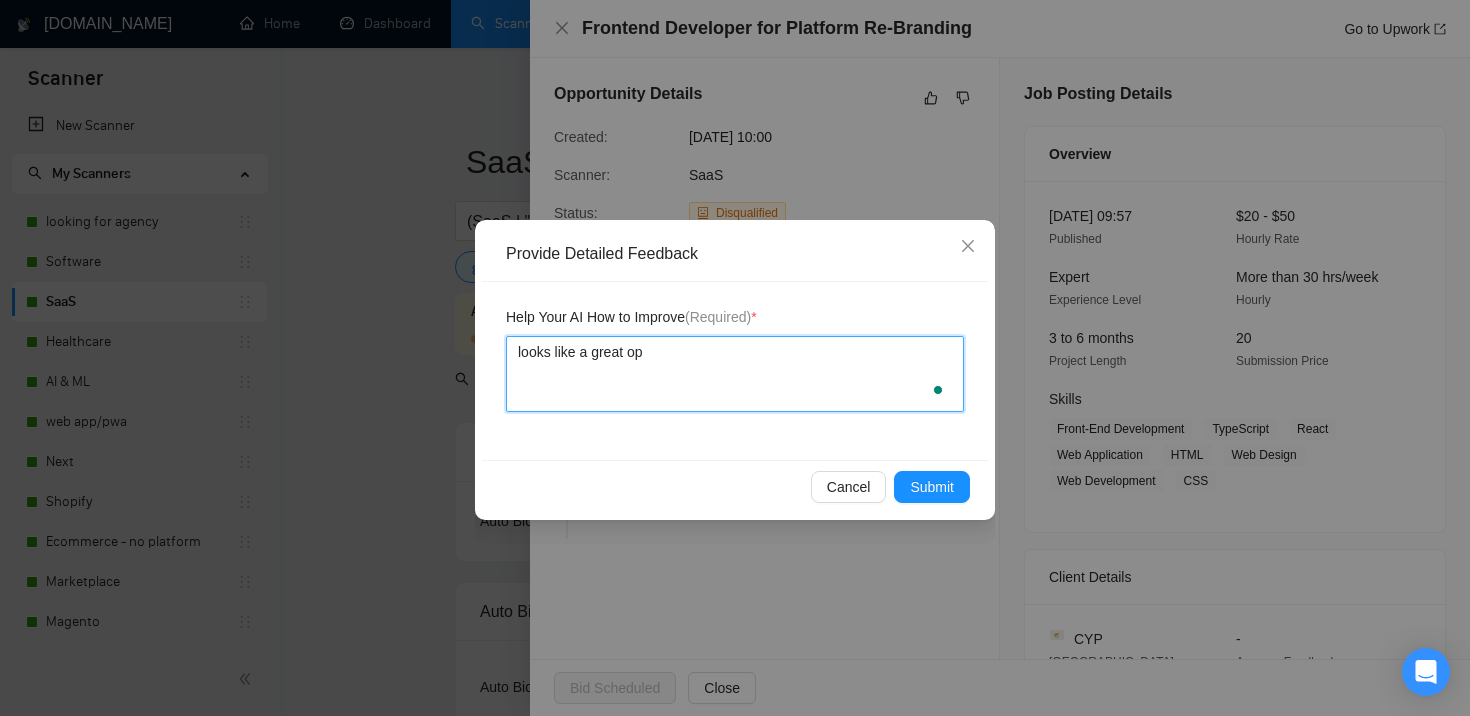 type 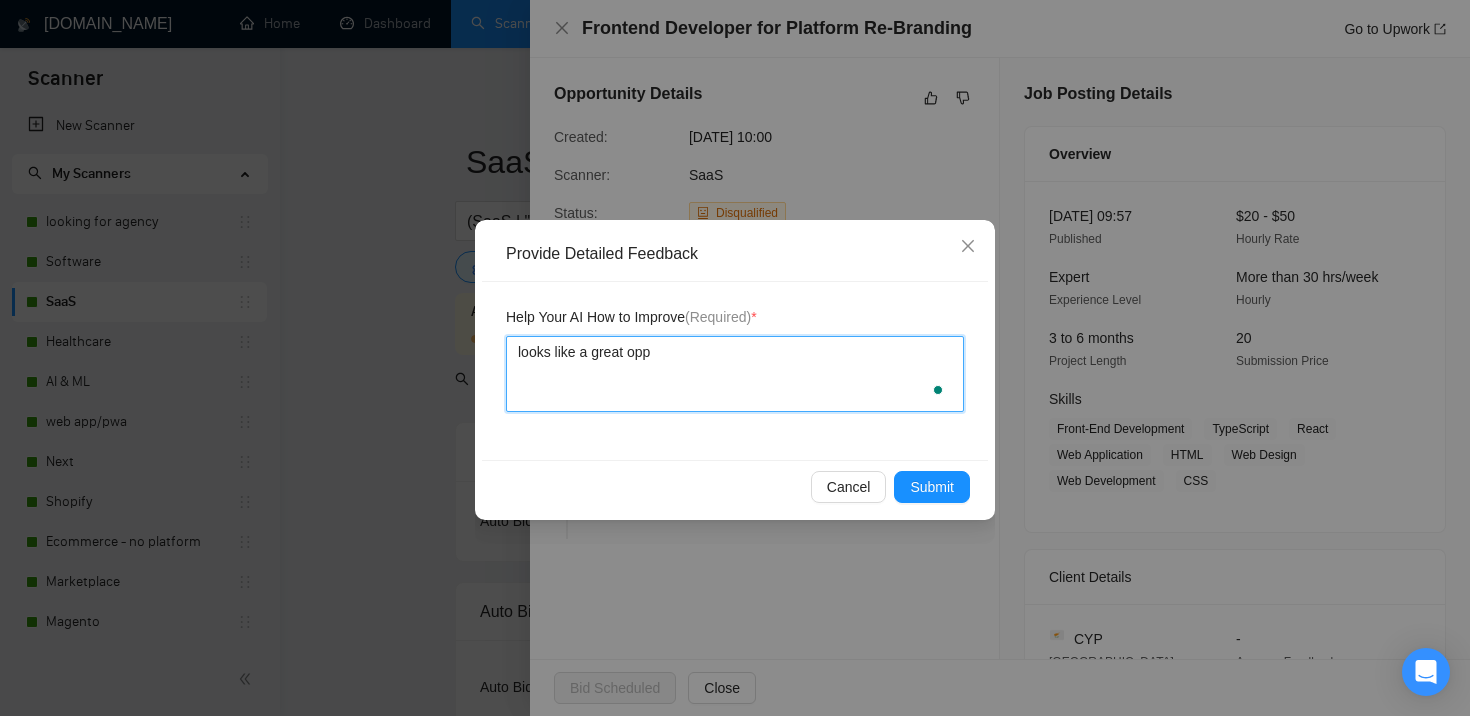 type 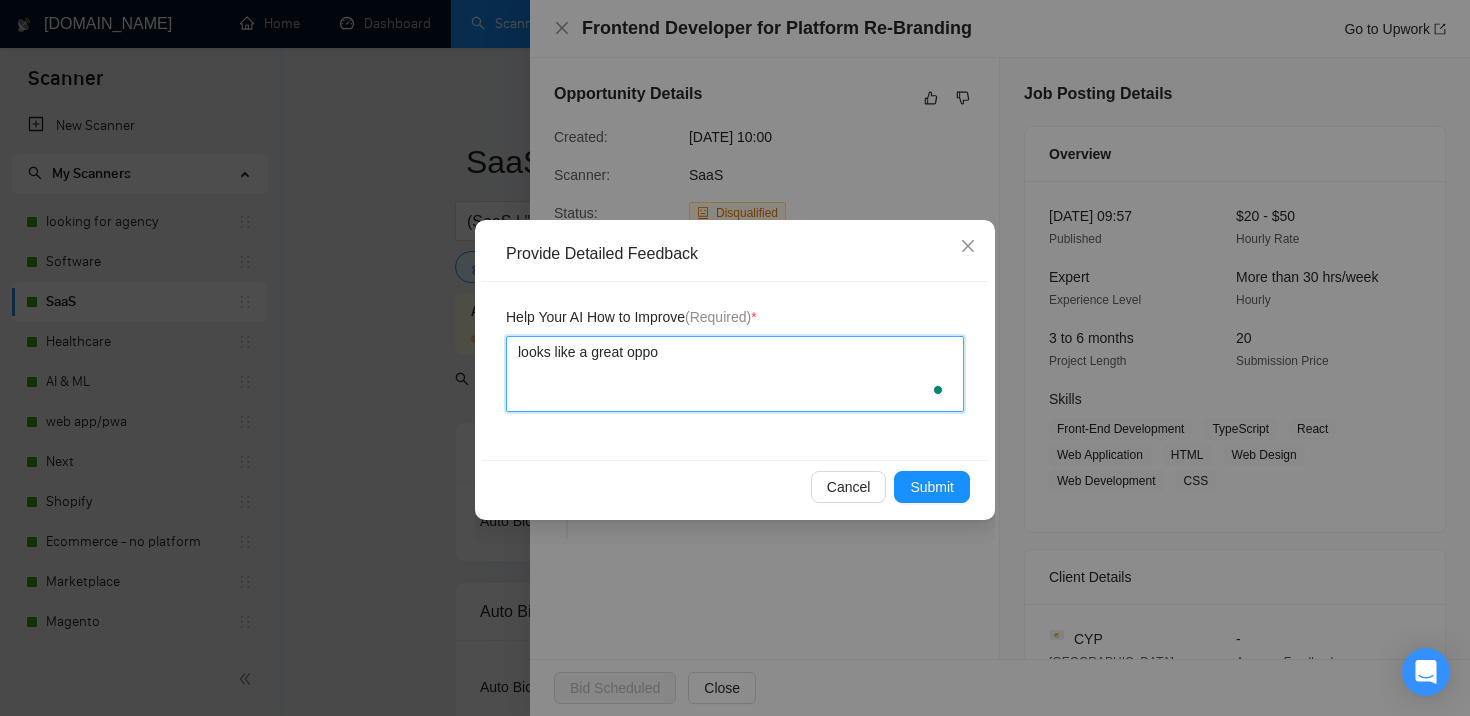 type 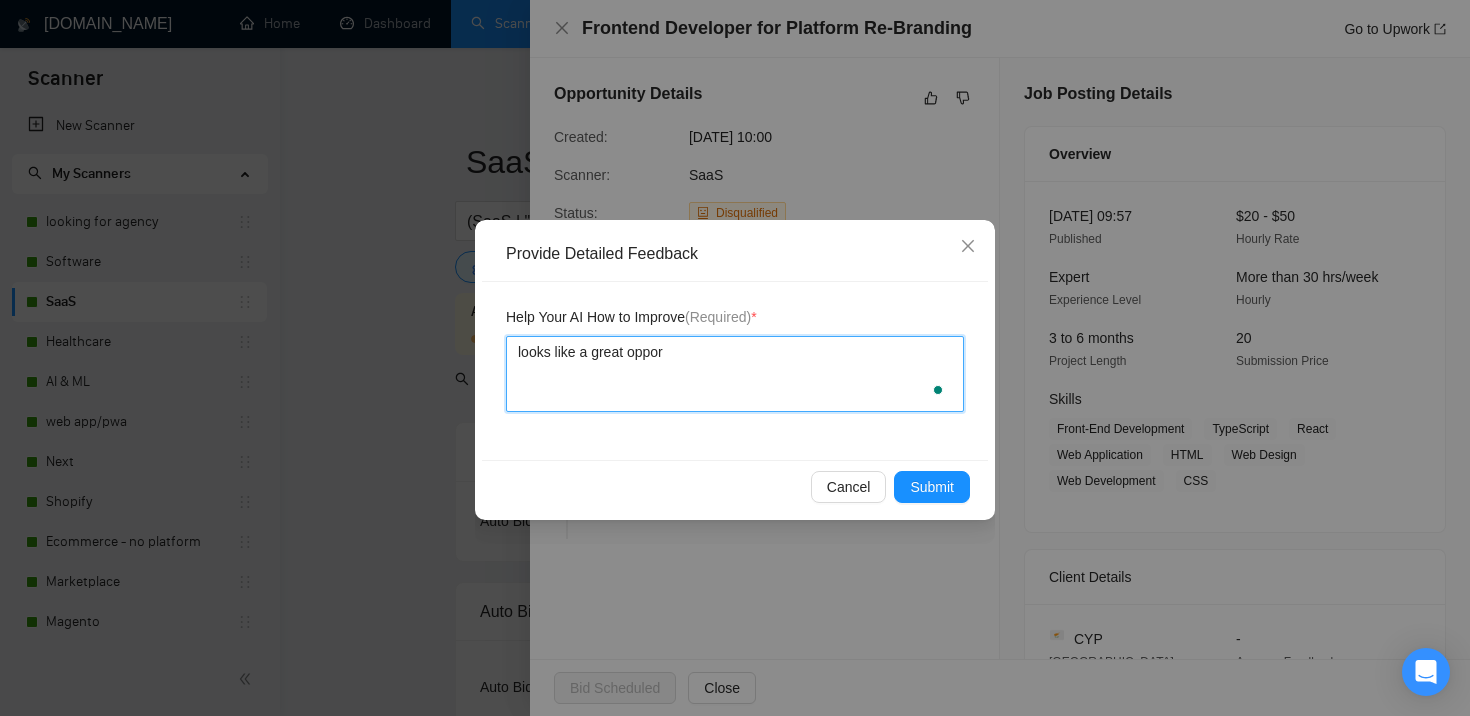 type 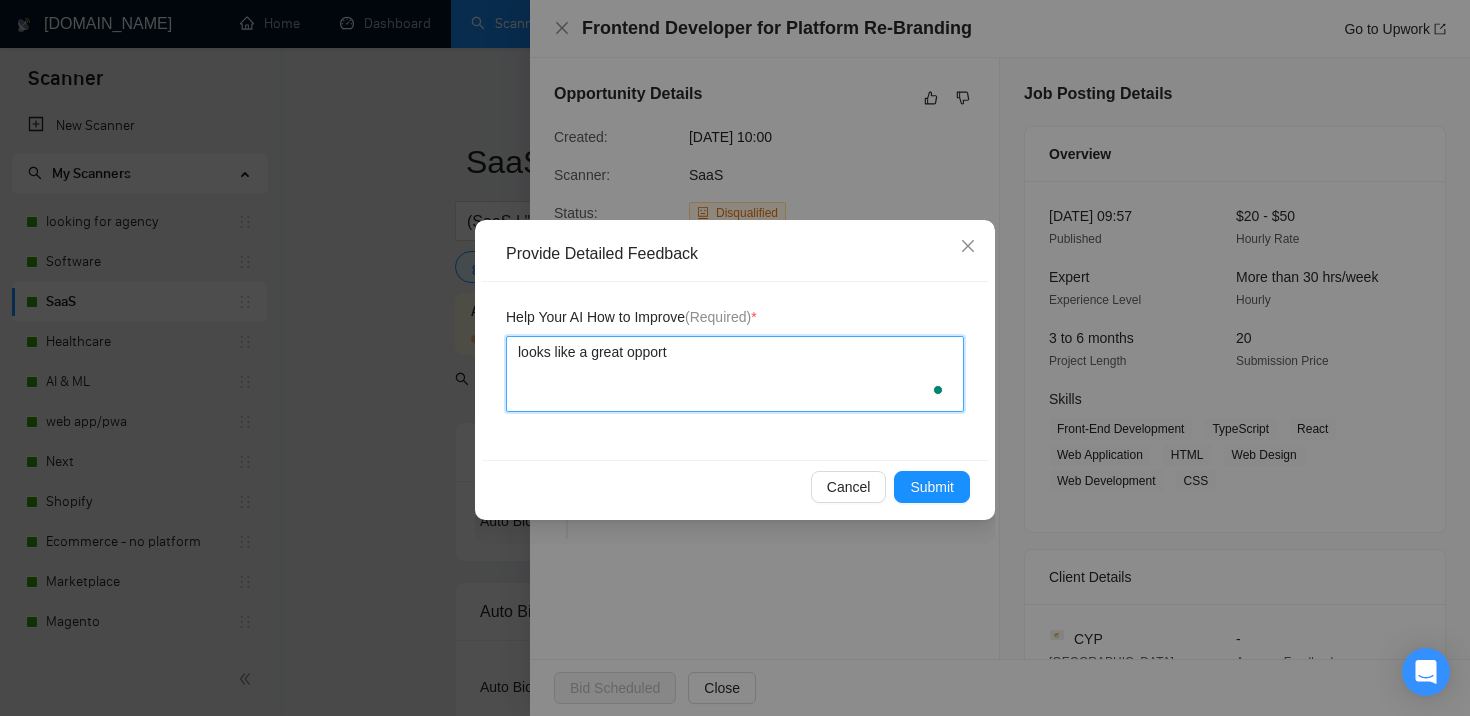 type 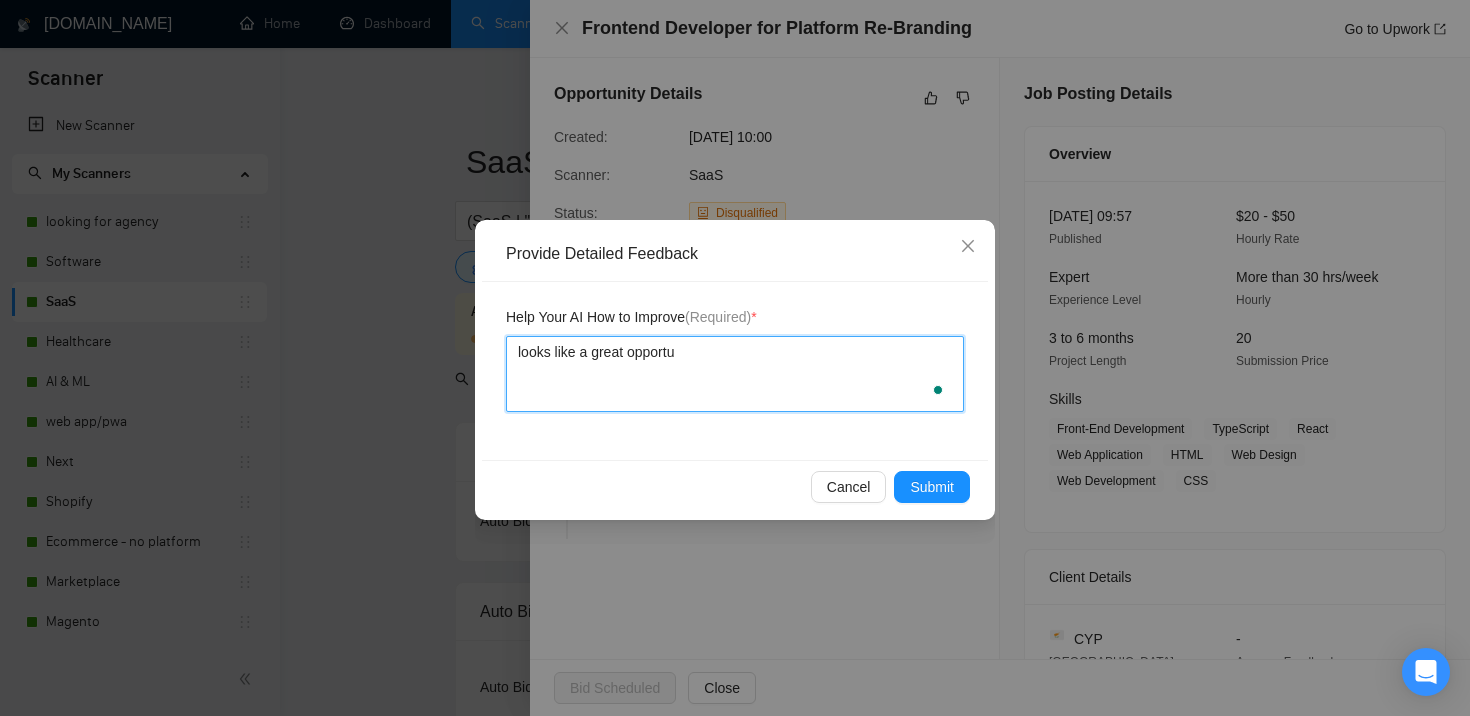type 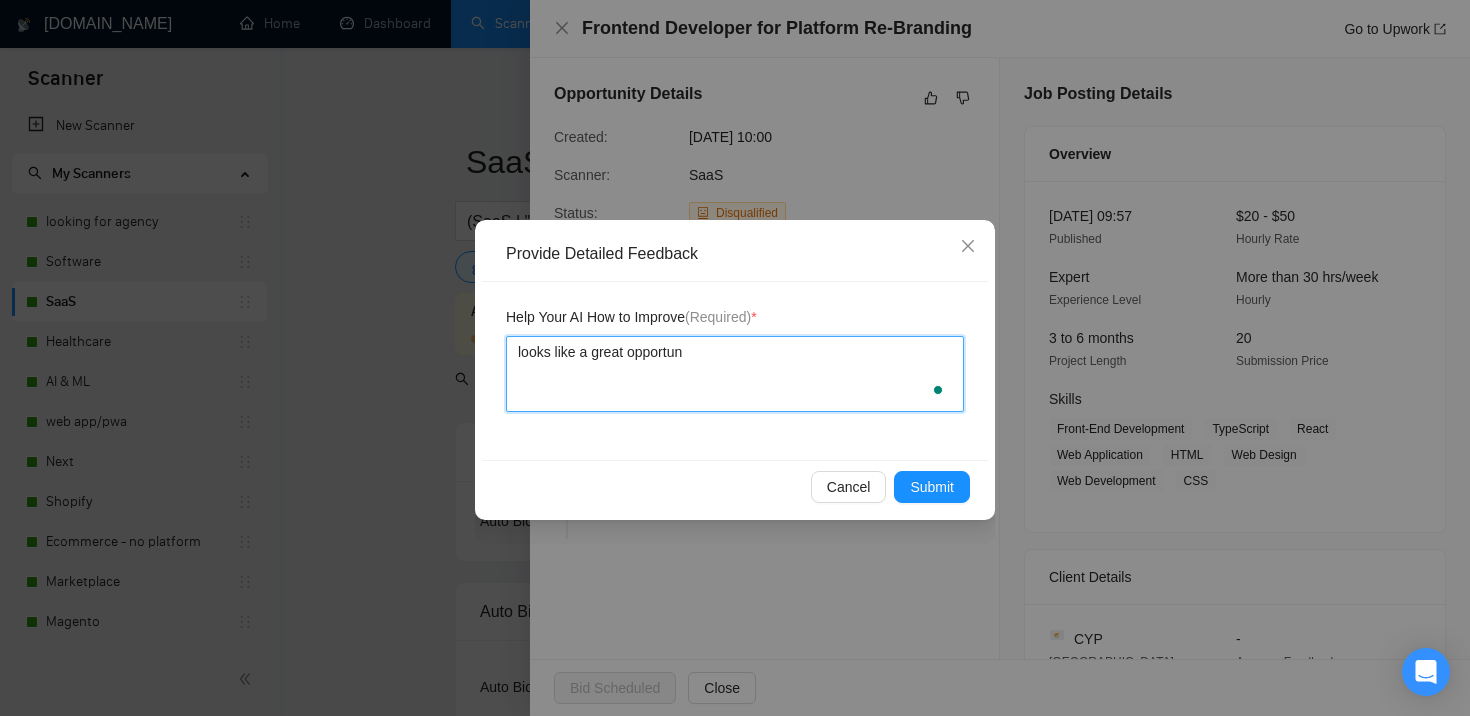type 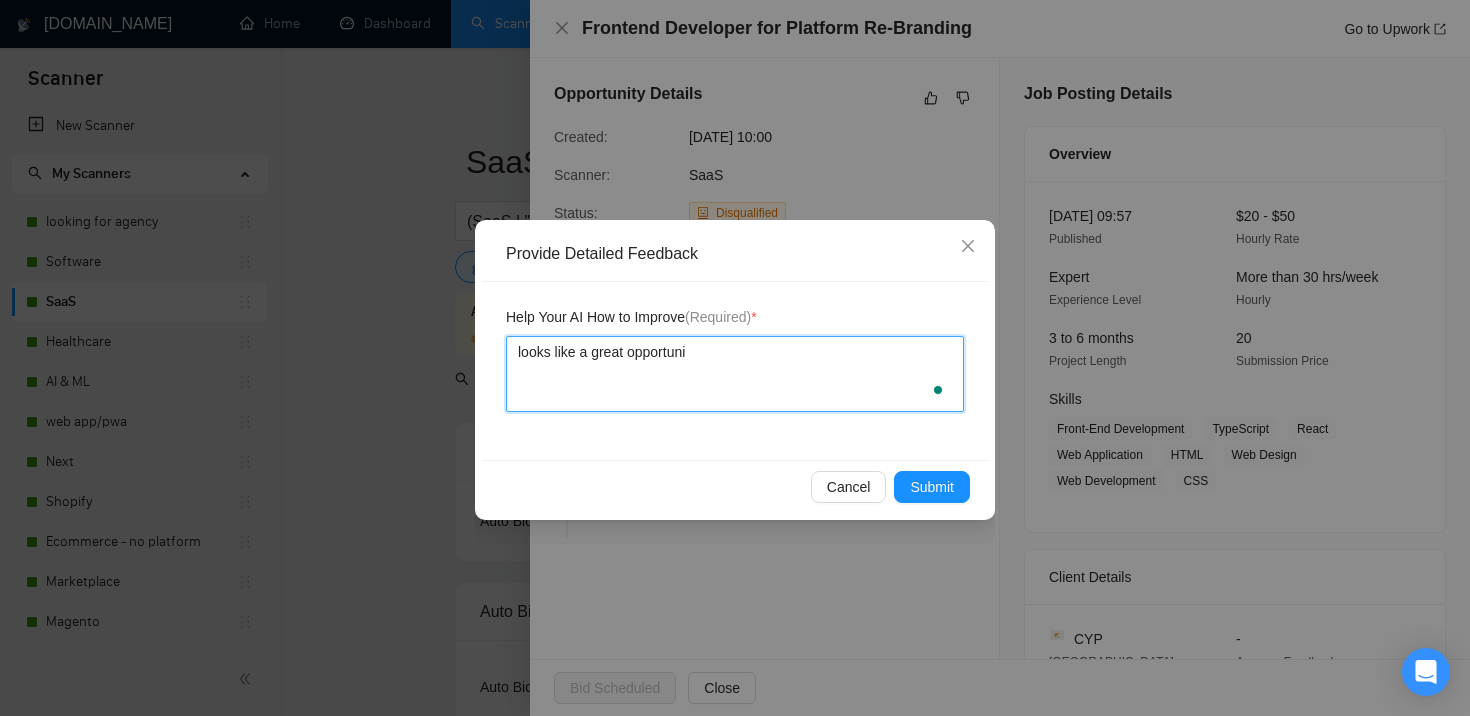 type 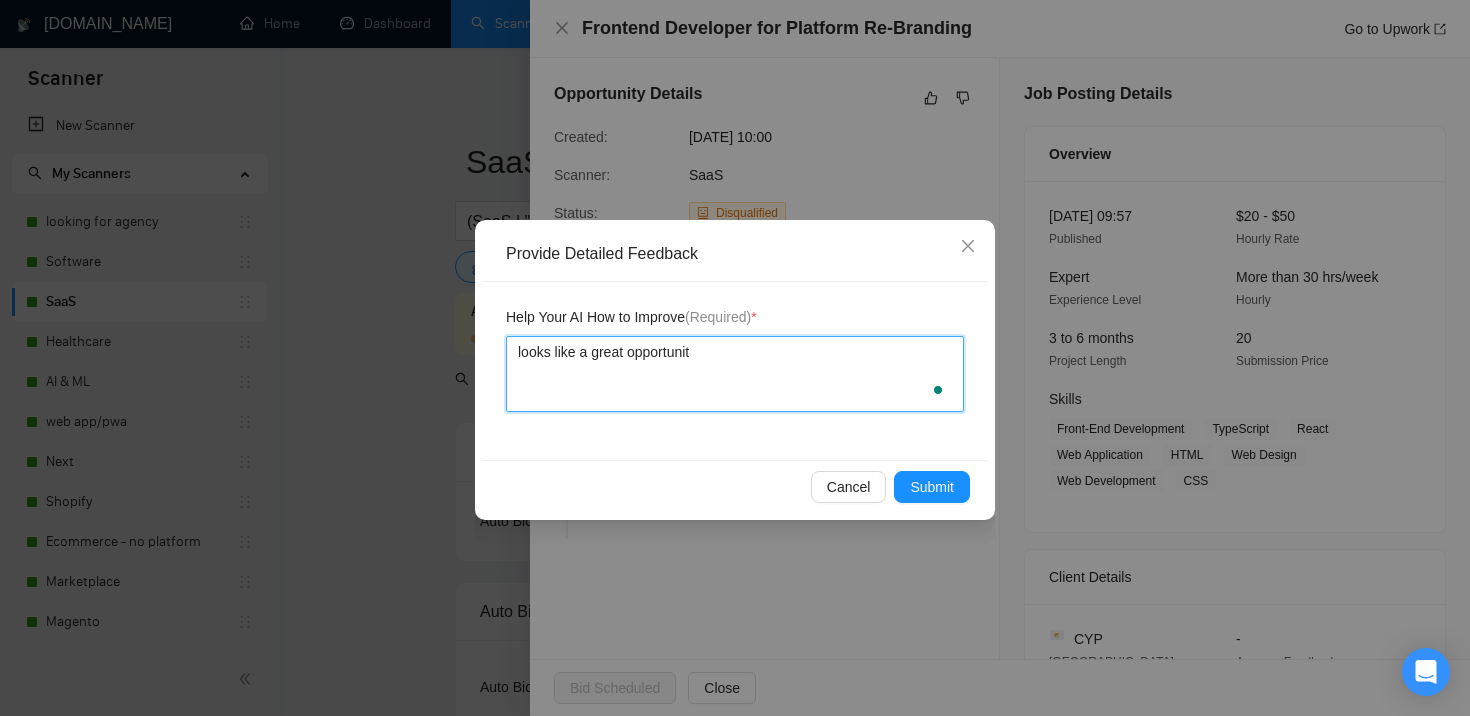 type 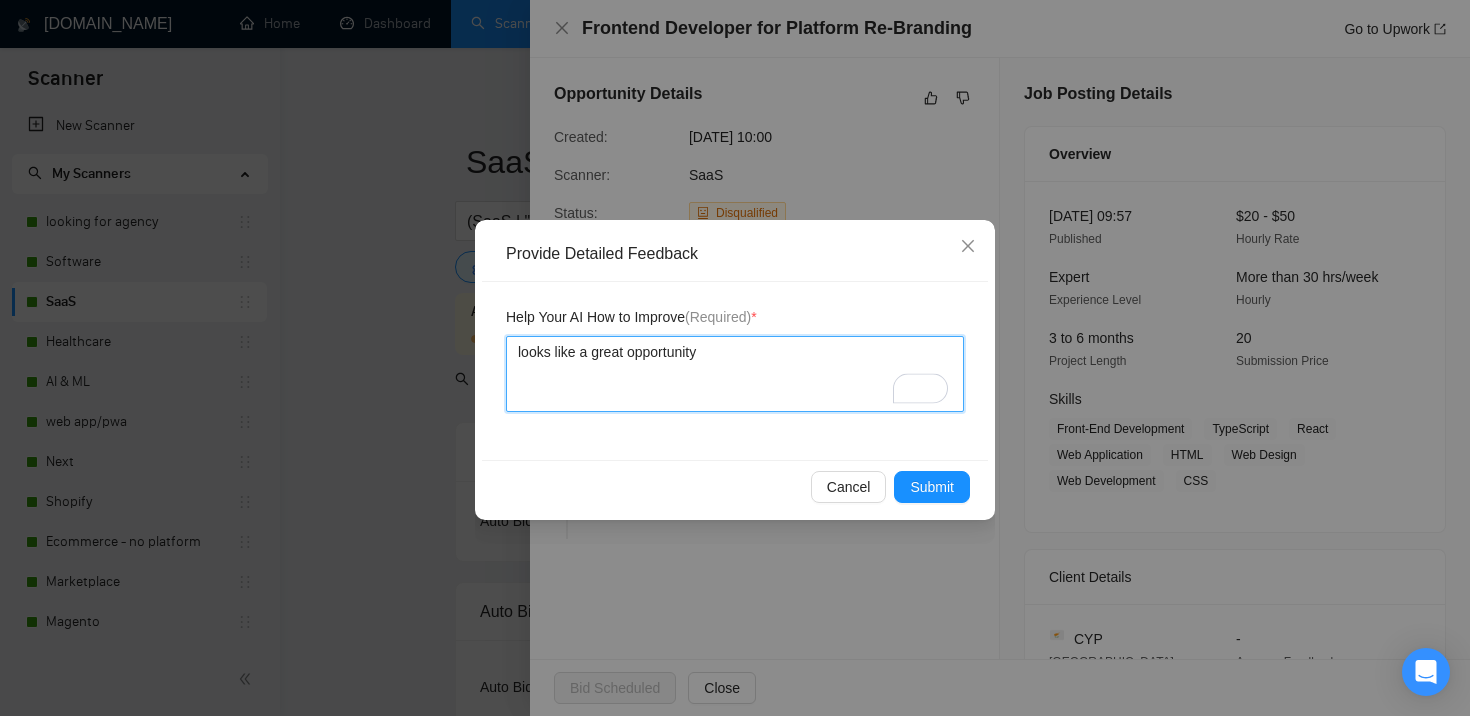 type on "looks like a great opportunity" 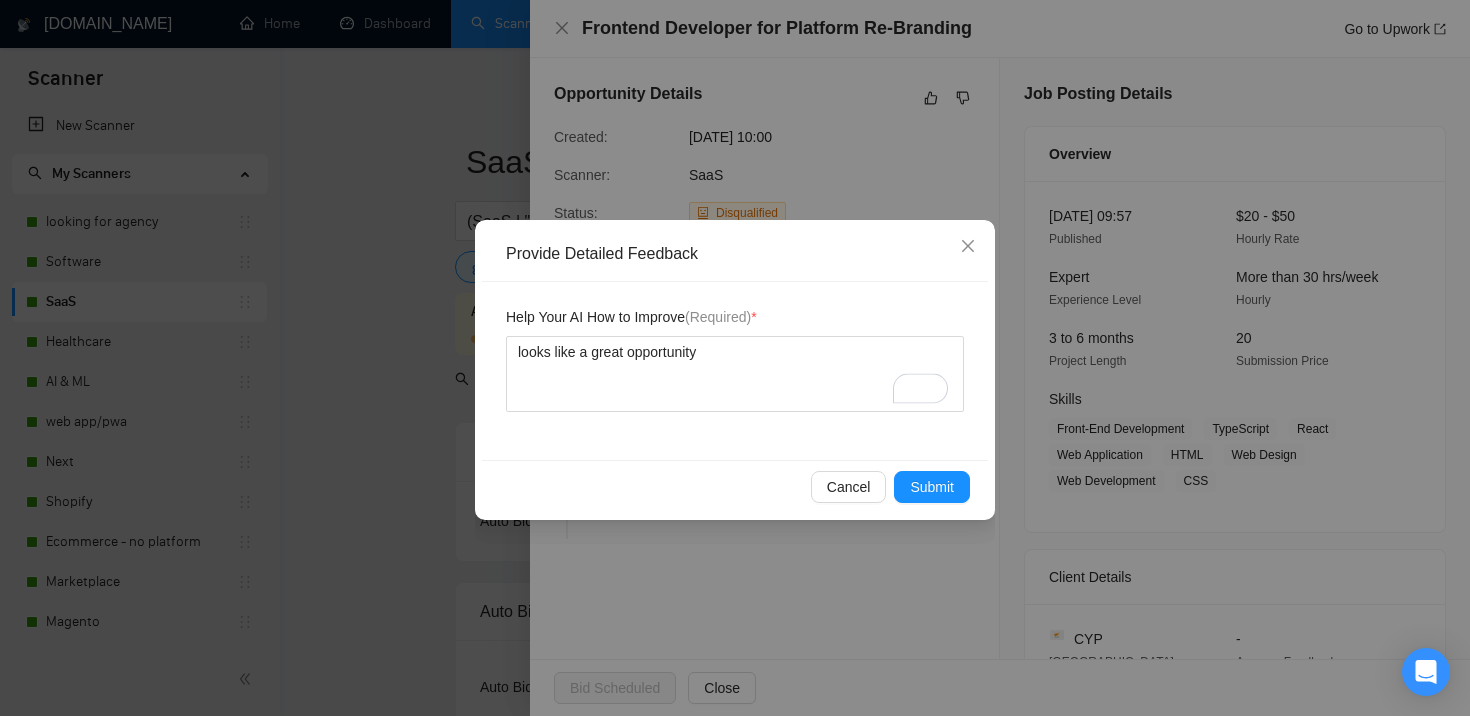 click on "Cancel Submit" at bounding box center [735, 486] 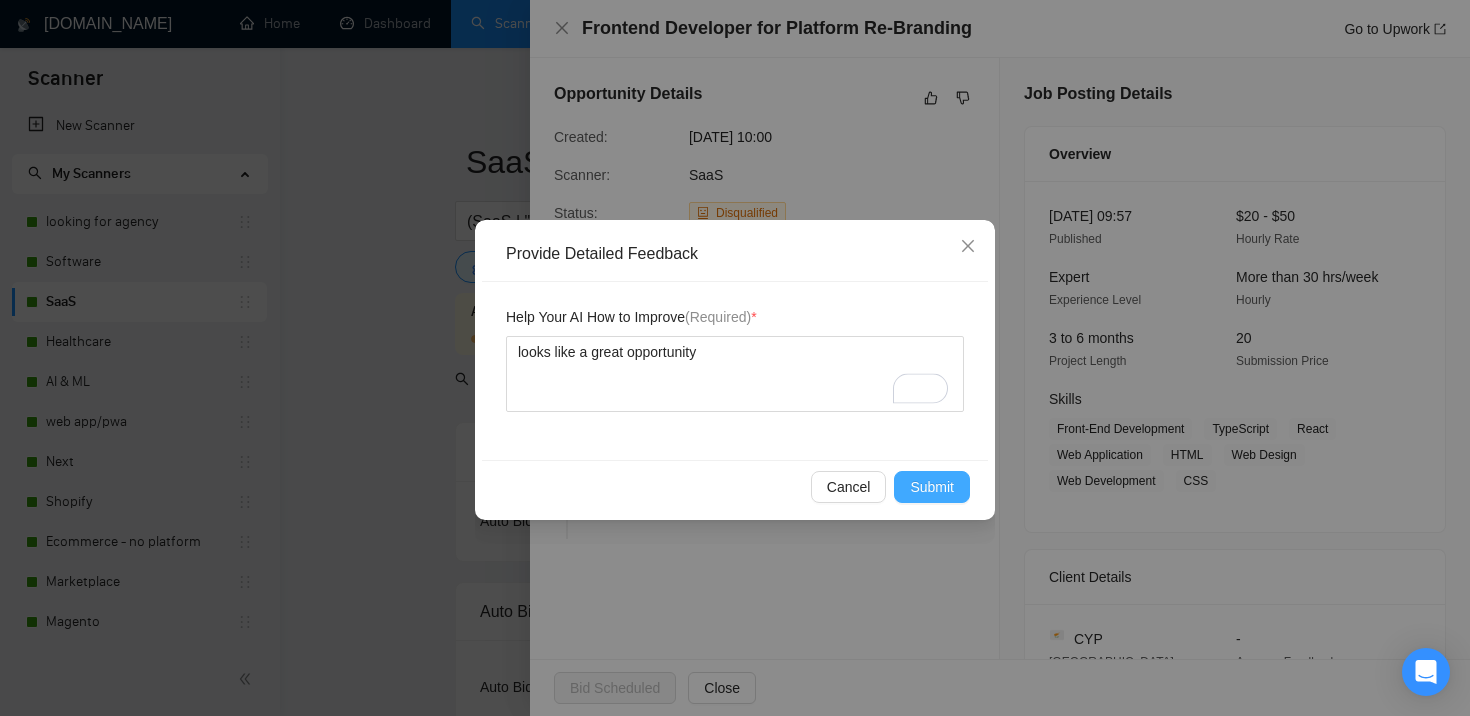 click on "Submit" at bounding box center [932, 487] 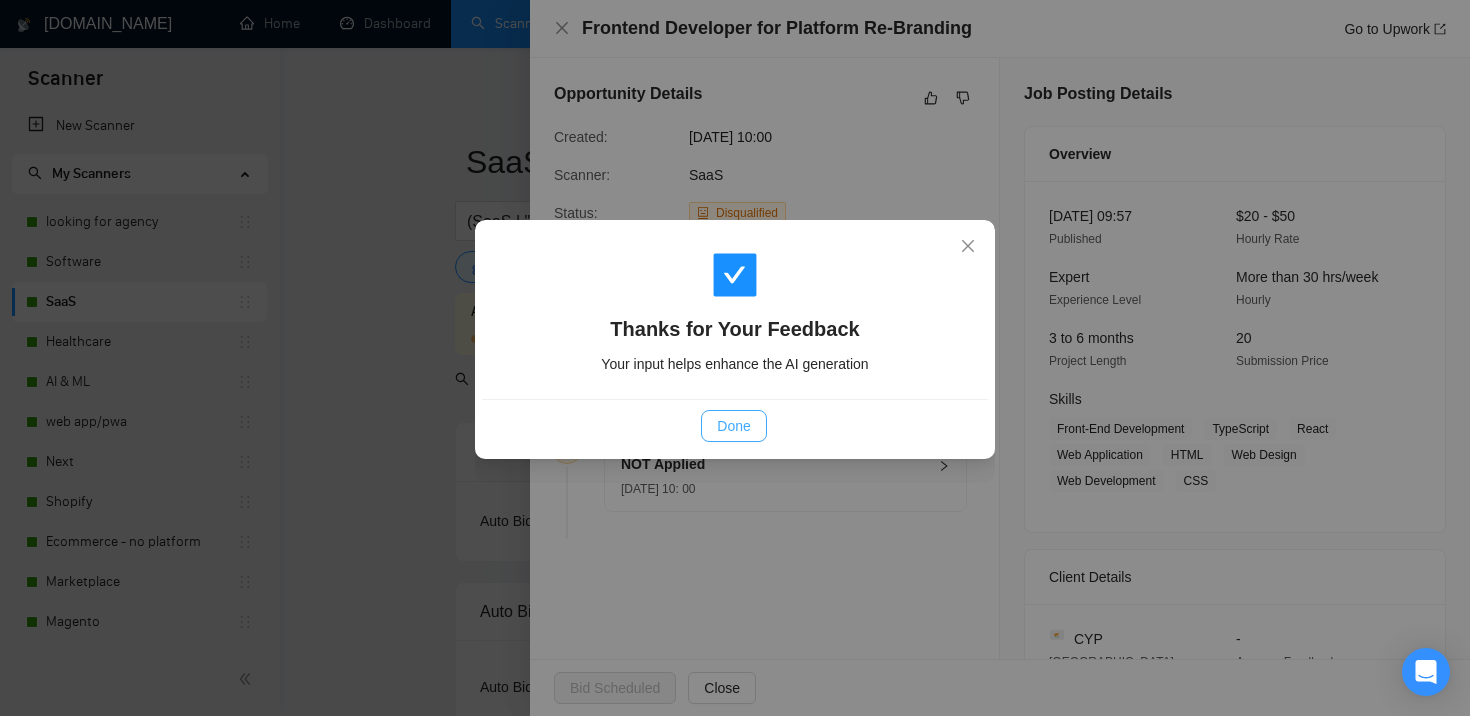 click on "Done" at bounding box center [733, 426] 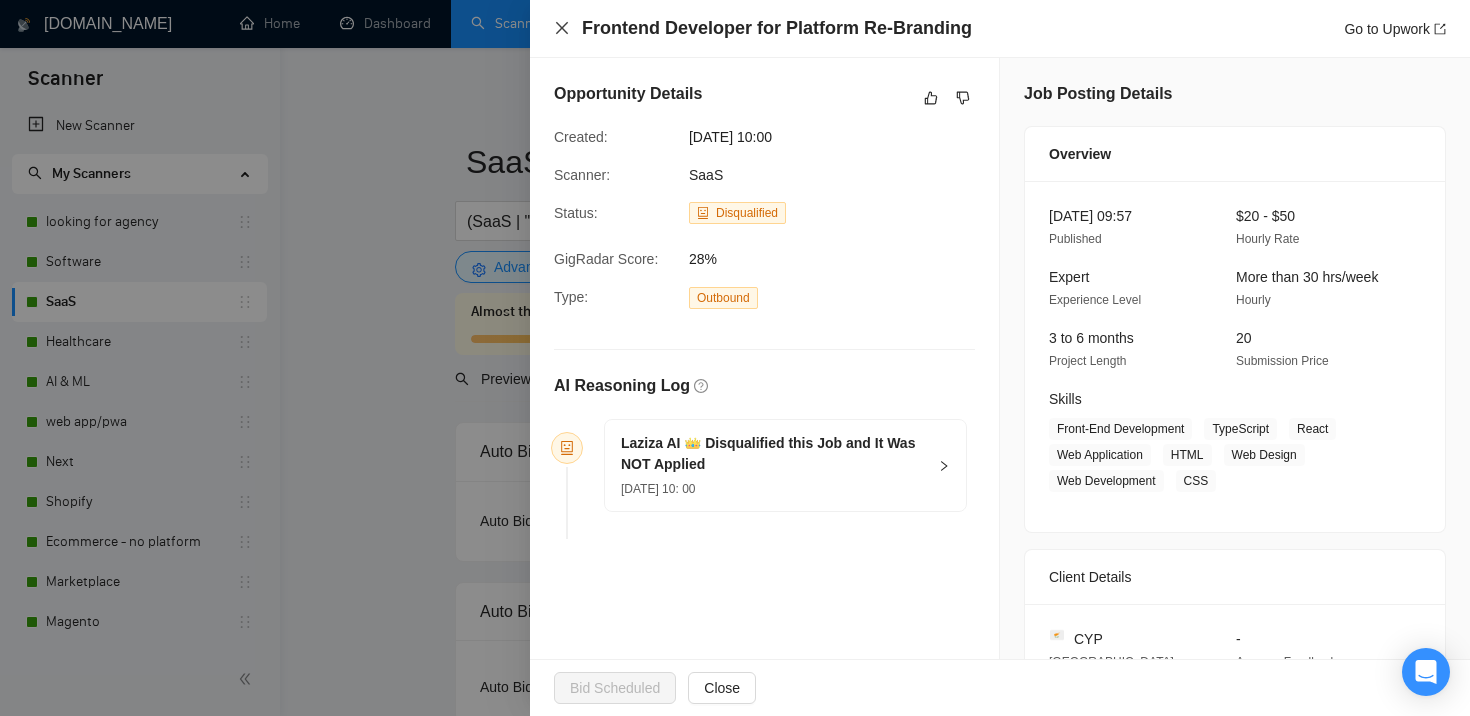click 